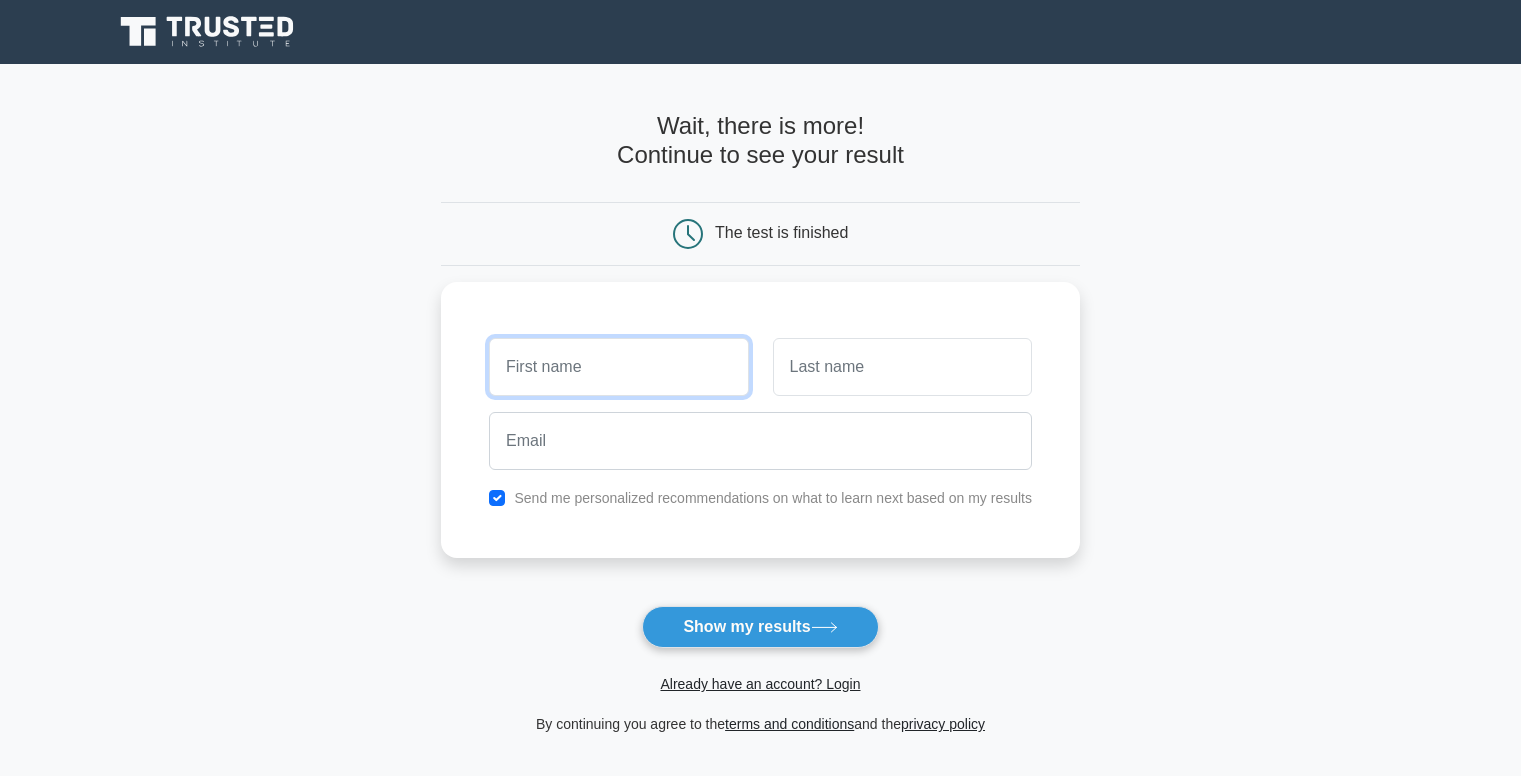scroll, scrollTop: 0, scrollLeft: 0, axis: both 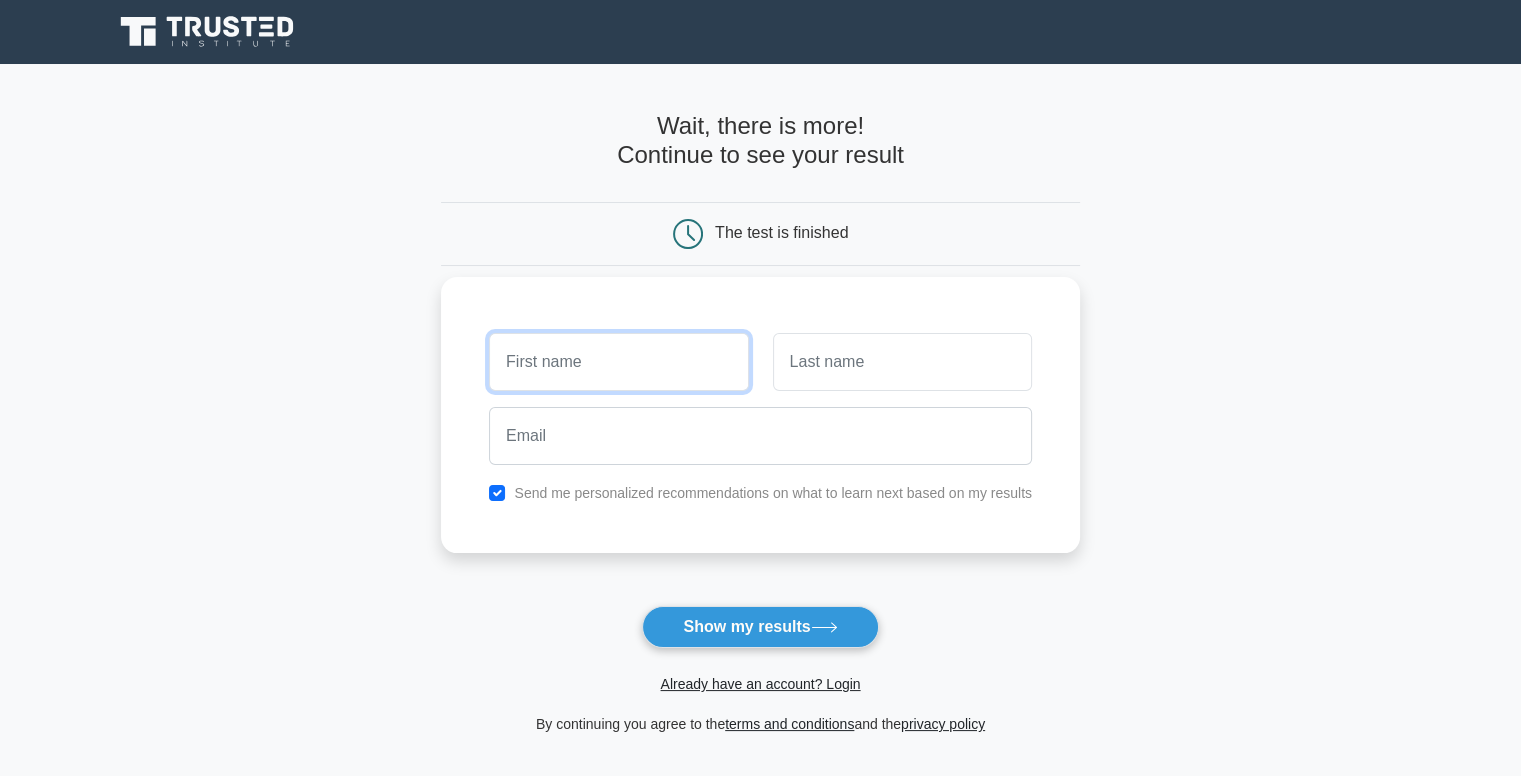 click at bounding box center (618, 362) 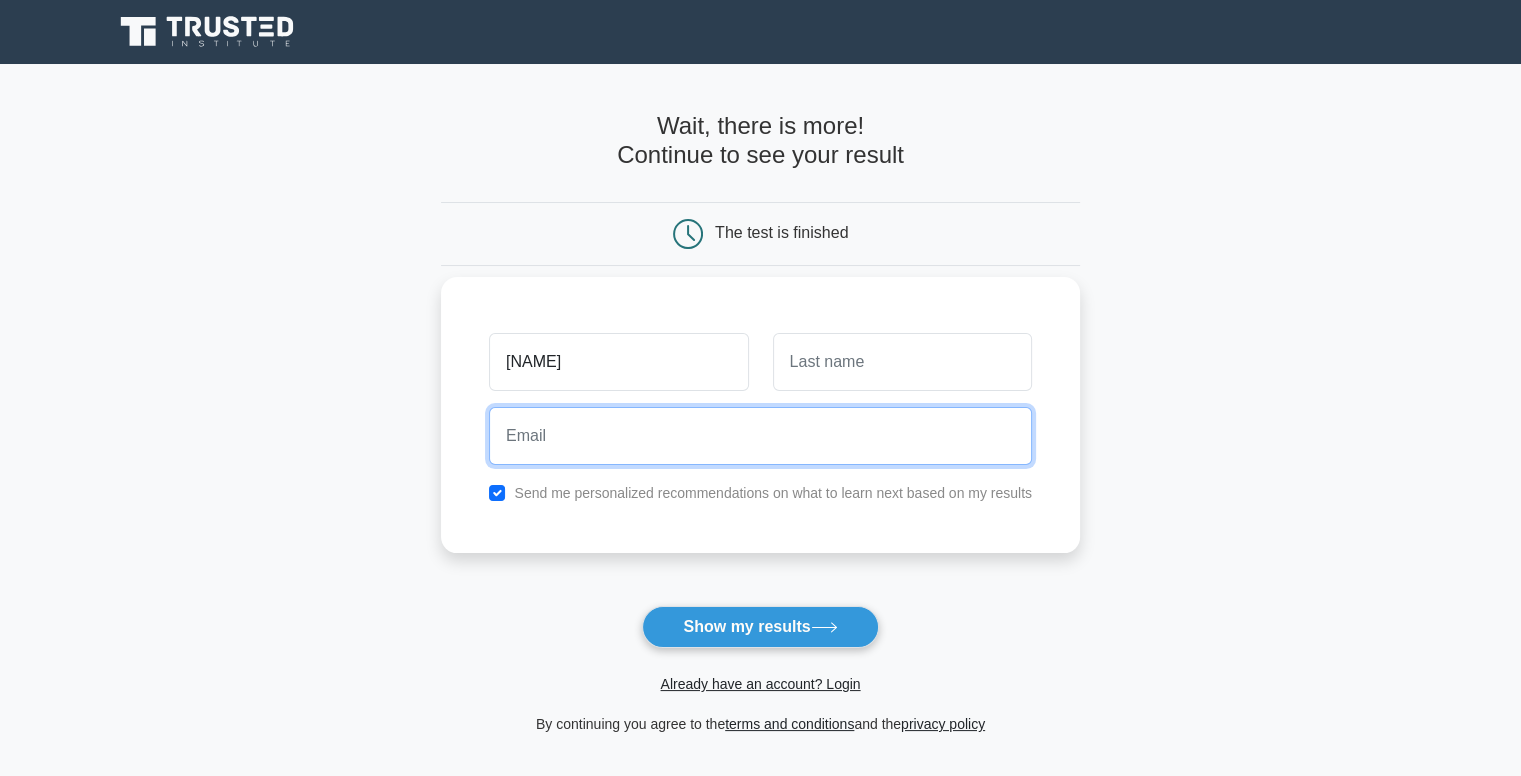 click at bounding box center (760, 436) 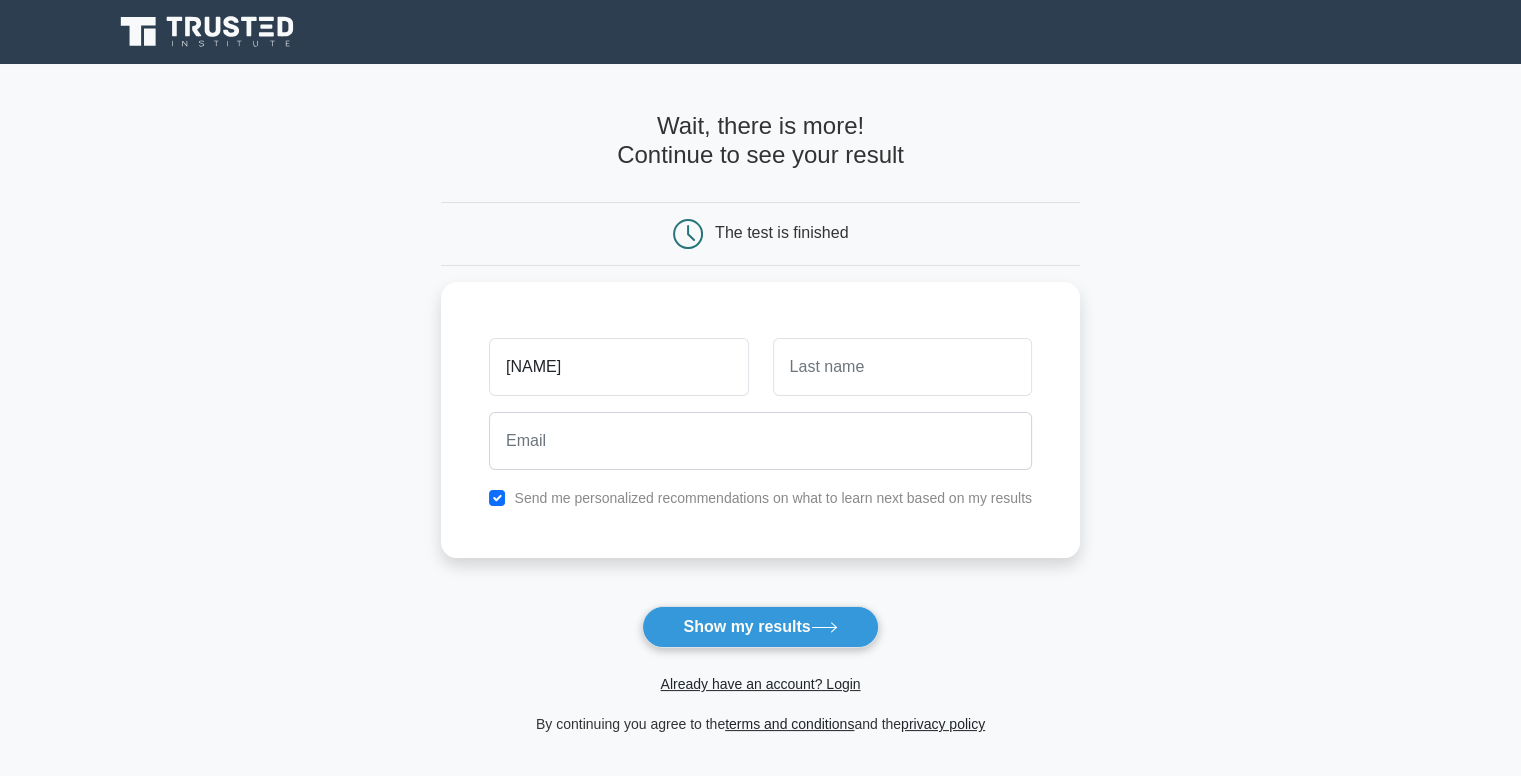 click on "Wait, there is more! Continue to see your result
The test is finished
Abasiama" at bounding box center (760, 424) 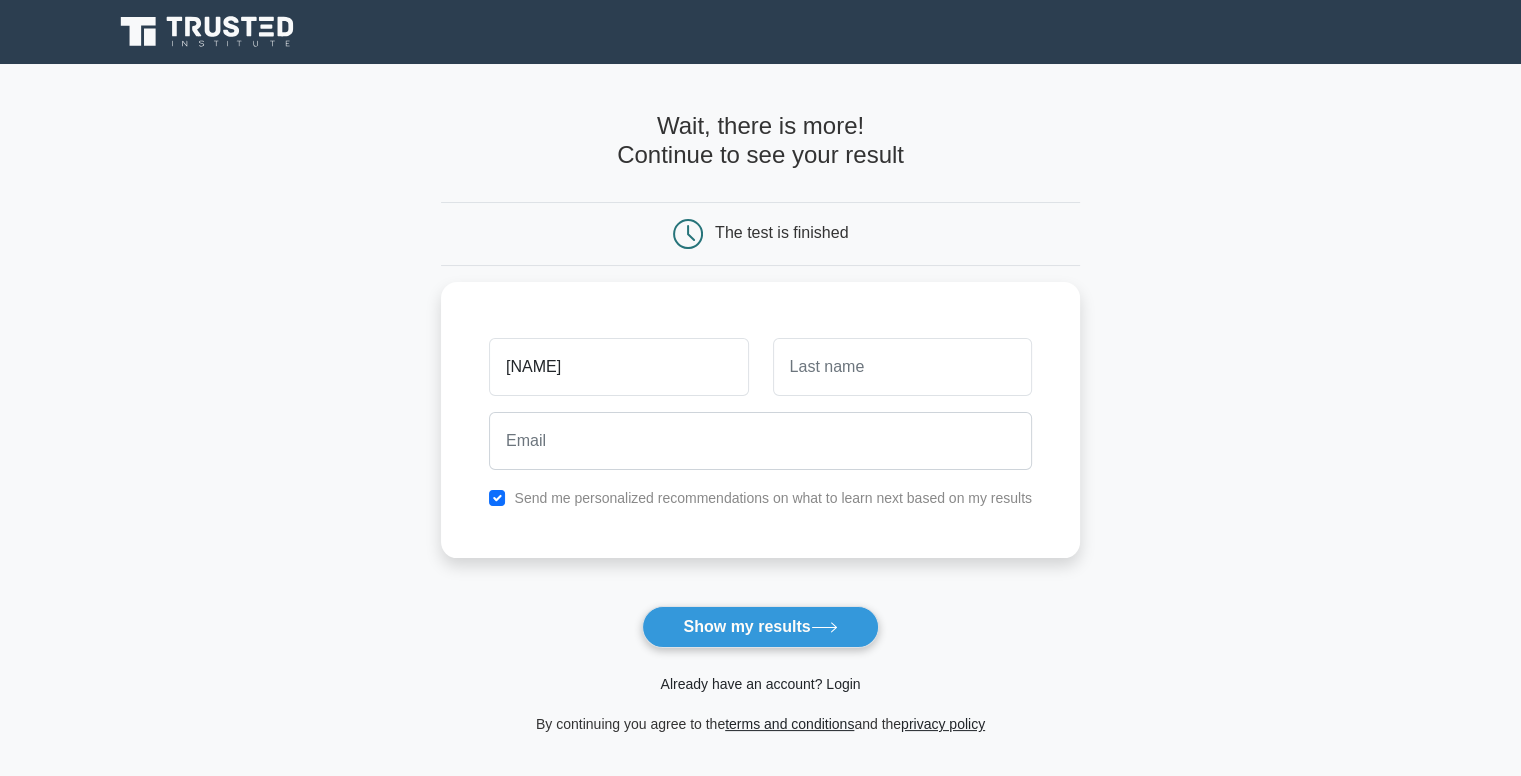 click on "Already have an account? Login" at bounding box center [760, 684] 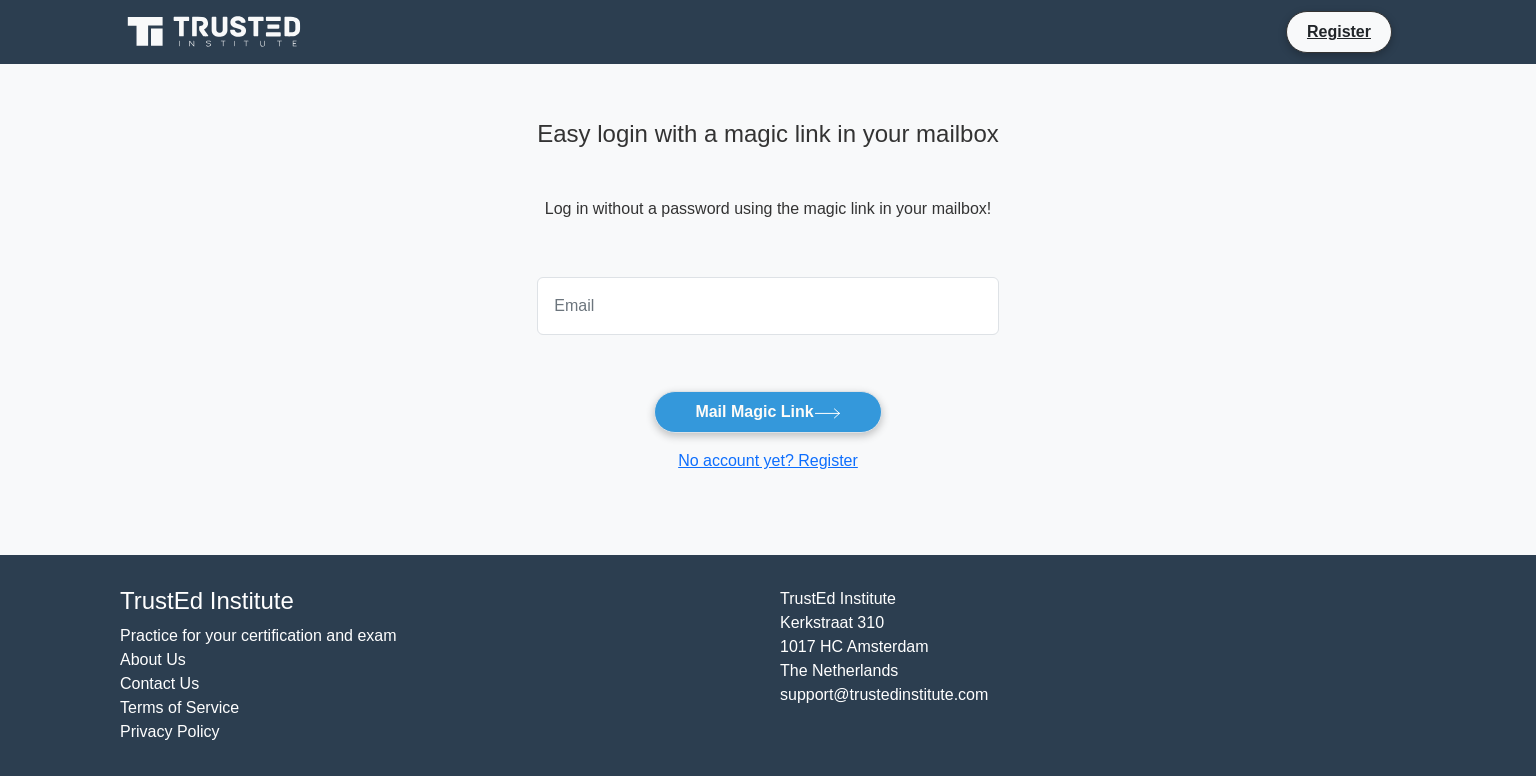 scroll, scrollTop: 0, scrollLeft: 0, axis: both 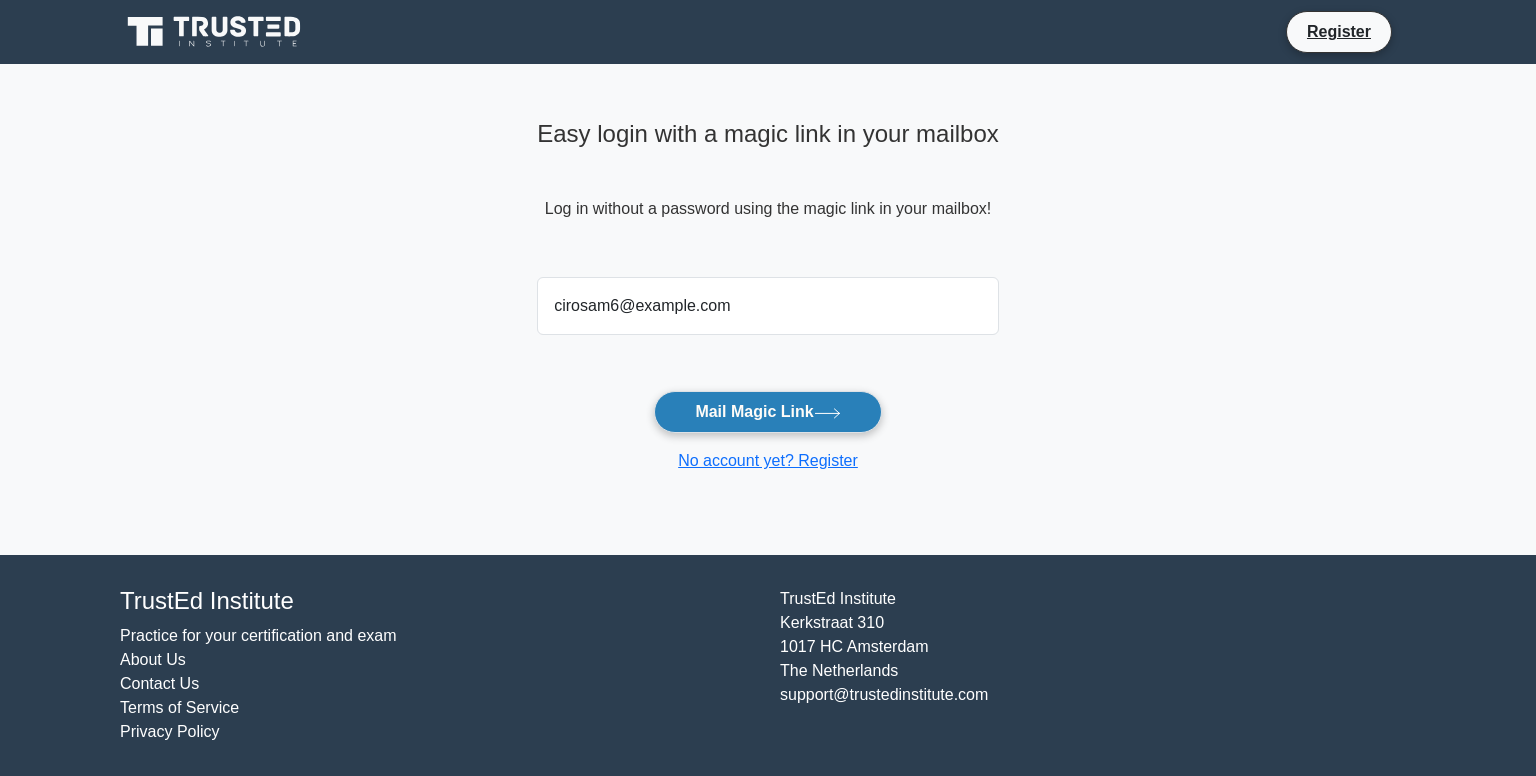 click on "Mail Magic Link" at bounding box center [767, 412] 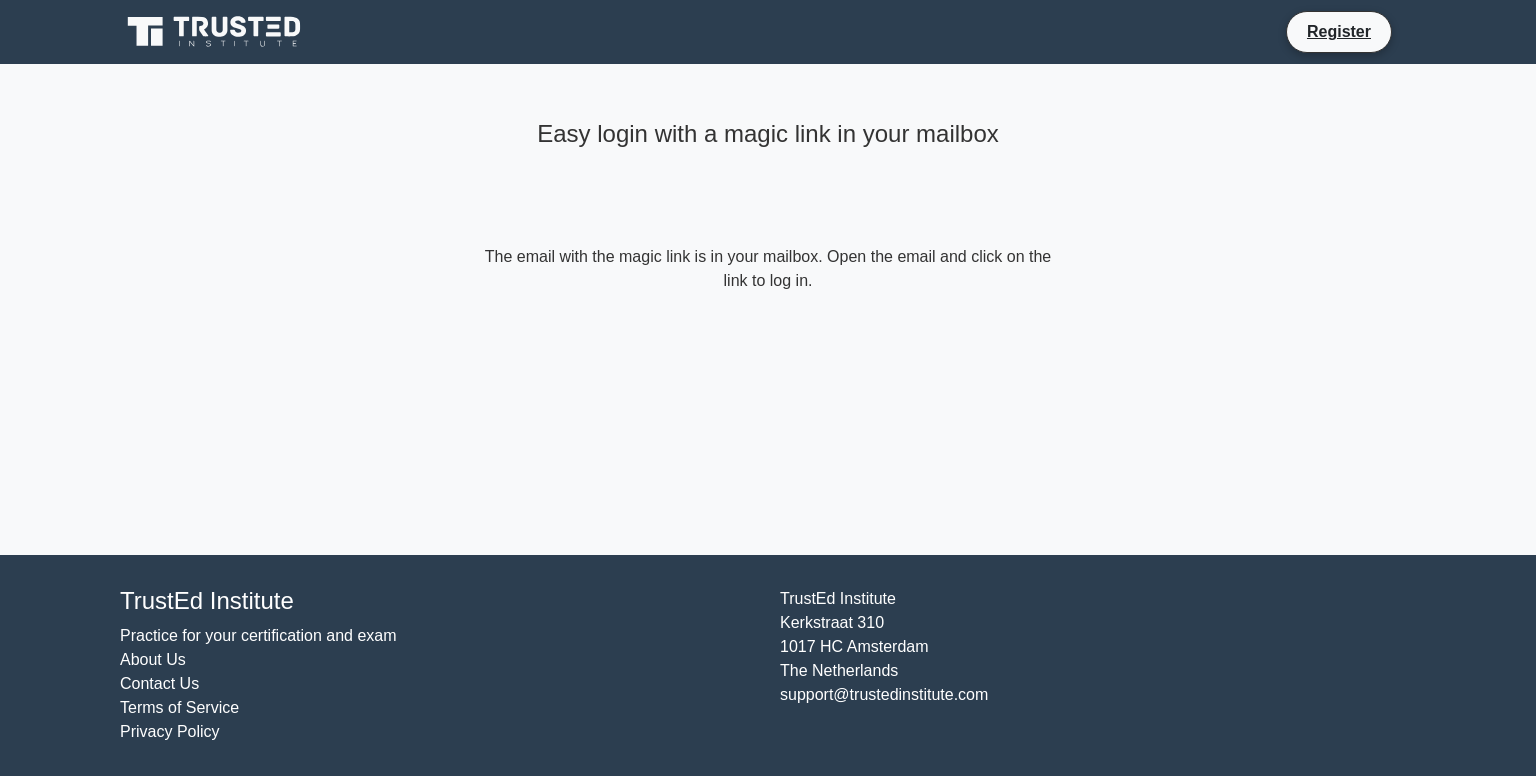 scroll, scrollTop: 0, scrollLeft: 0, axis: both 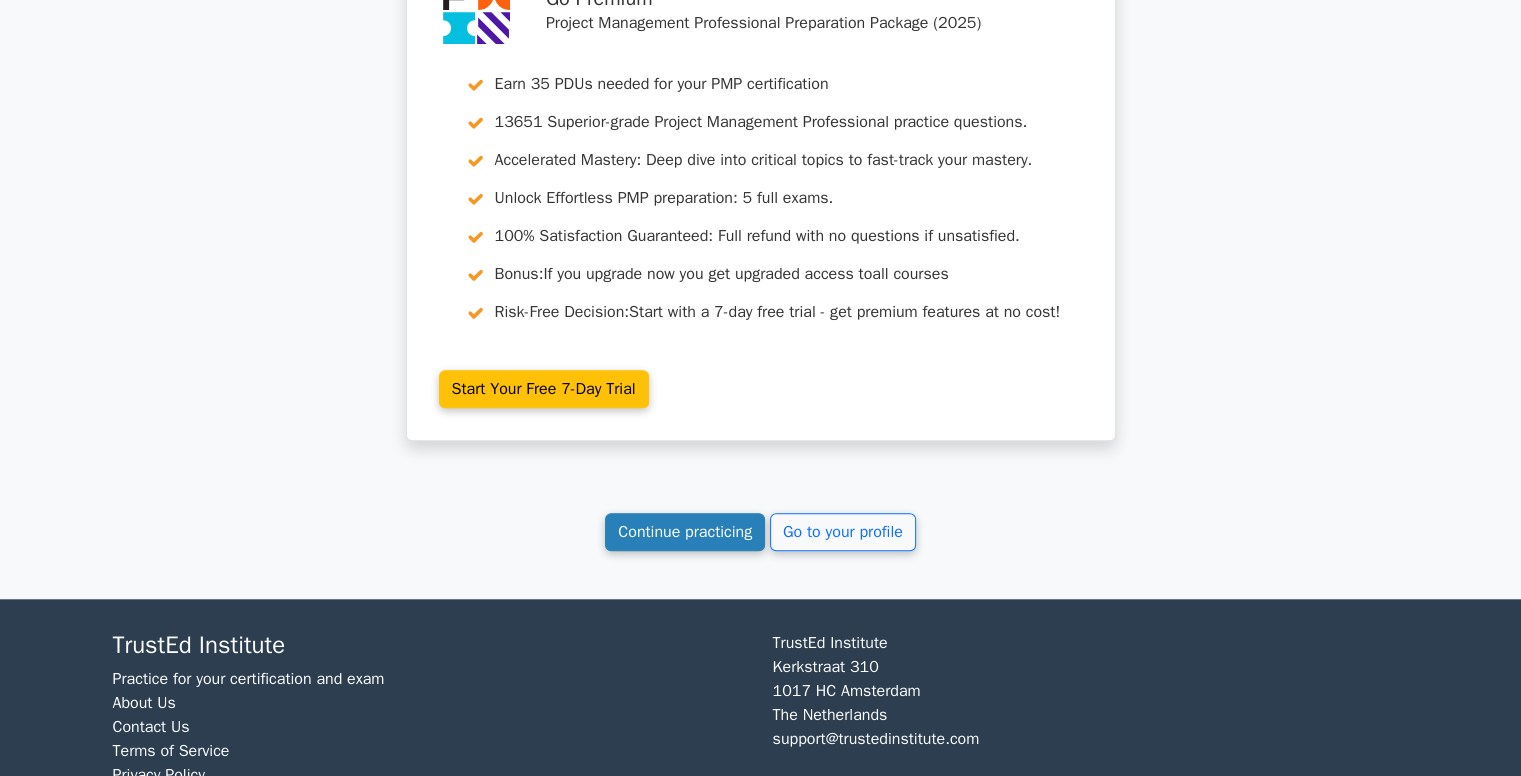 click on "Continue practicing" at bounding box center [685, 532] 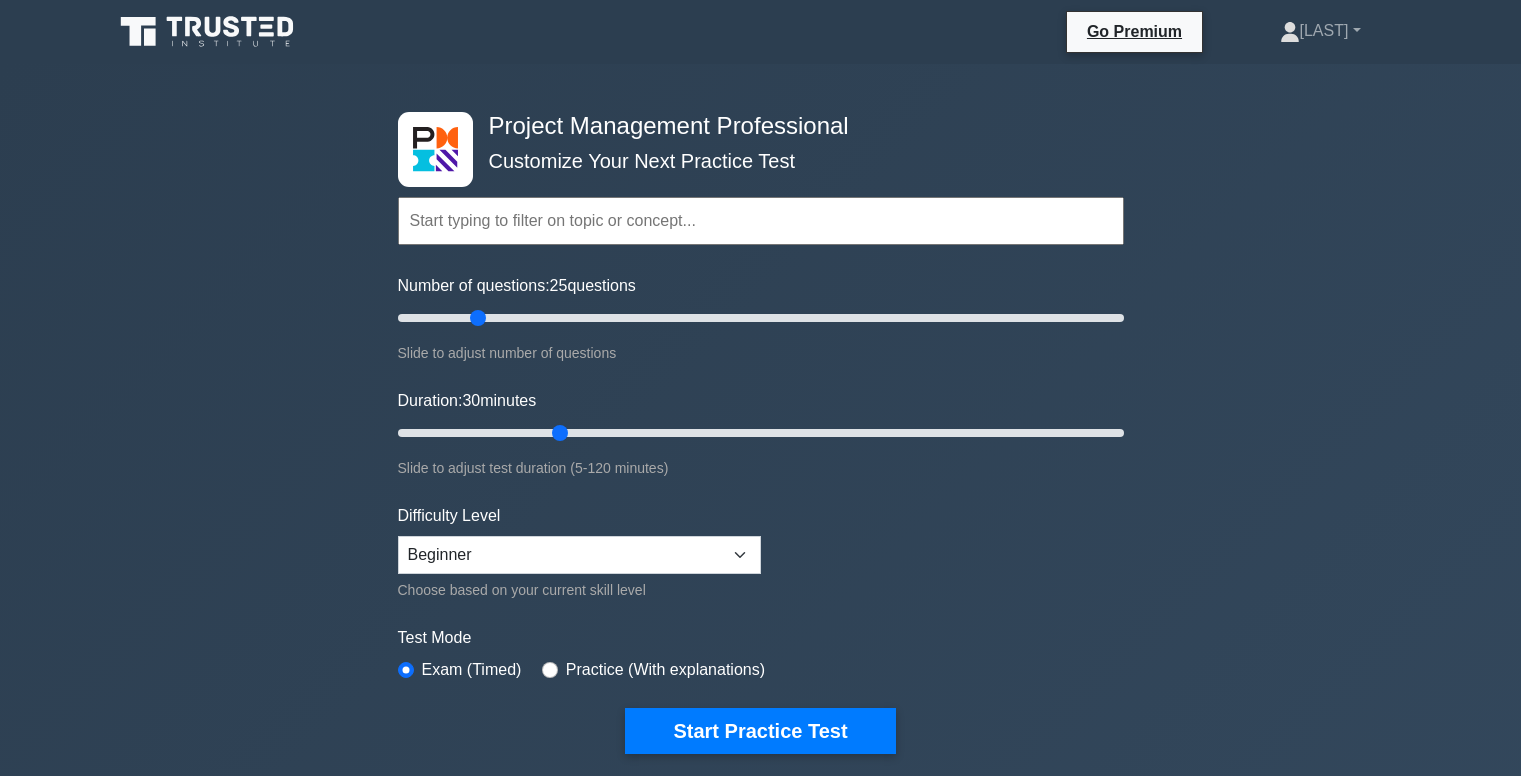 scroll, scrollTop: 0, scrollLeft: 0, axis: both 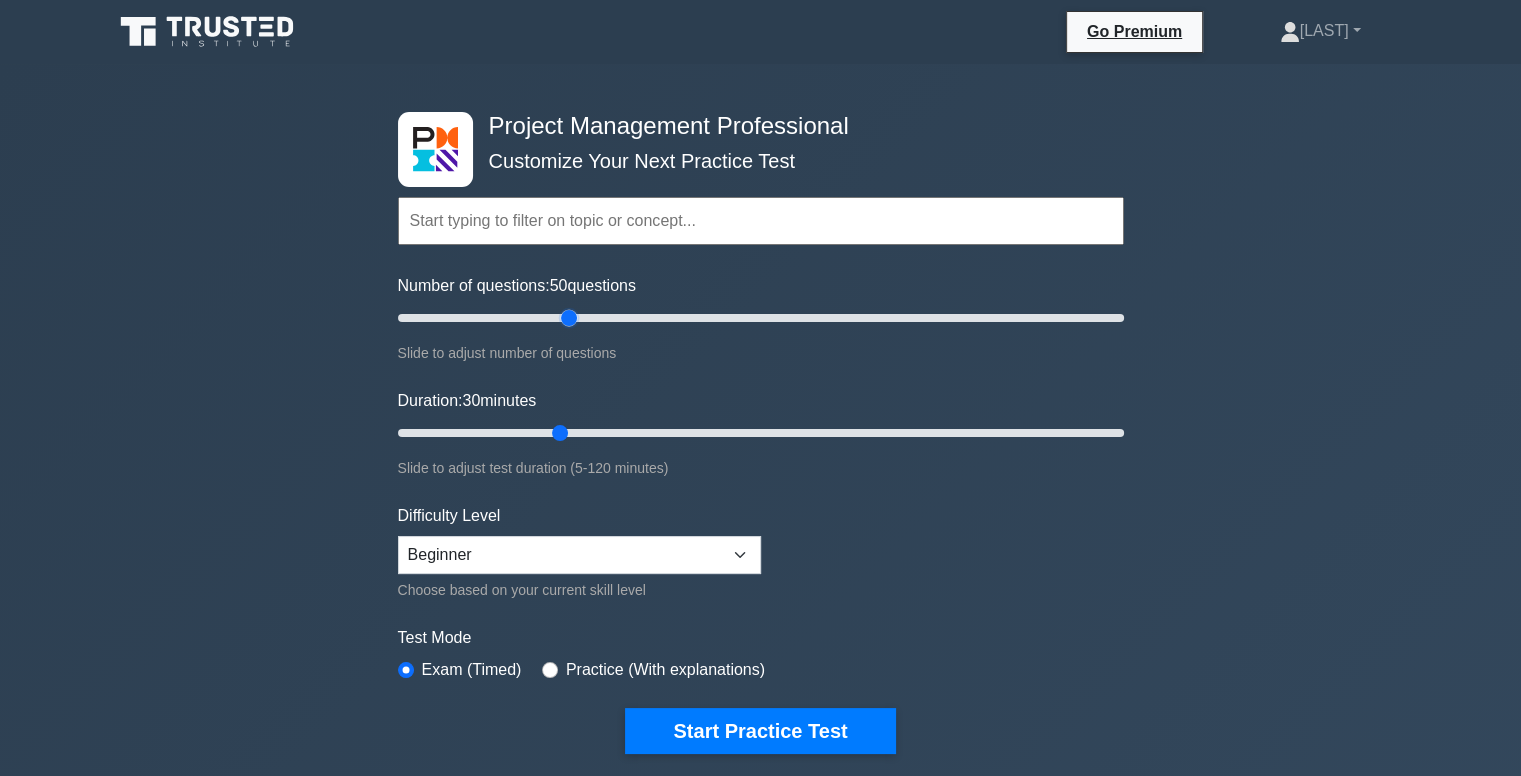 drag, startPoint x: 478, startPoint y: 320, endPoint x: 566, endPoint y: 316, distance: 88.09086 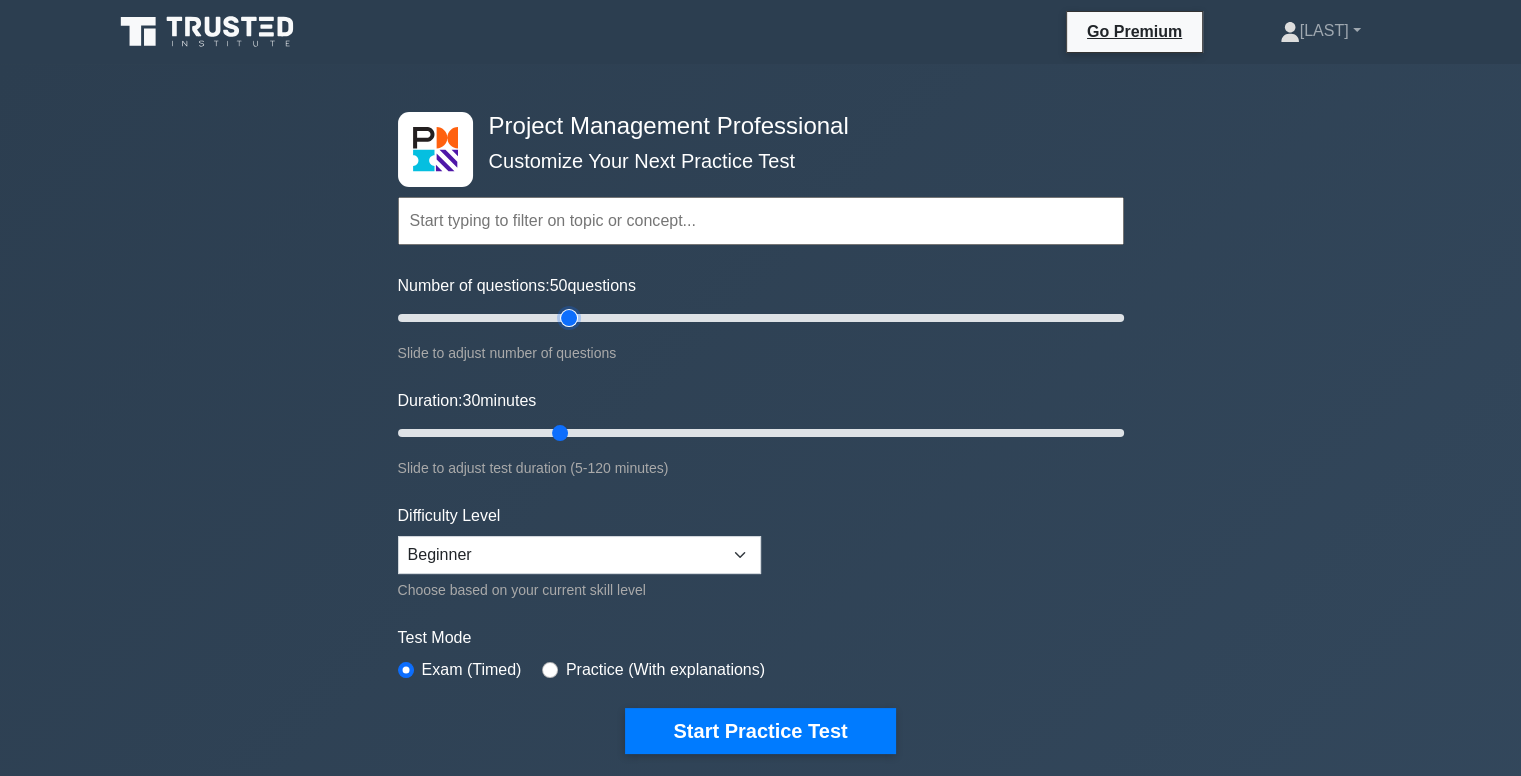 click on "Number of questions:  50  questions" at bounding box center (761, 318) 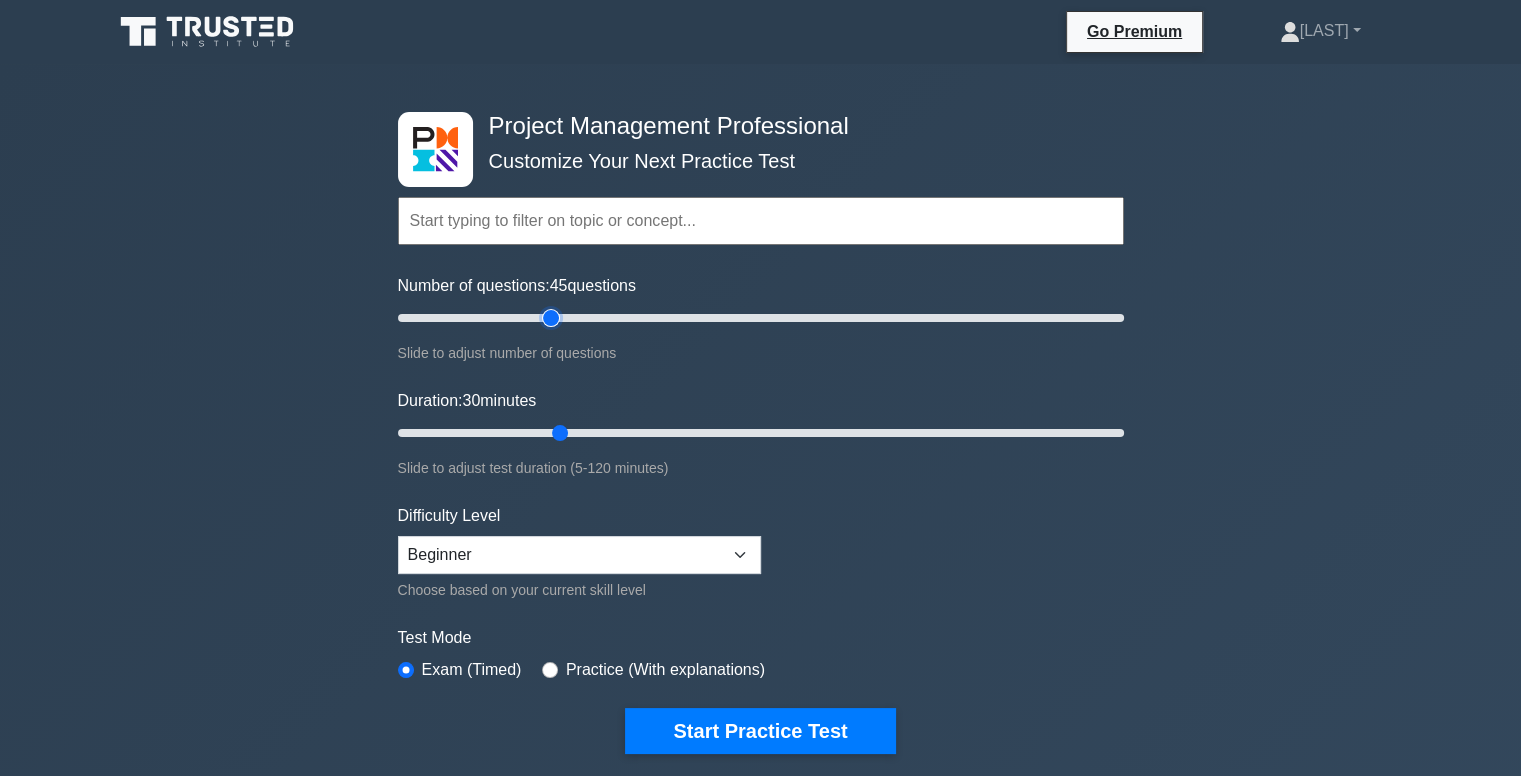 type on "50" 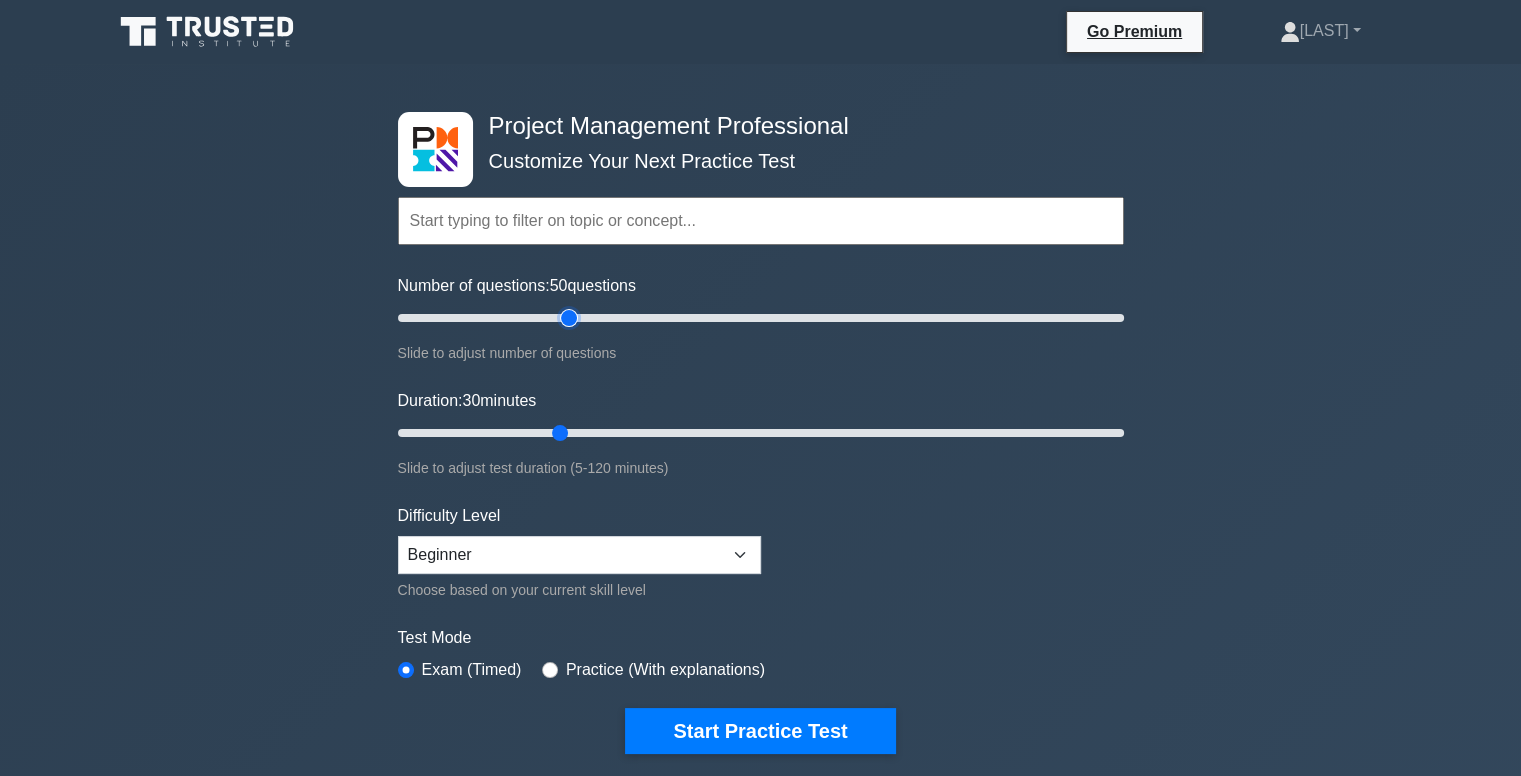 click on "Number of questions:  50  questions" at bounding box center [761, 318] 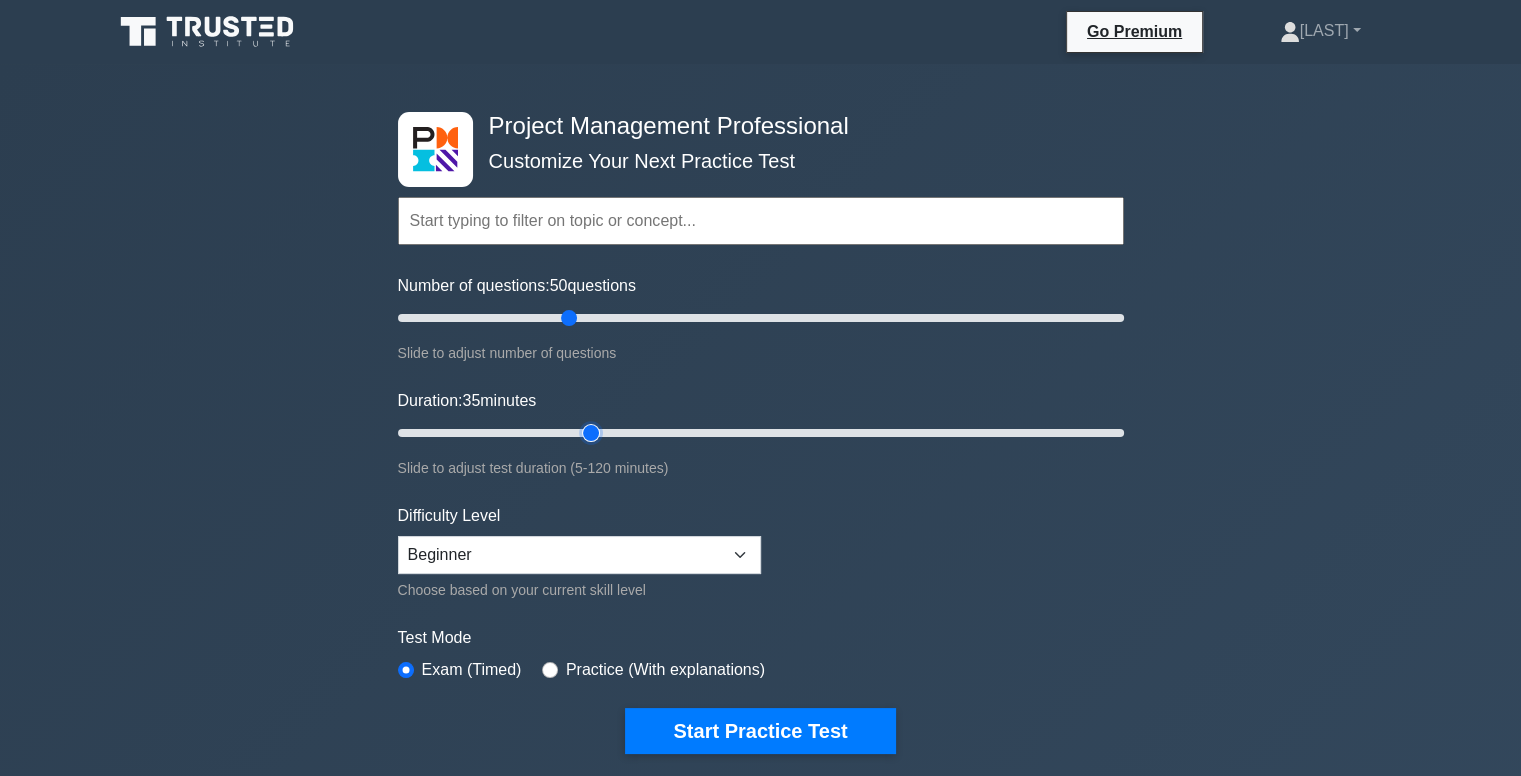 drag, startPoint x: 563, startPoint y: 431, endPoint x: 581, endPoint y: 425, distance: 18.973665 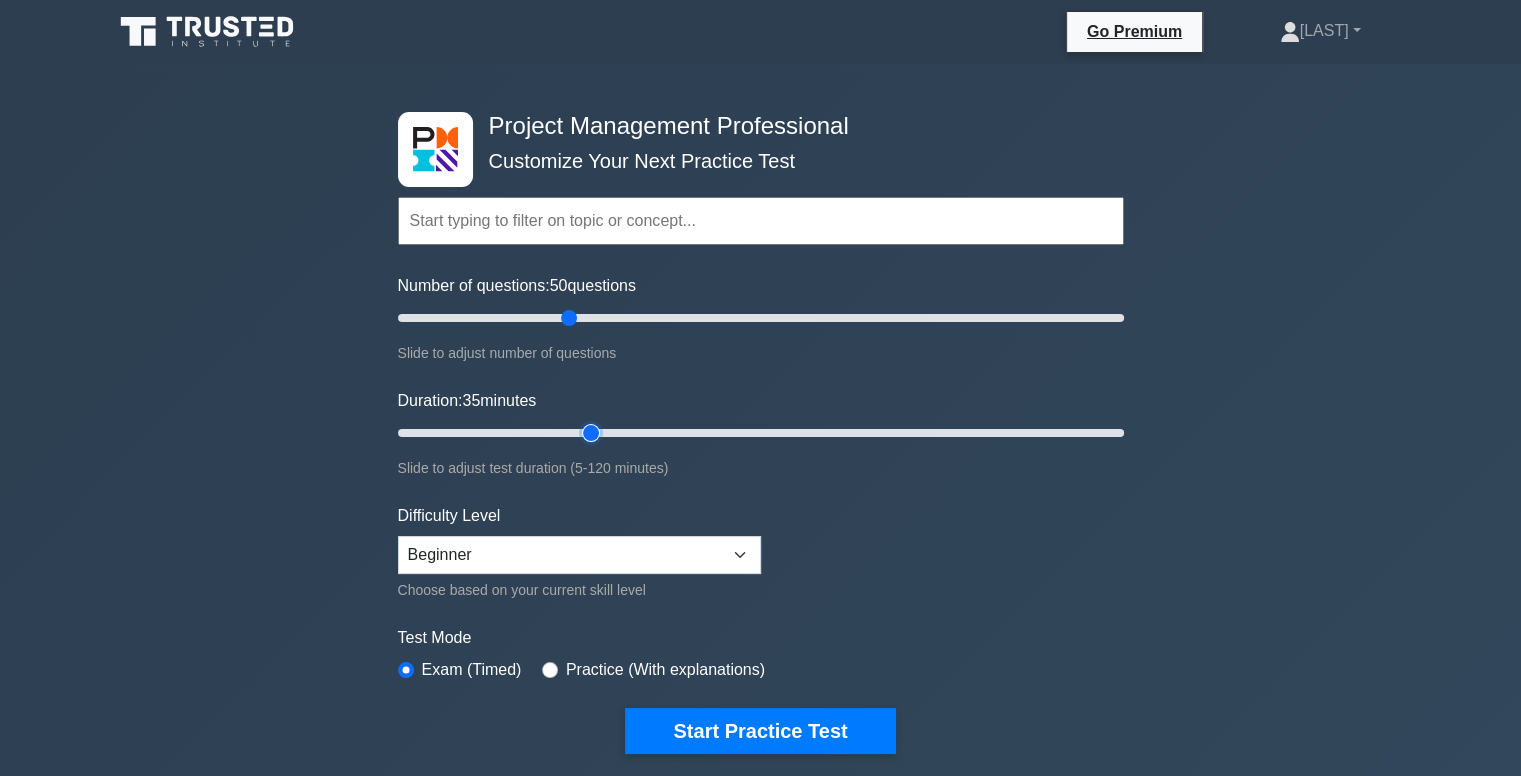 type on "35" 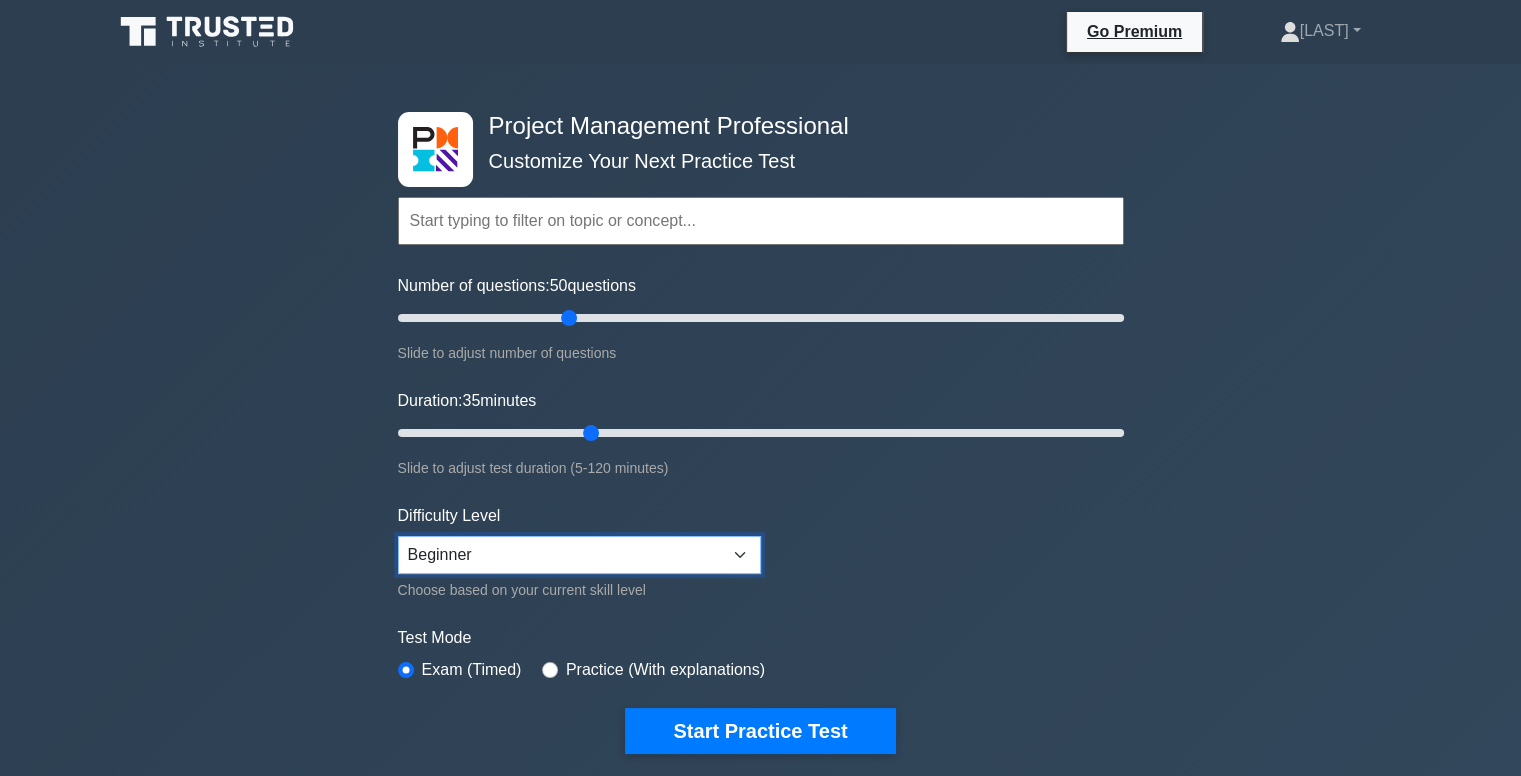 click on "Beginner
Intermediate
Expert" at bounding box center [579, 555] 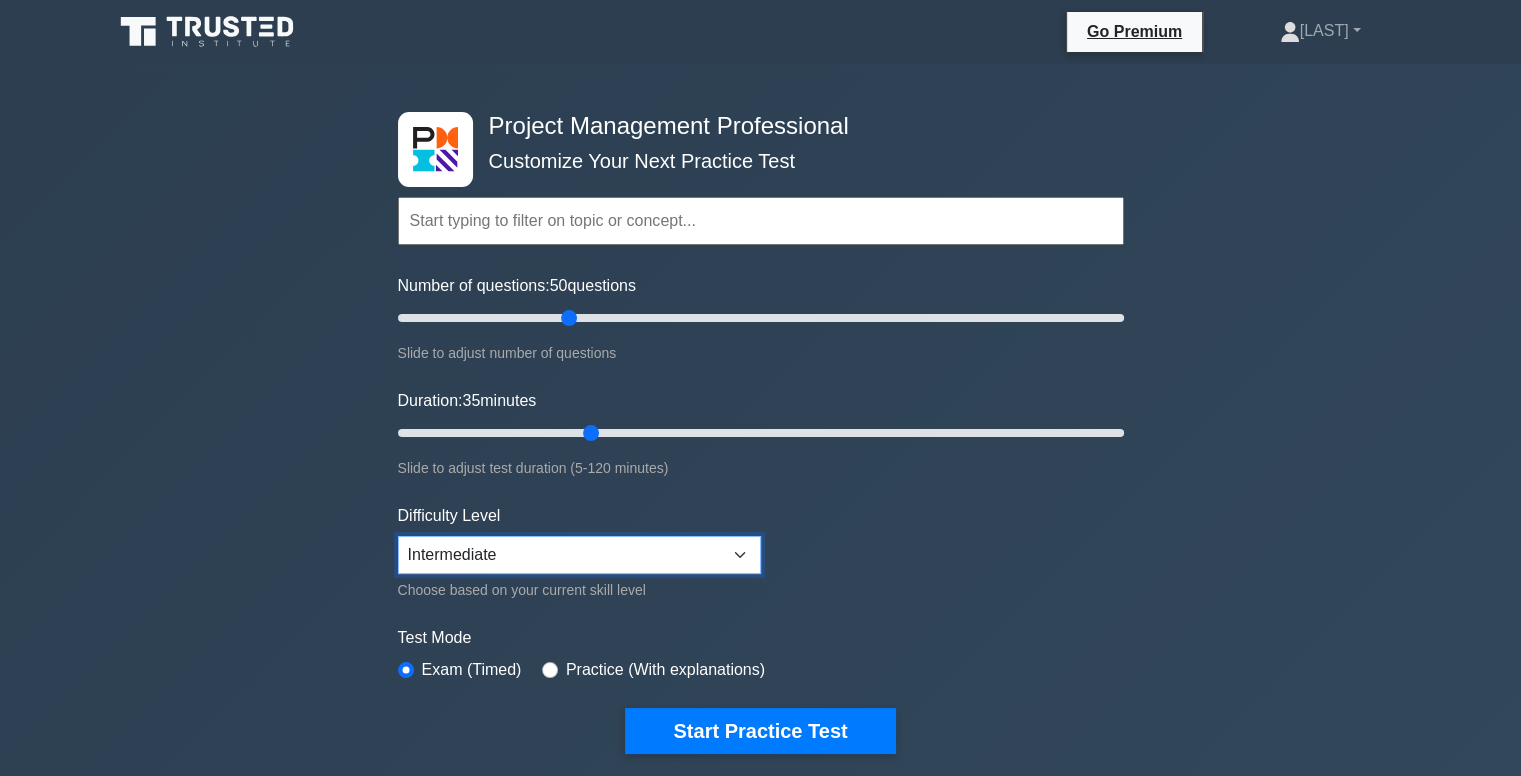 click on "Beginner
Intermediate
Expert" at bounding box center (579, 555) 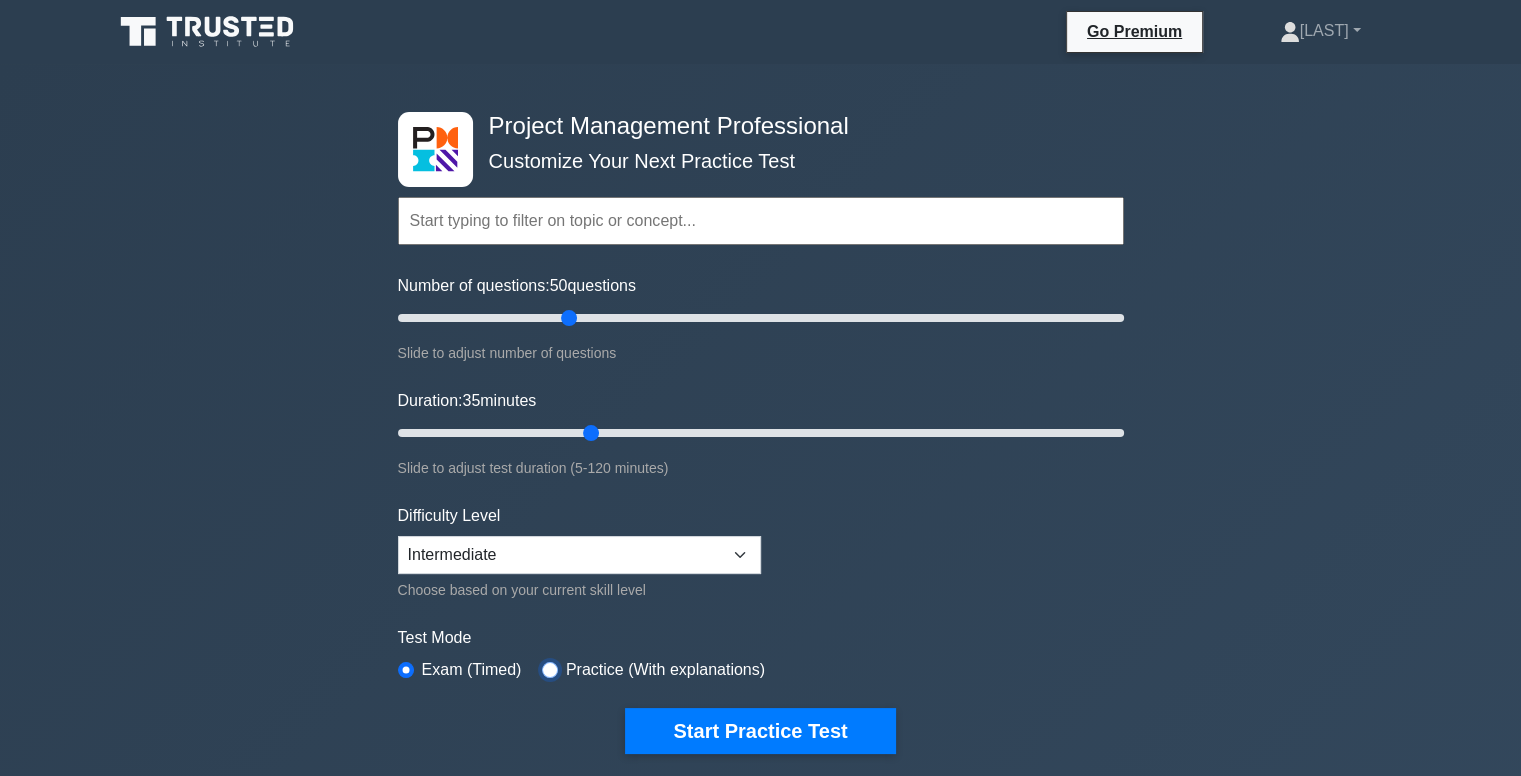 click at bounding box center (550, 670) 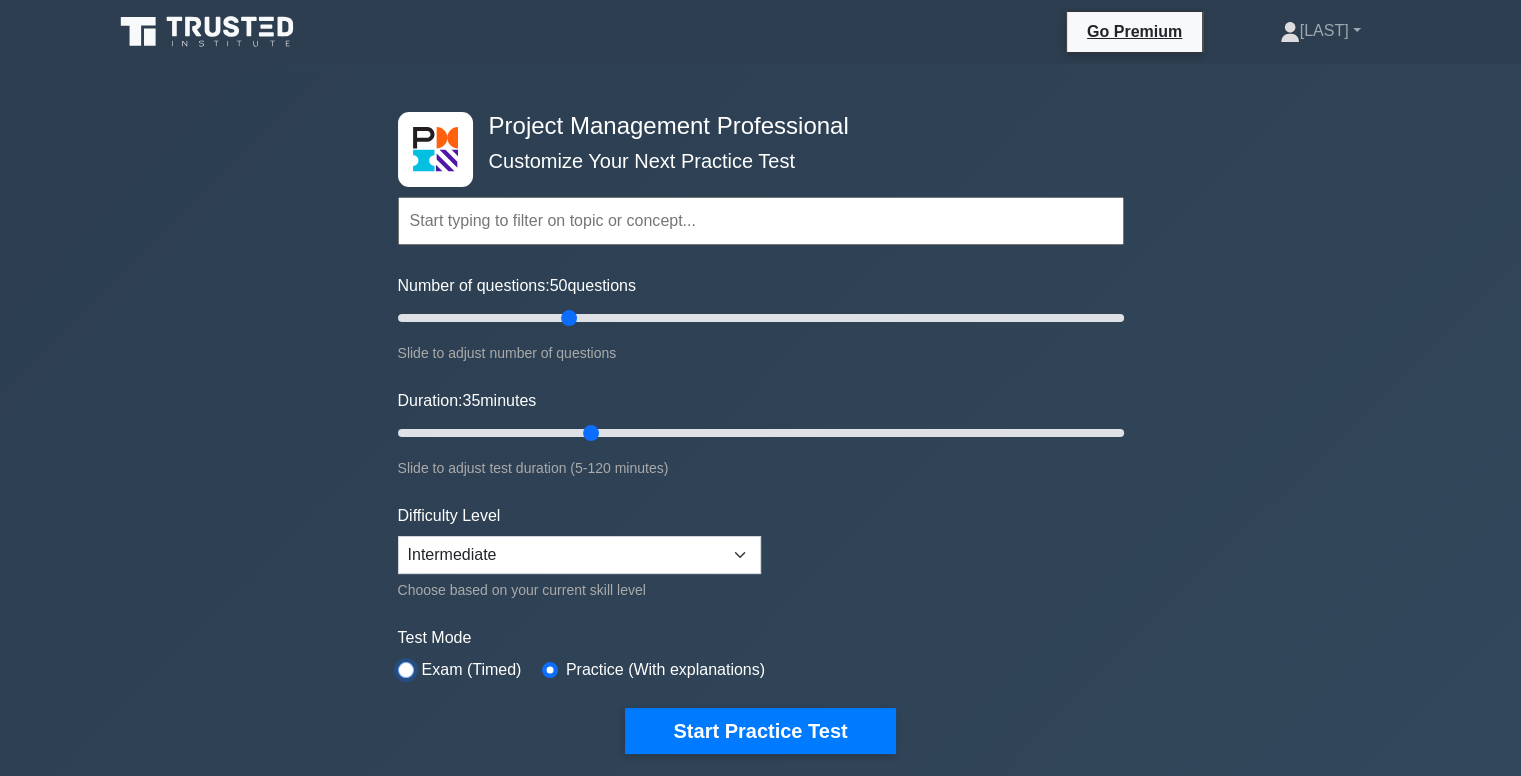 click at bounding box center [406, 670] 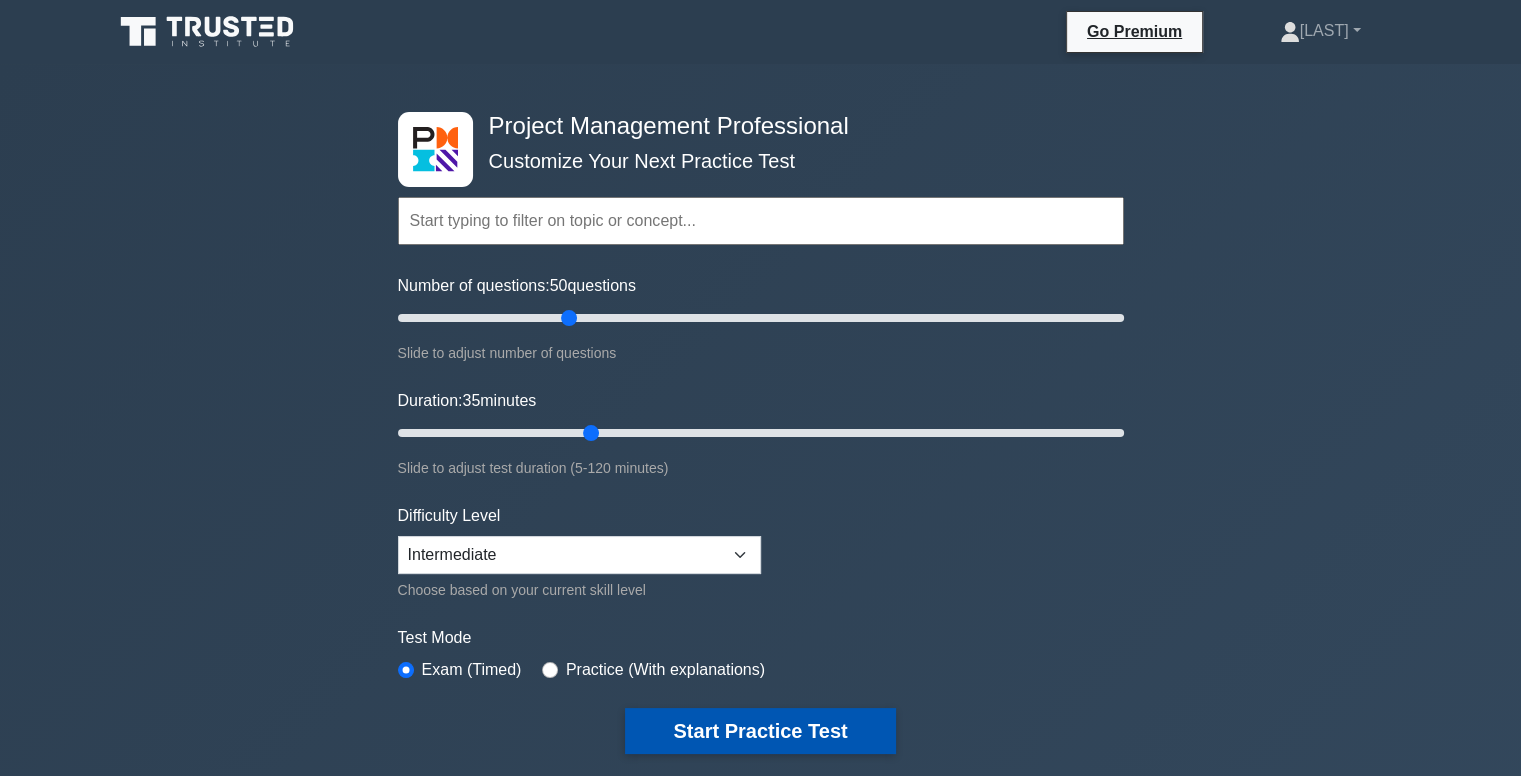 click on "Start Practice Test" at bounding box center [760, 731] 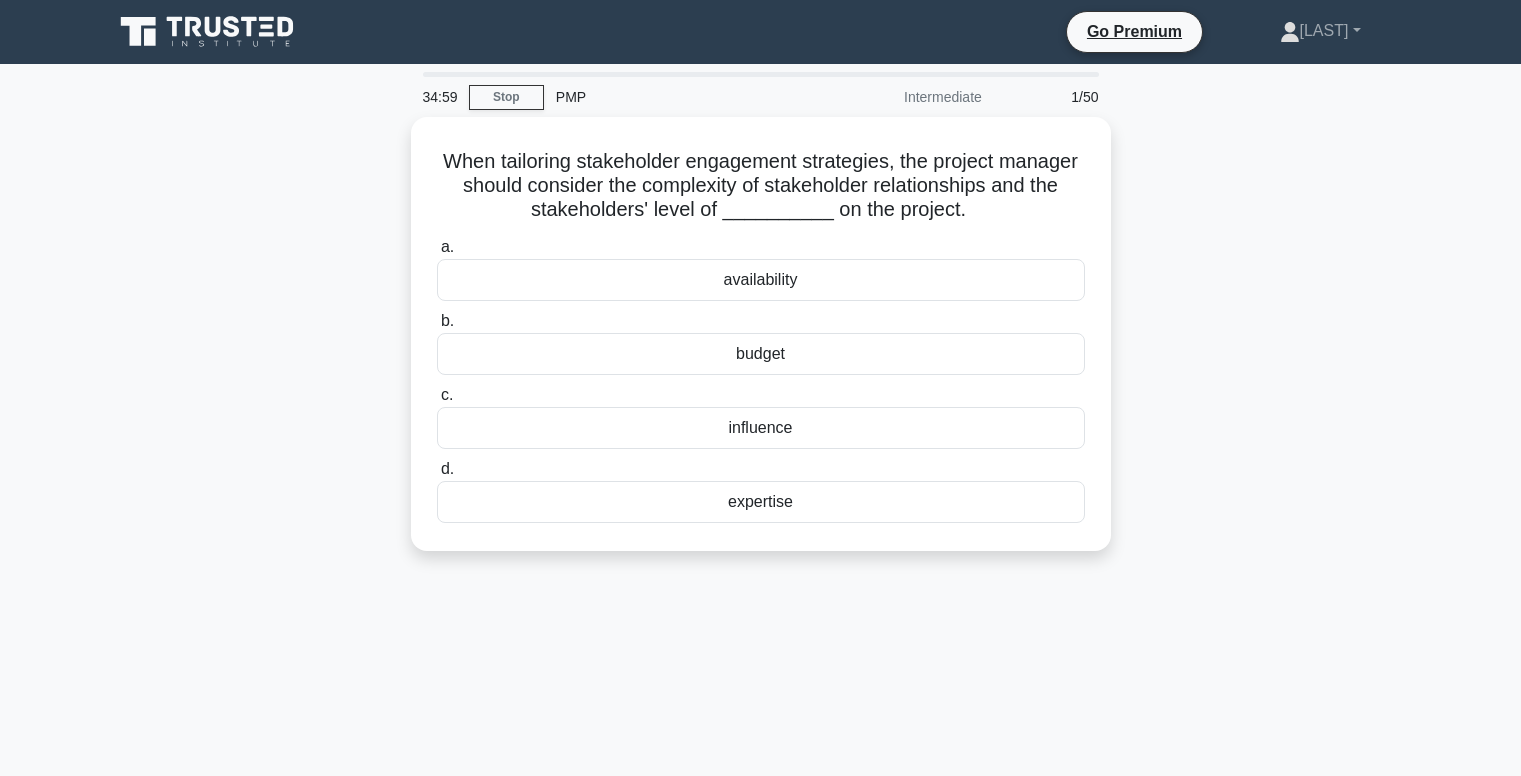 scroll, scrollTop: 0, scrollLeft: 0, axis: both 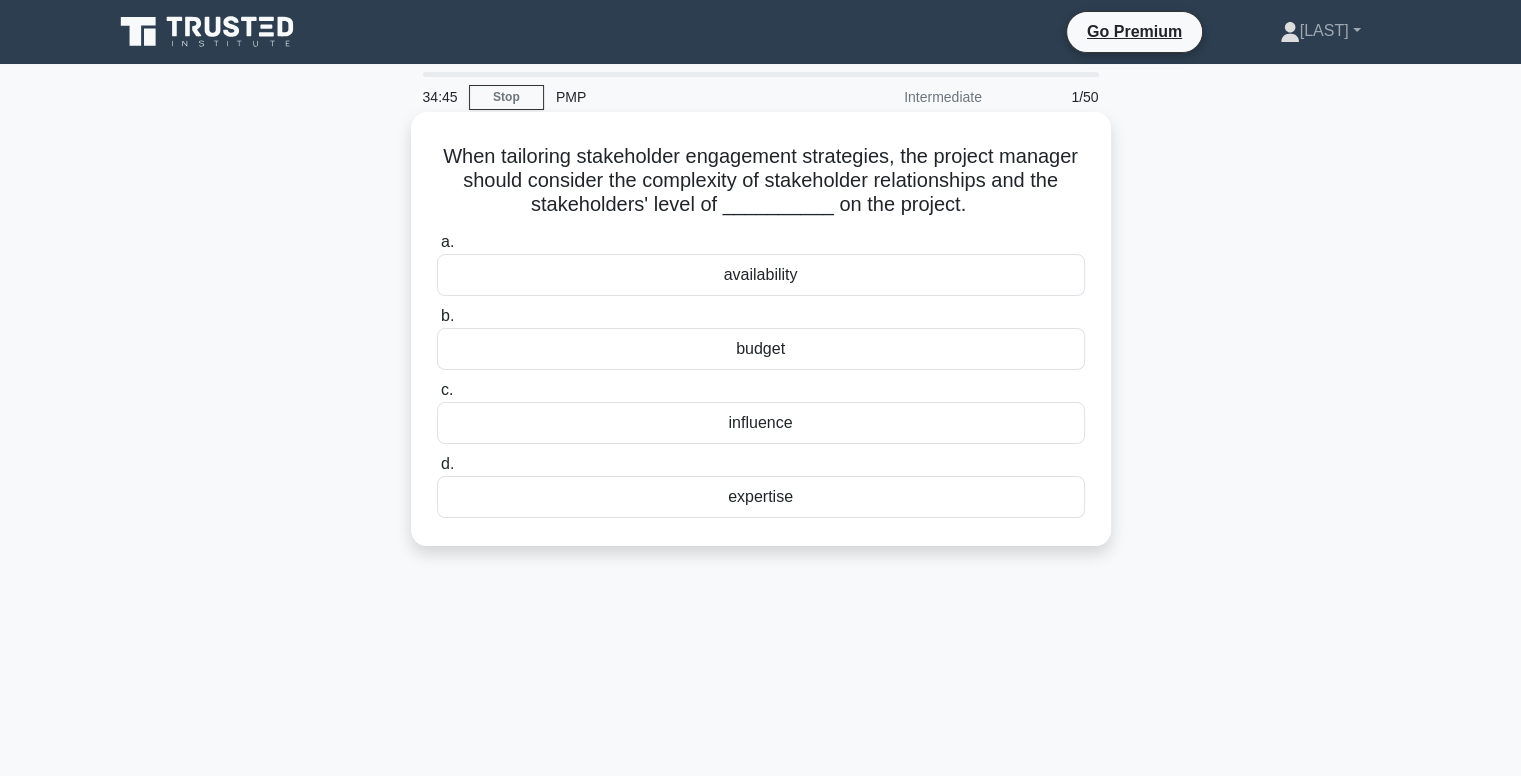 click on "influence" at bounding box center [761, 423] 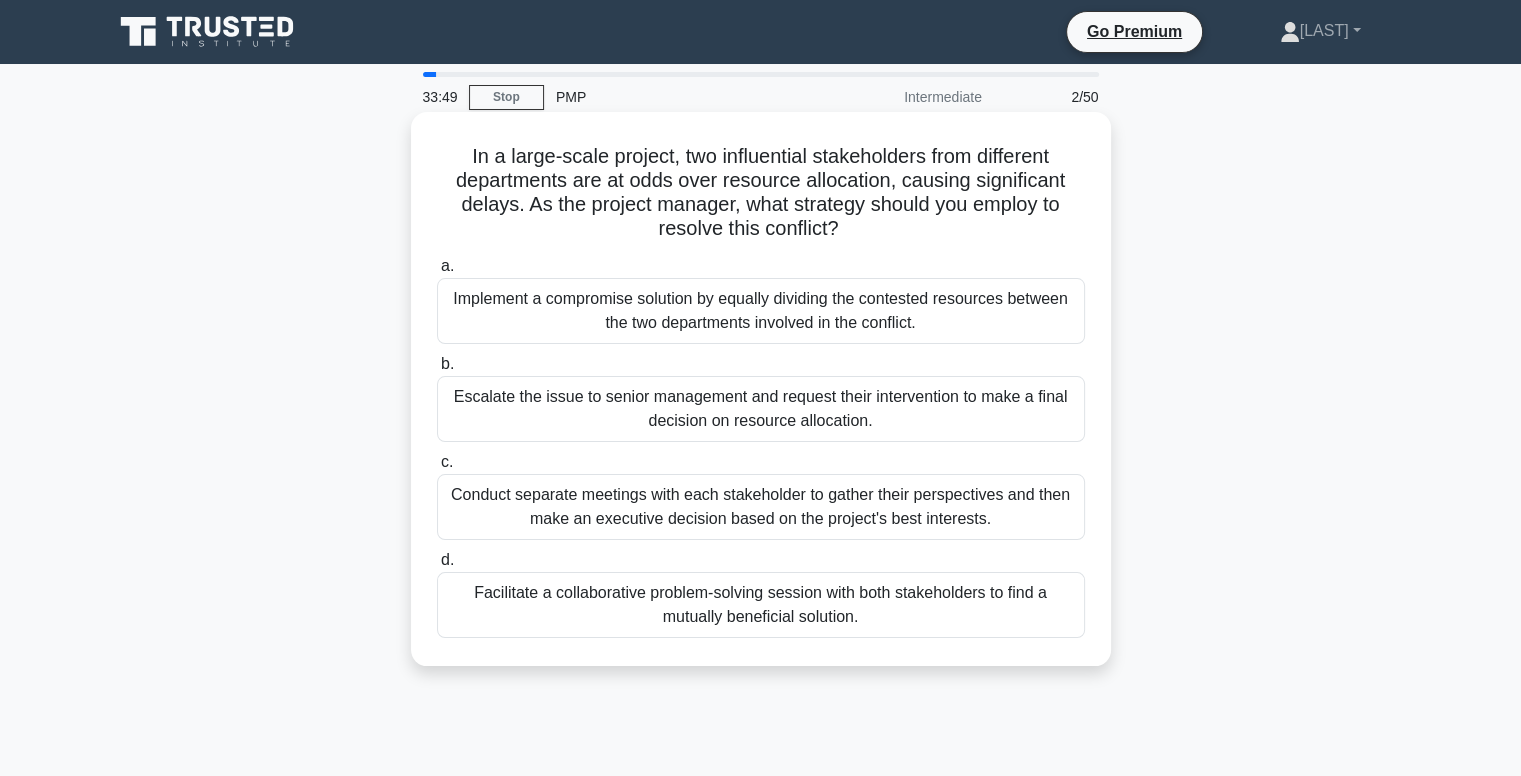 click on "Conduct separate meetings with each stakeholder to gather their perspectives and then make an executive decision based on the project's best interests." at bounding box center [761, 507] 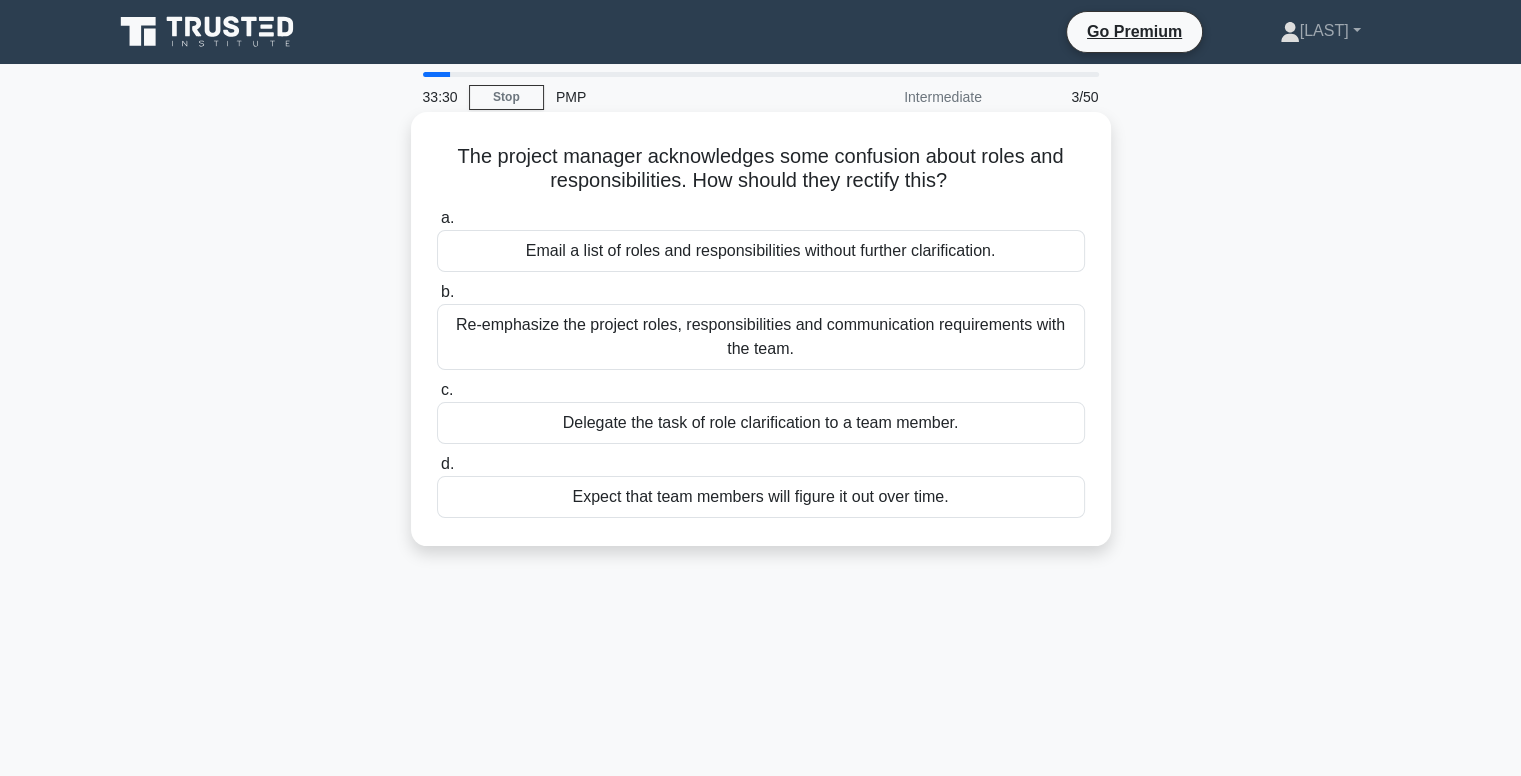 click on "Re-emphasize the project roles, responsibilities and communication requirements with the team." at bounding box center [761, 337] 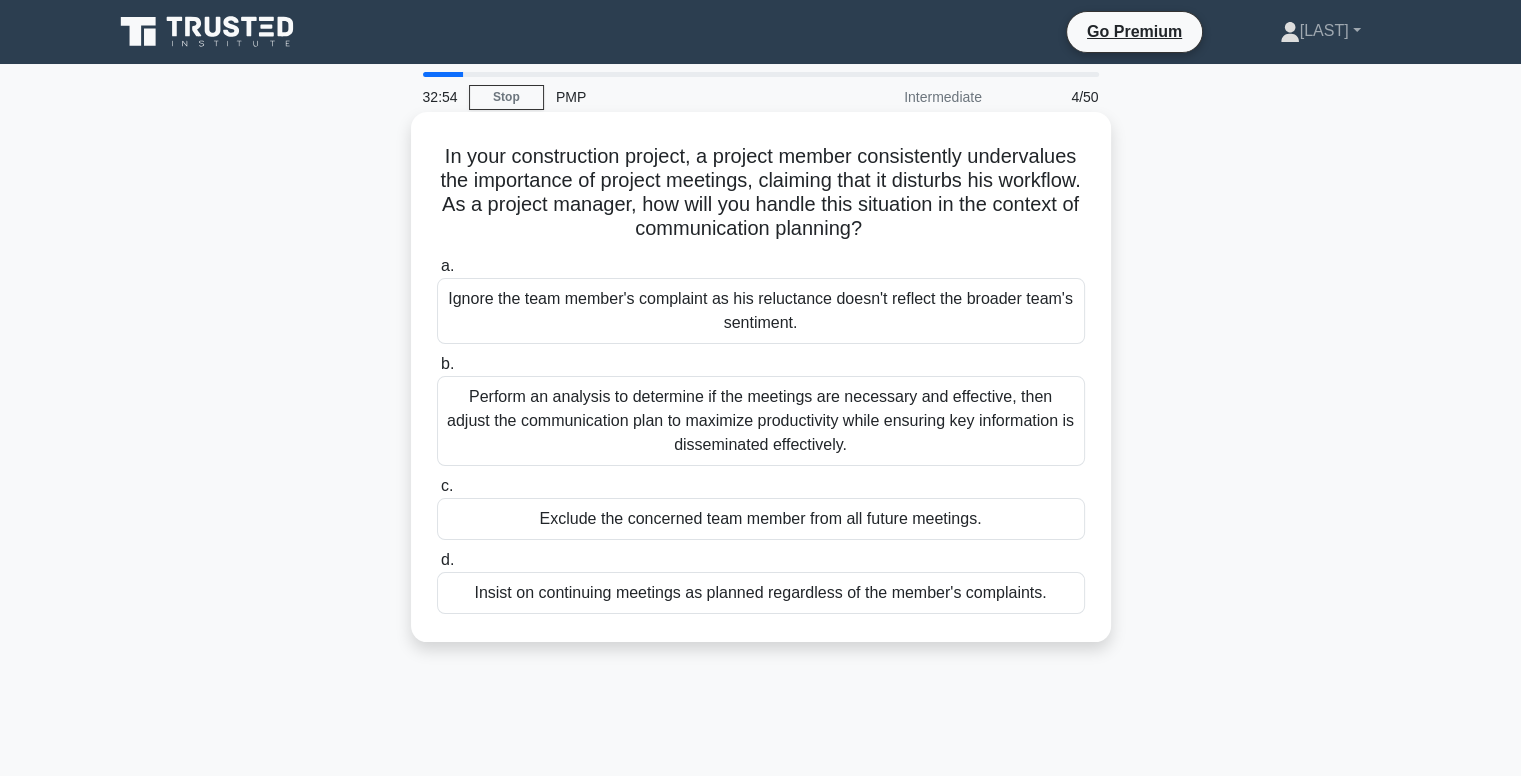click on "Perform an analysis to determine if the meetings are necessary and effective, then adjust the communication plan to maximize productivity while ensuring key information is disseminated effectively." at bounding box center [761, 421] 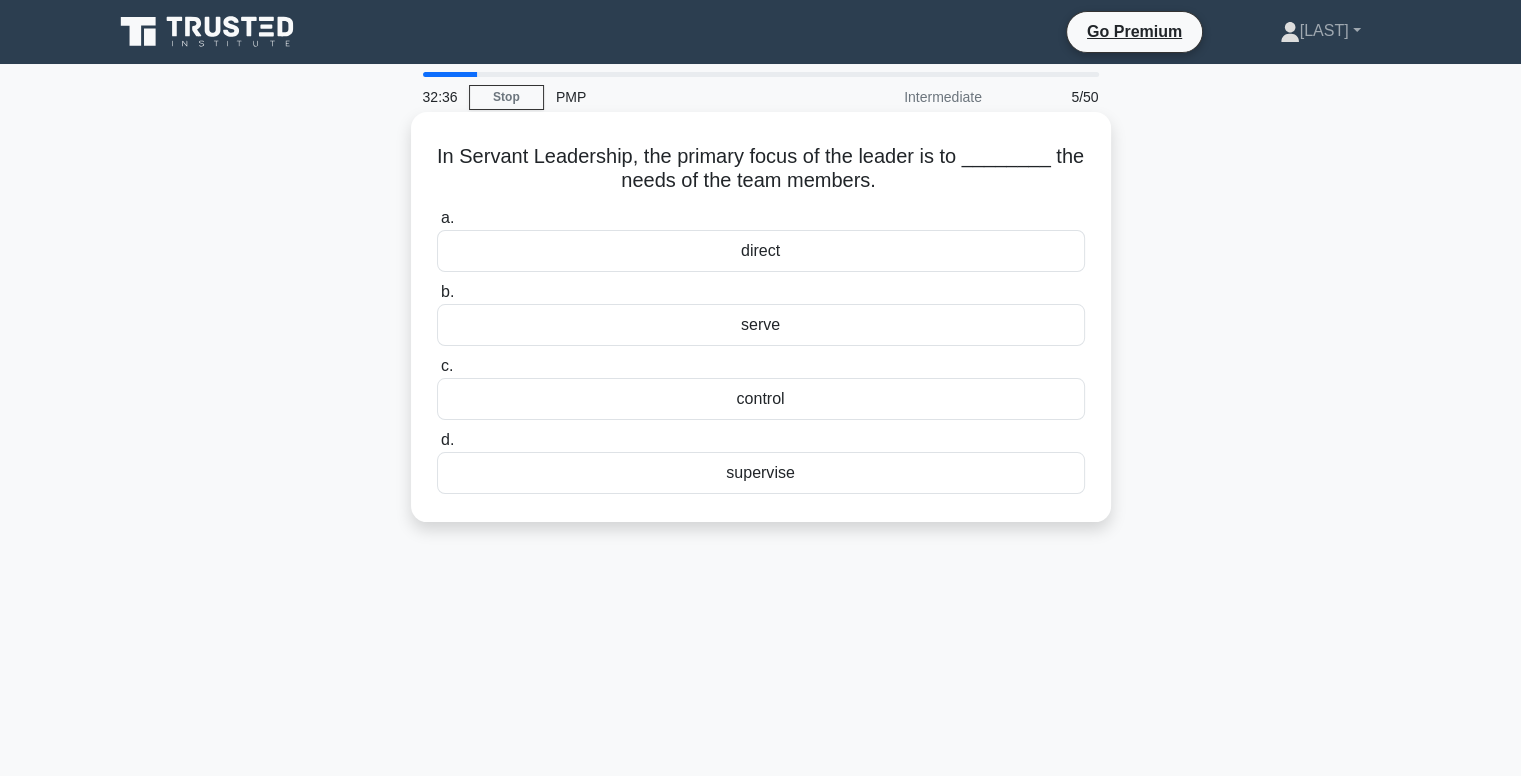 click on "serve" at bounding box center (761, 325) 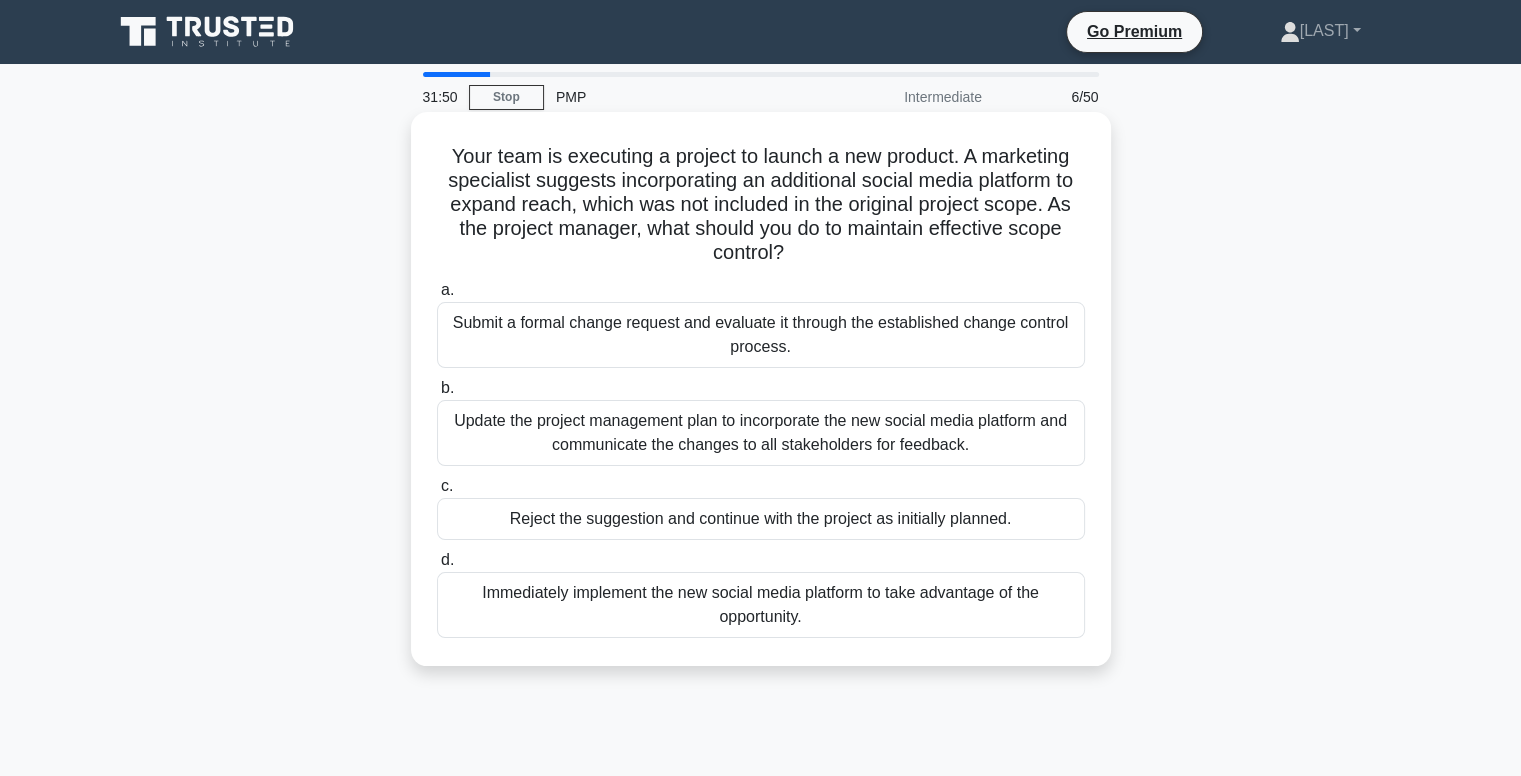 click on "Submit a formal change request and evaluate it through the established change control process." at bounding box center (761, 335) 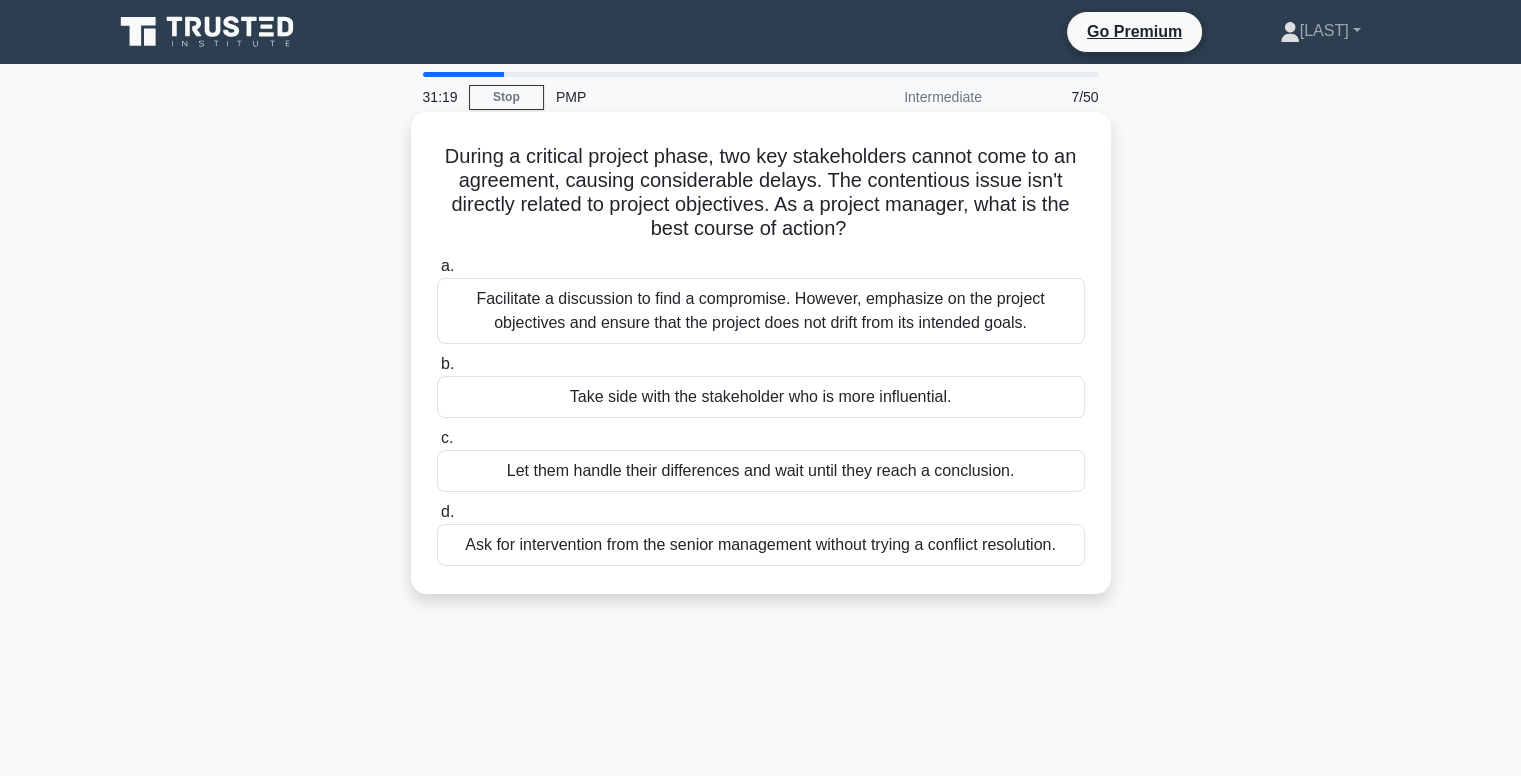 click on "Facilitate a discussion to find a compromise. However, emphasize on the project objectives and ensure that the project does not drift from its intended goals." at bounding box center (761, 311) 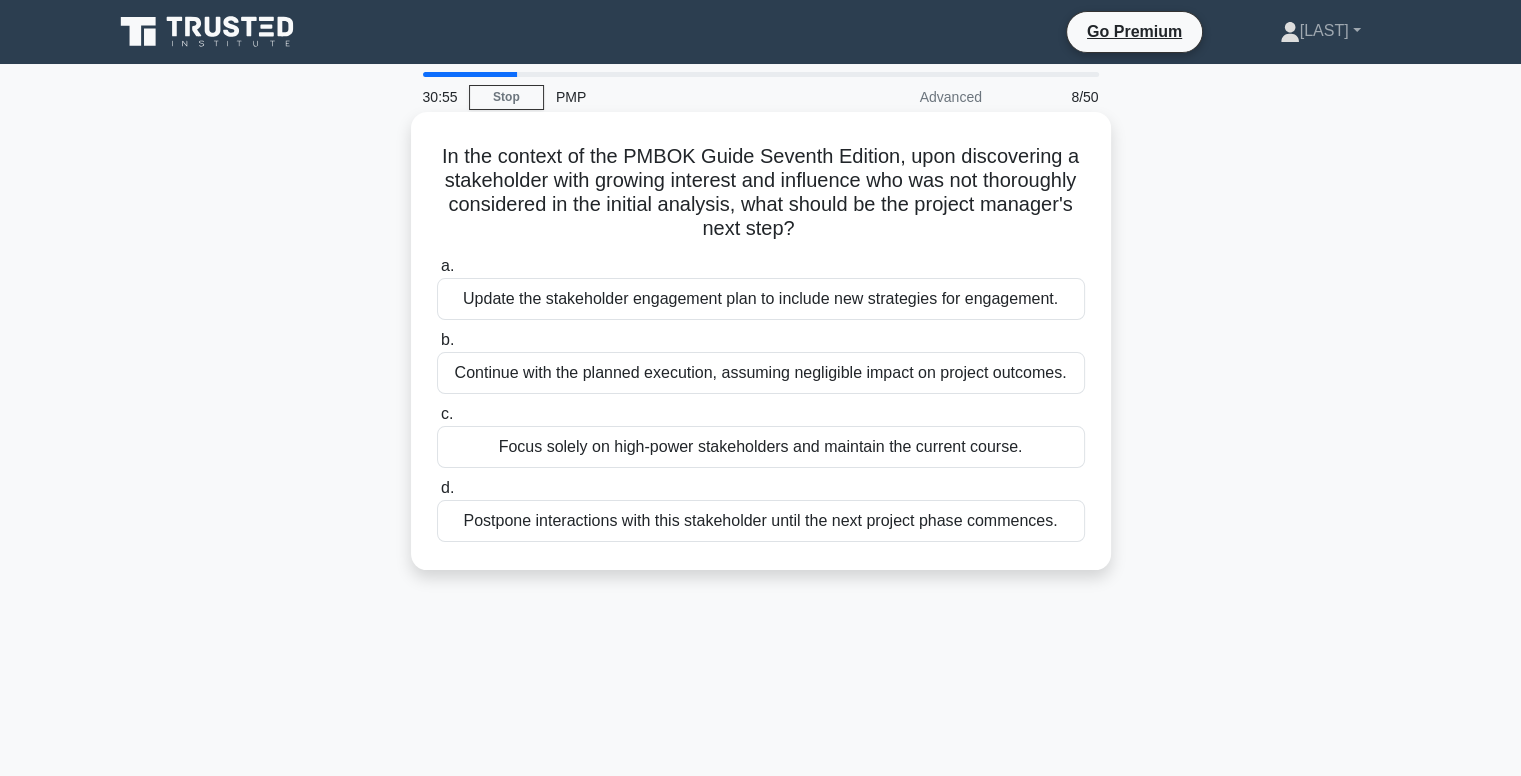 click on "Update the stakeholder engagement plan to include new strategies for engagement." at bounding box center [761, 299] 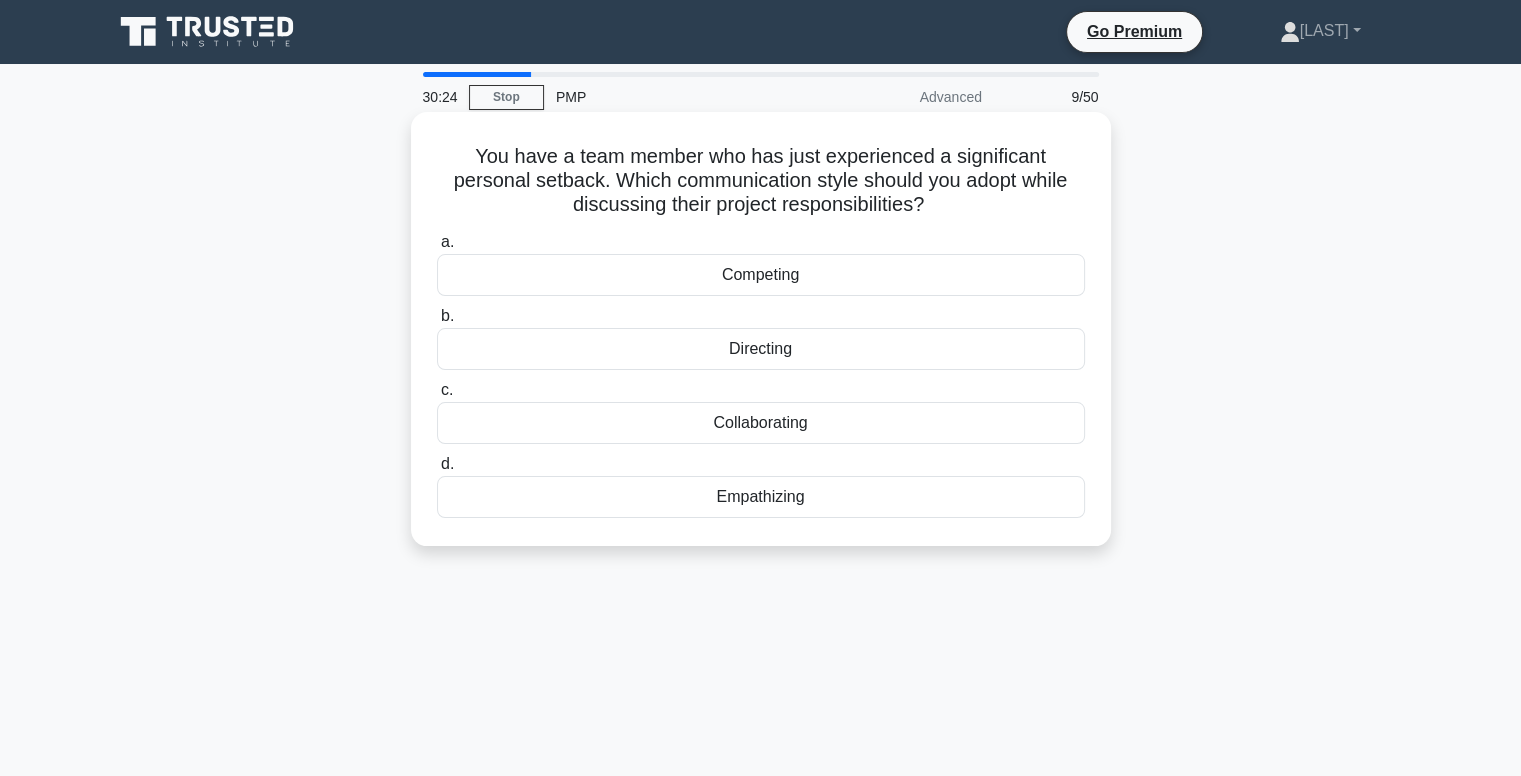 click on "Collaborating" at bounding box center [761, 423] 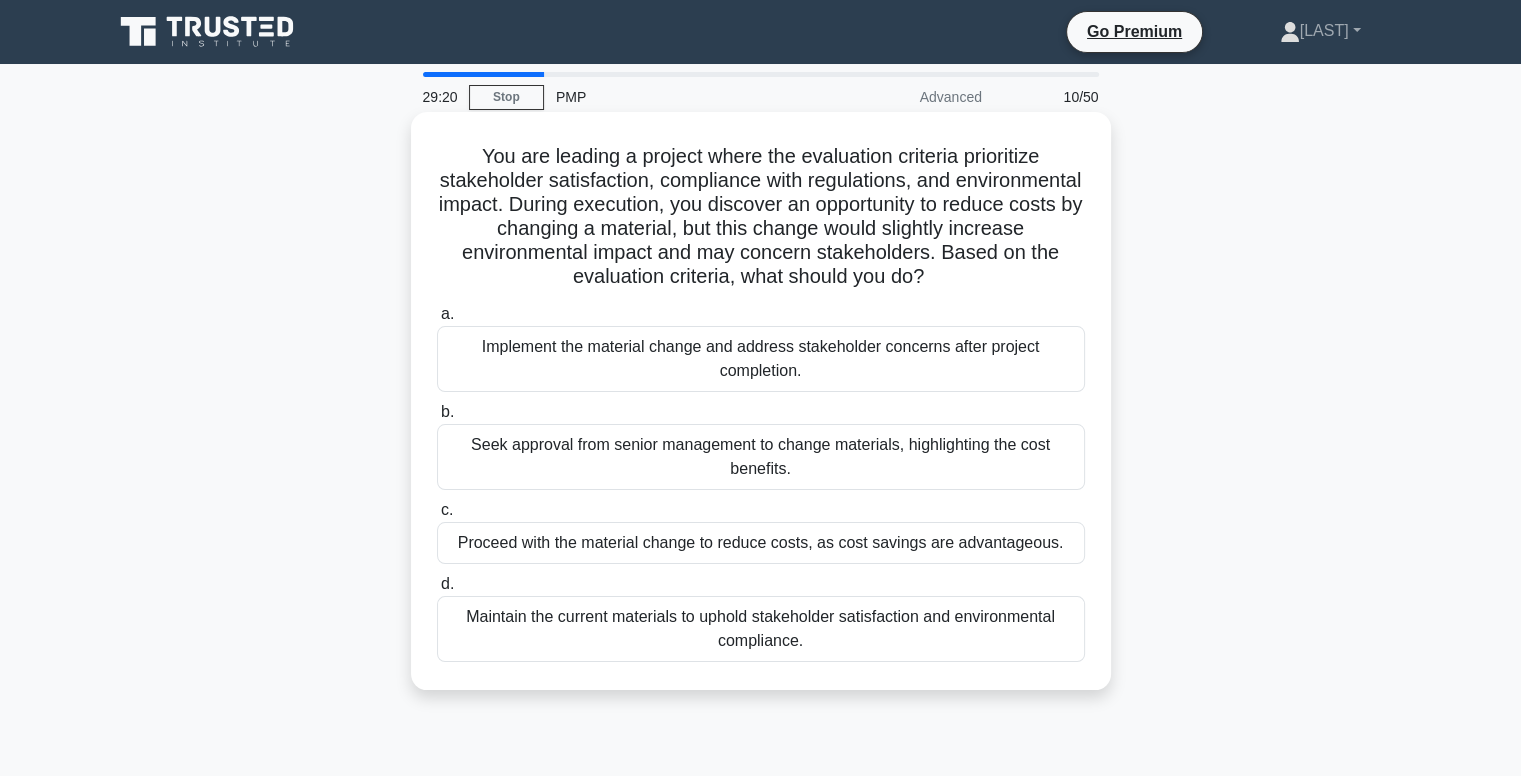 click on "Maintain the current materials to uphold stakeholder satisfaction and environmental compliance." at bounding box center (761, 629) 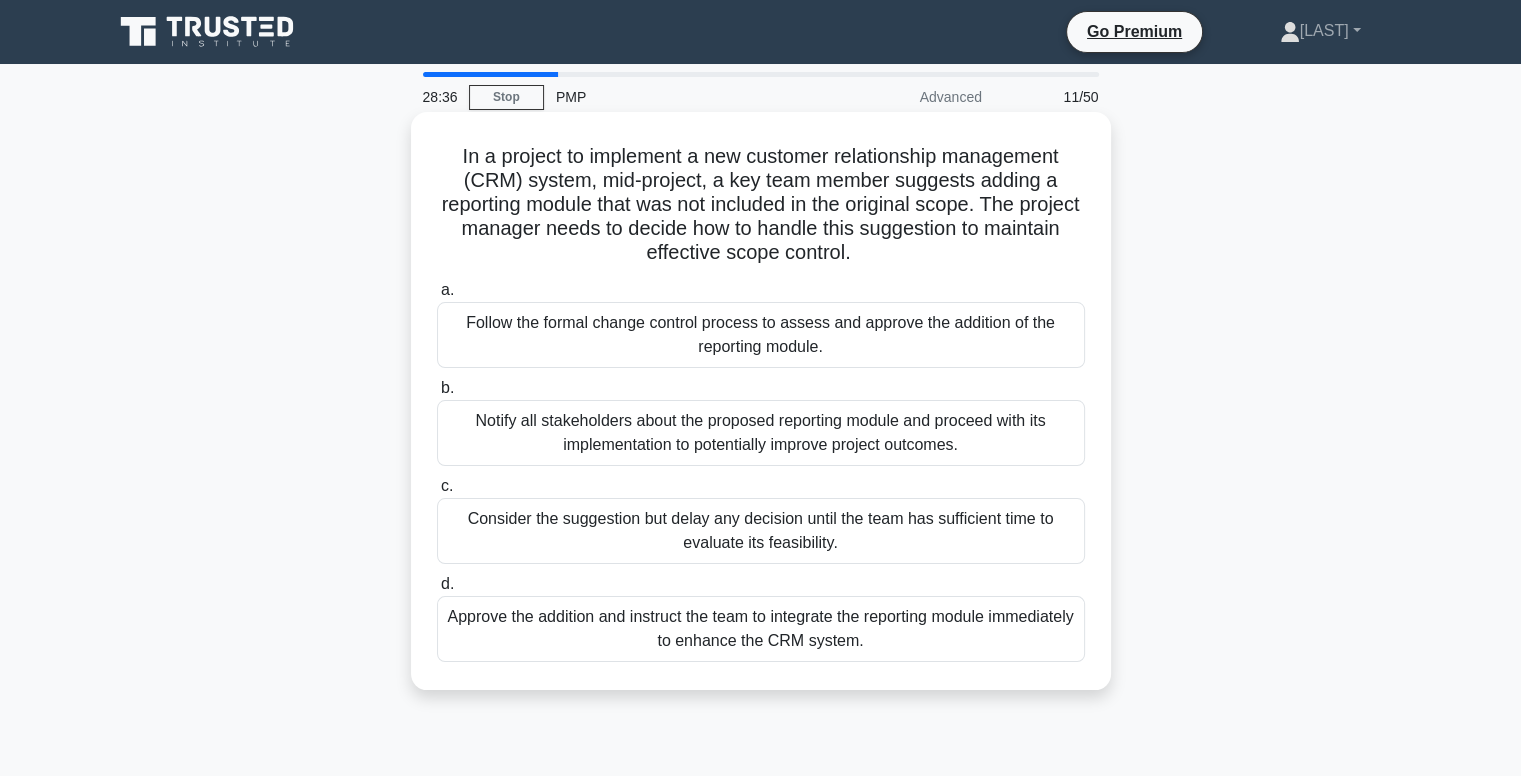 click on "Follow the formal change control process to assess and approve the addition of the reporting module." at bounding box center [761, 335] 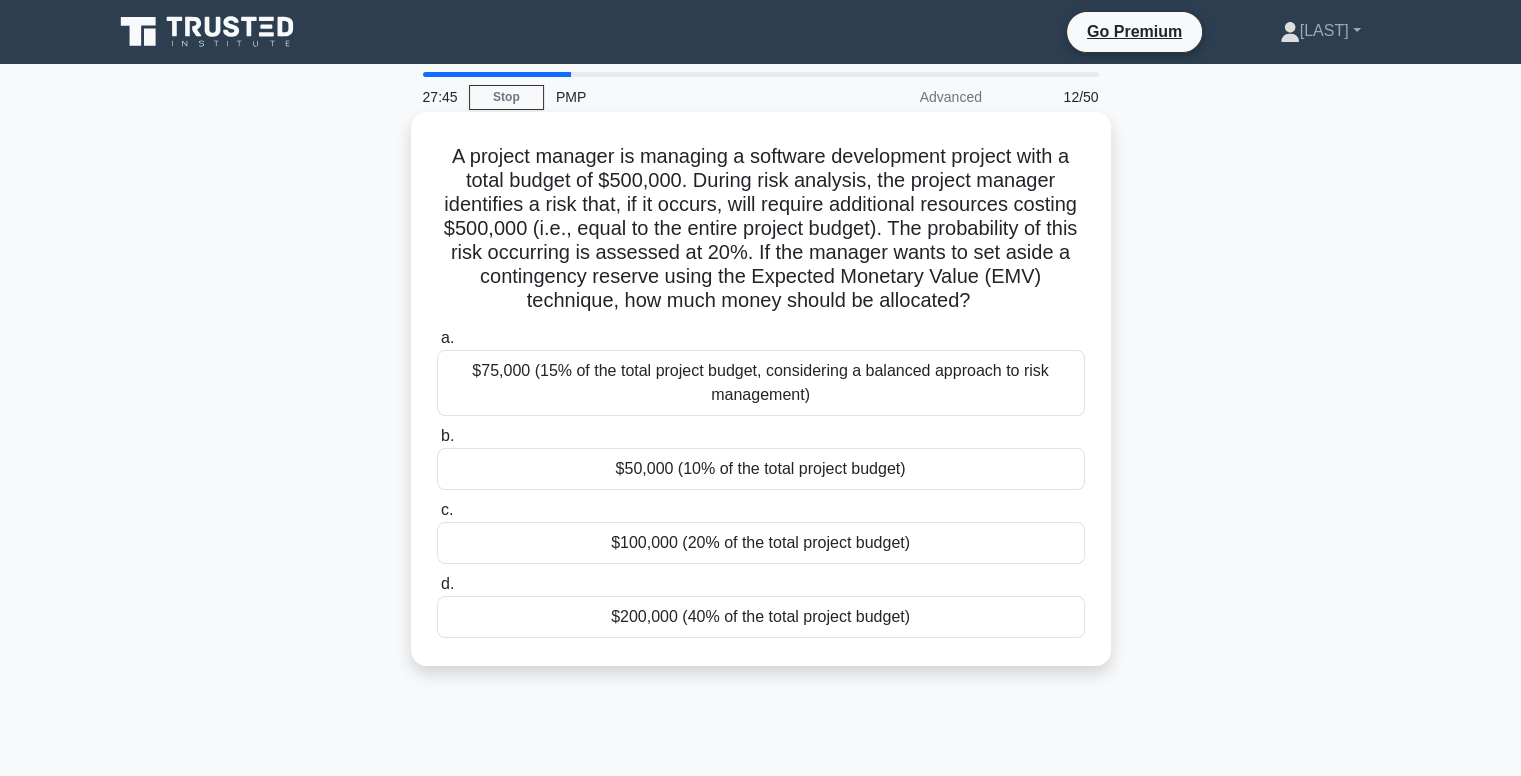 click on "$100,000 (20% of the total project budget)" at bounding box center [761, 543] 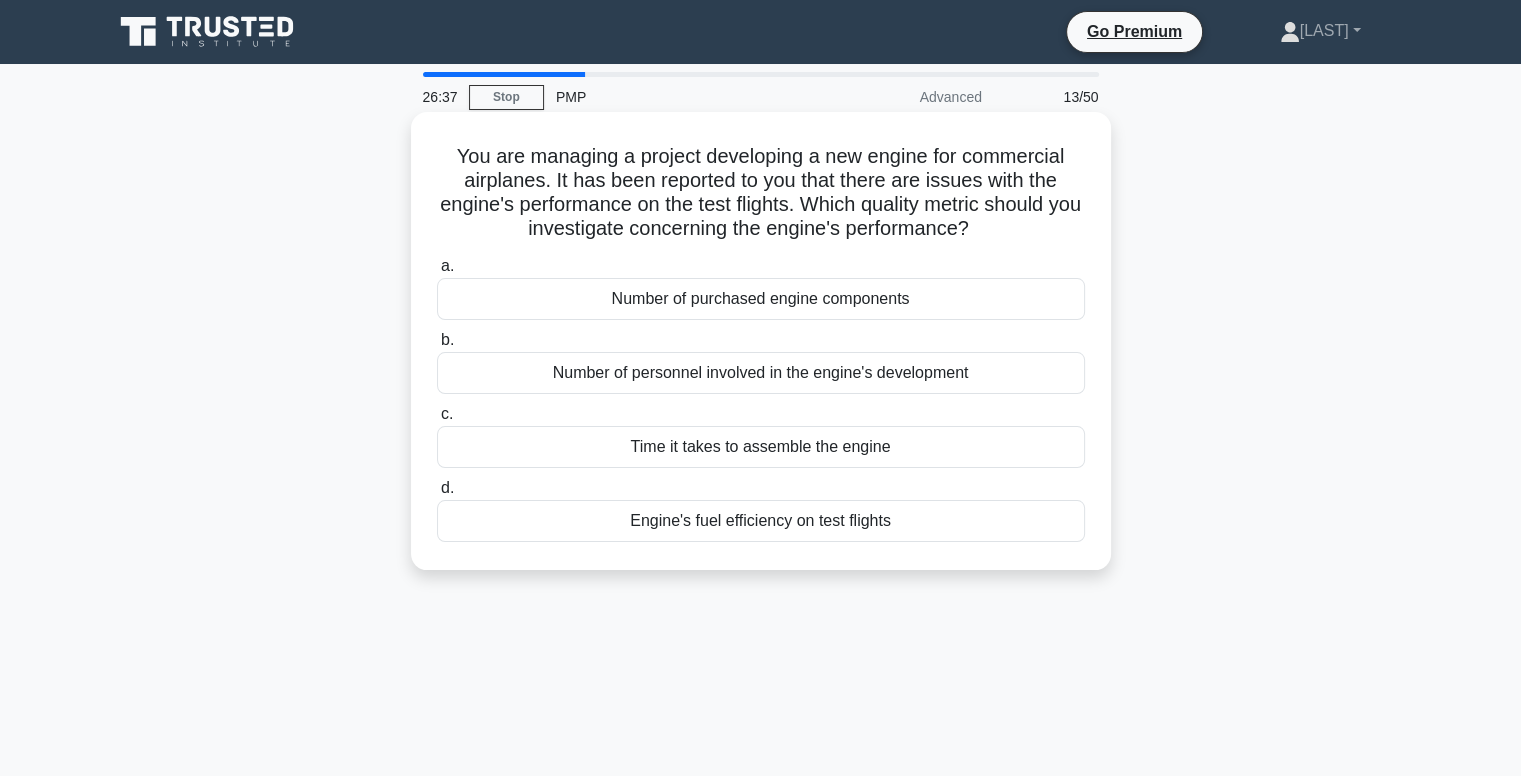click on "Number of personnel involved in the engine's development" at bounding box center [761, 373] 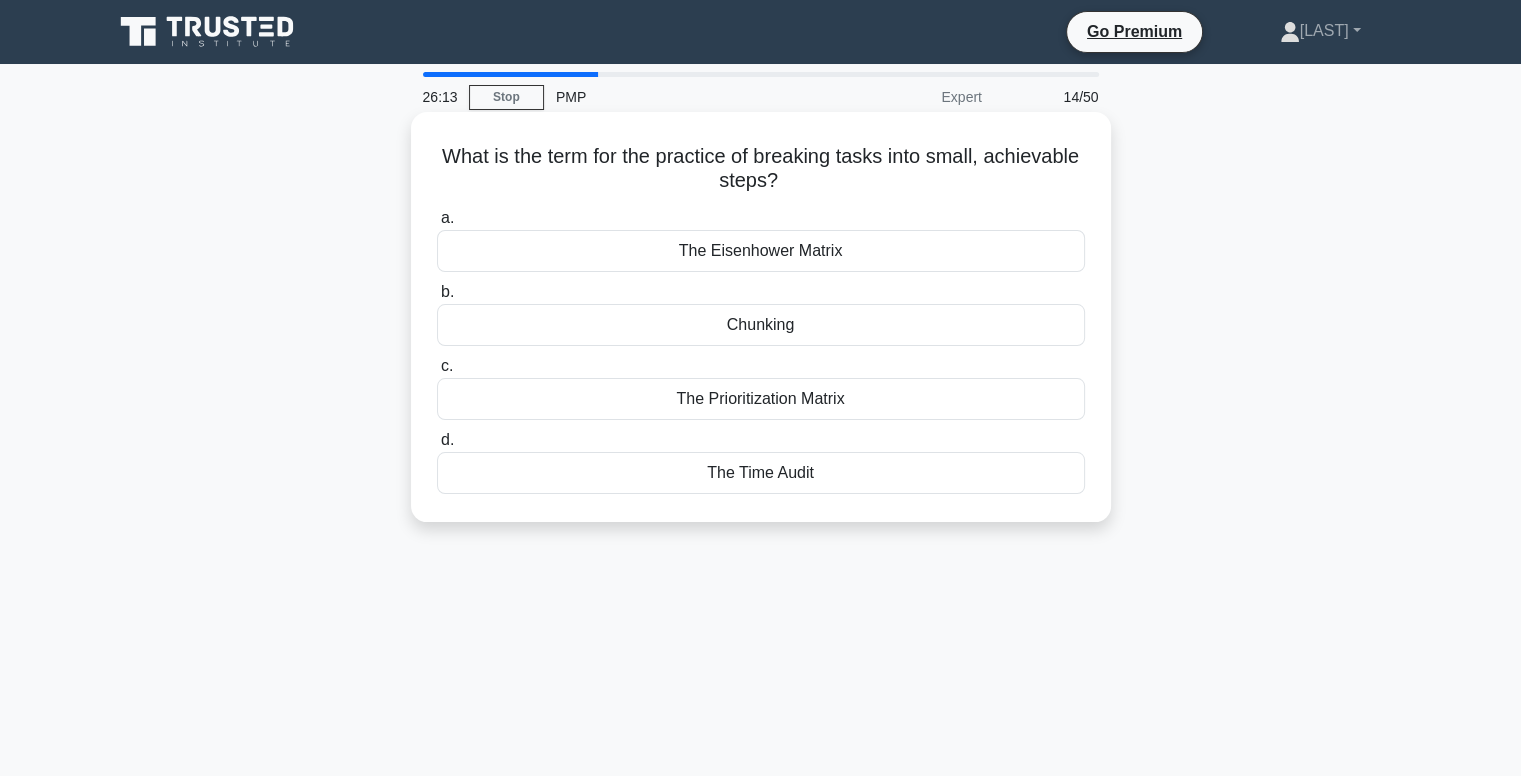 click on "Chunking" at bounding box center (761, 325) 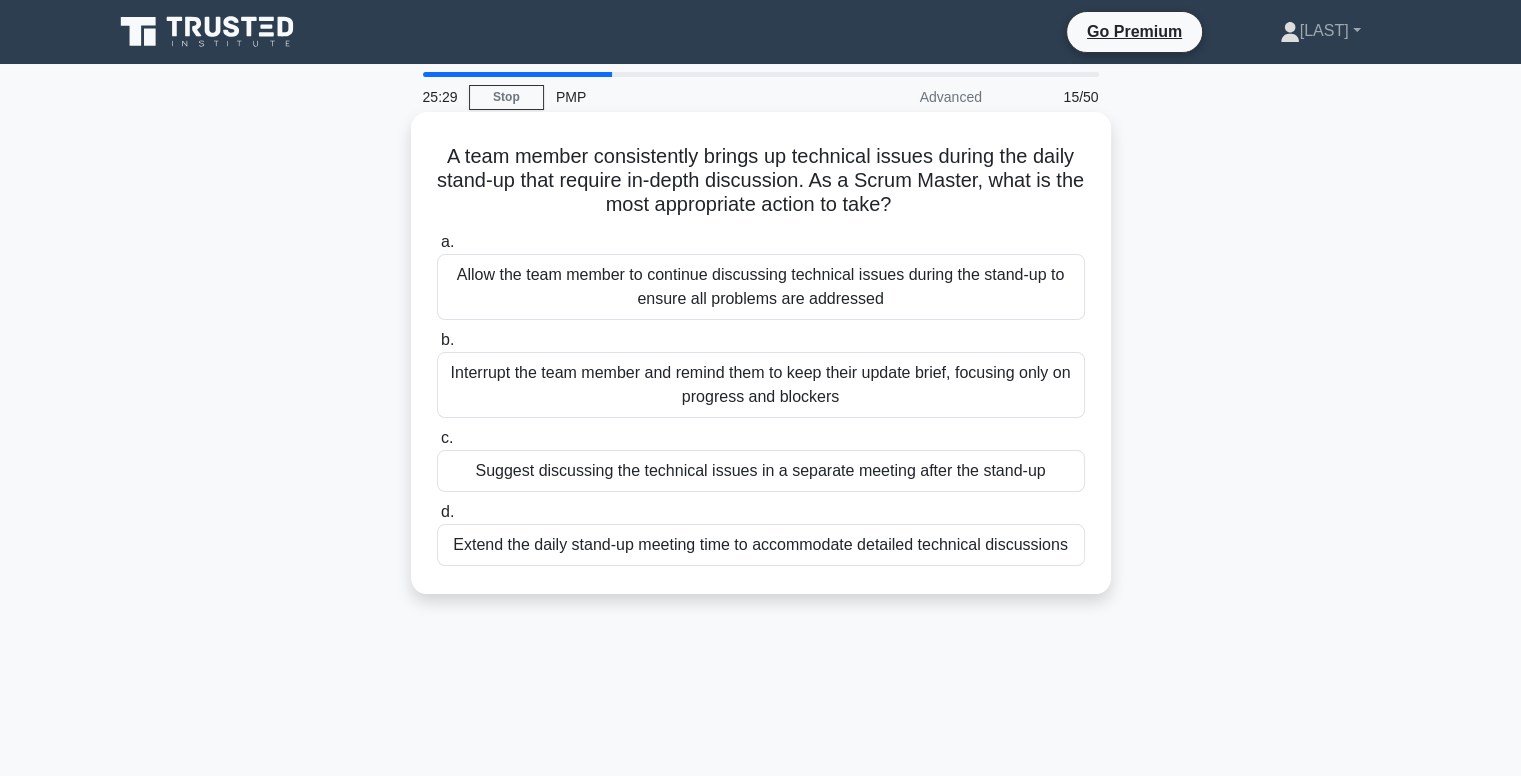 click on "Interrupt the team member and remind them to keep their update brief, focusing only on progress and blockers" at bounding box center (761, 385) 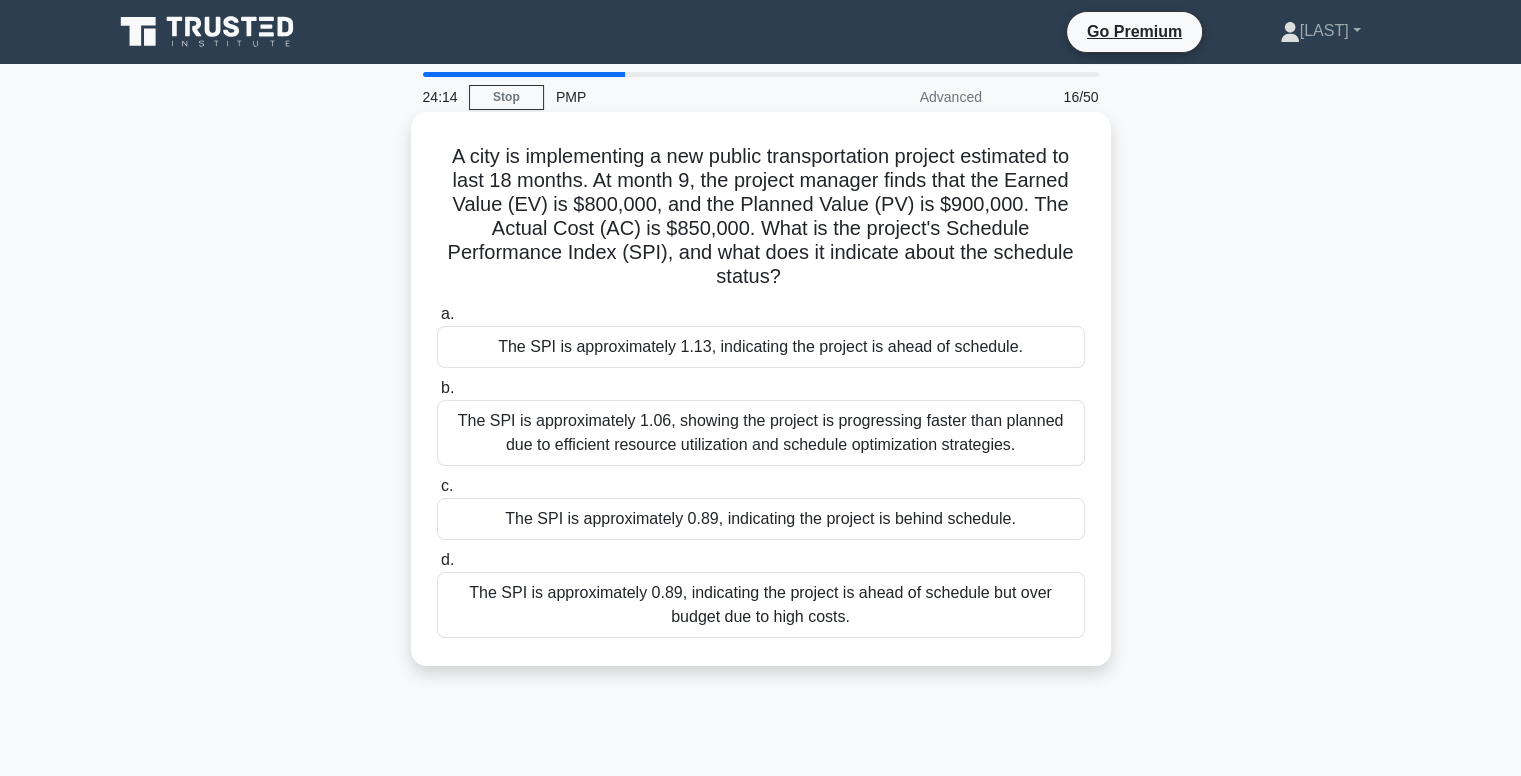 click on "The SPI is approximately 0.89, indicating the project is ahead of schedule but over budget due to high costs." at bounding box center (761, 605) 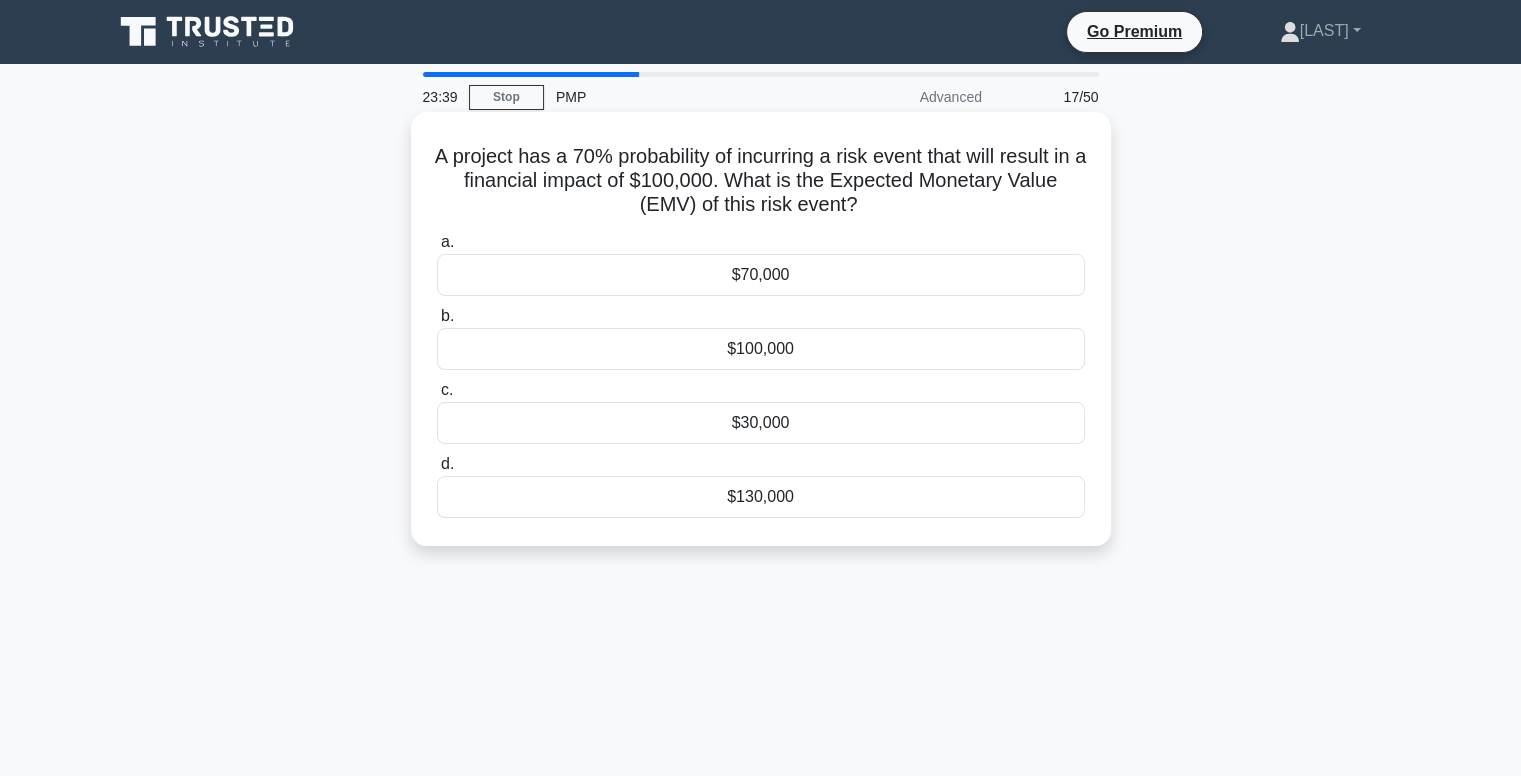 click on "$70,000" at bounding box center (761, 275) 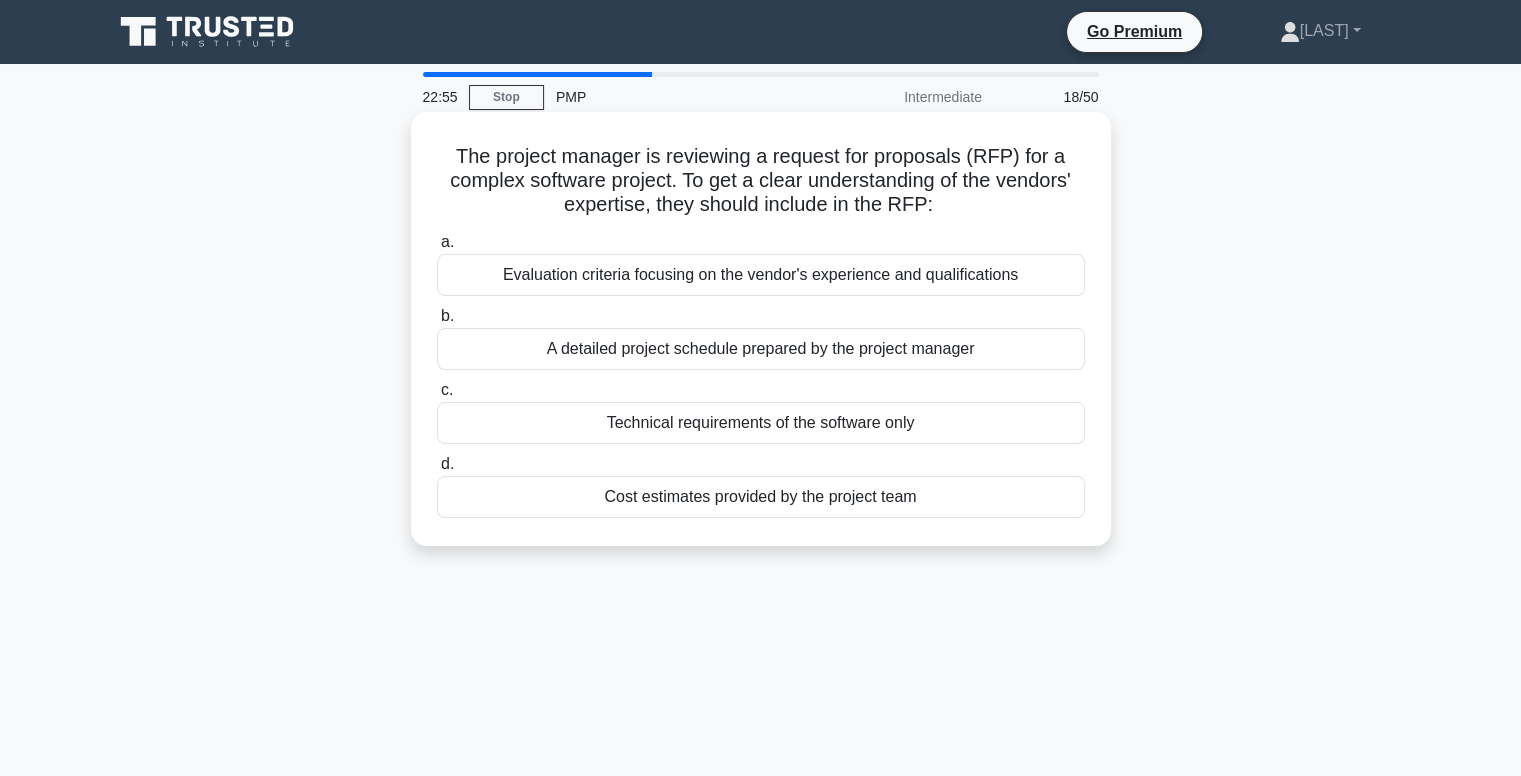 click on "Evaluation criteria focusing on the vendor's experience and qualifications" at bounding box center (761, 275) 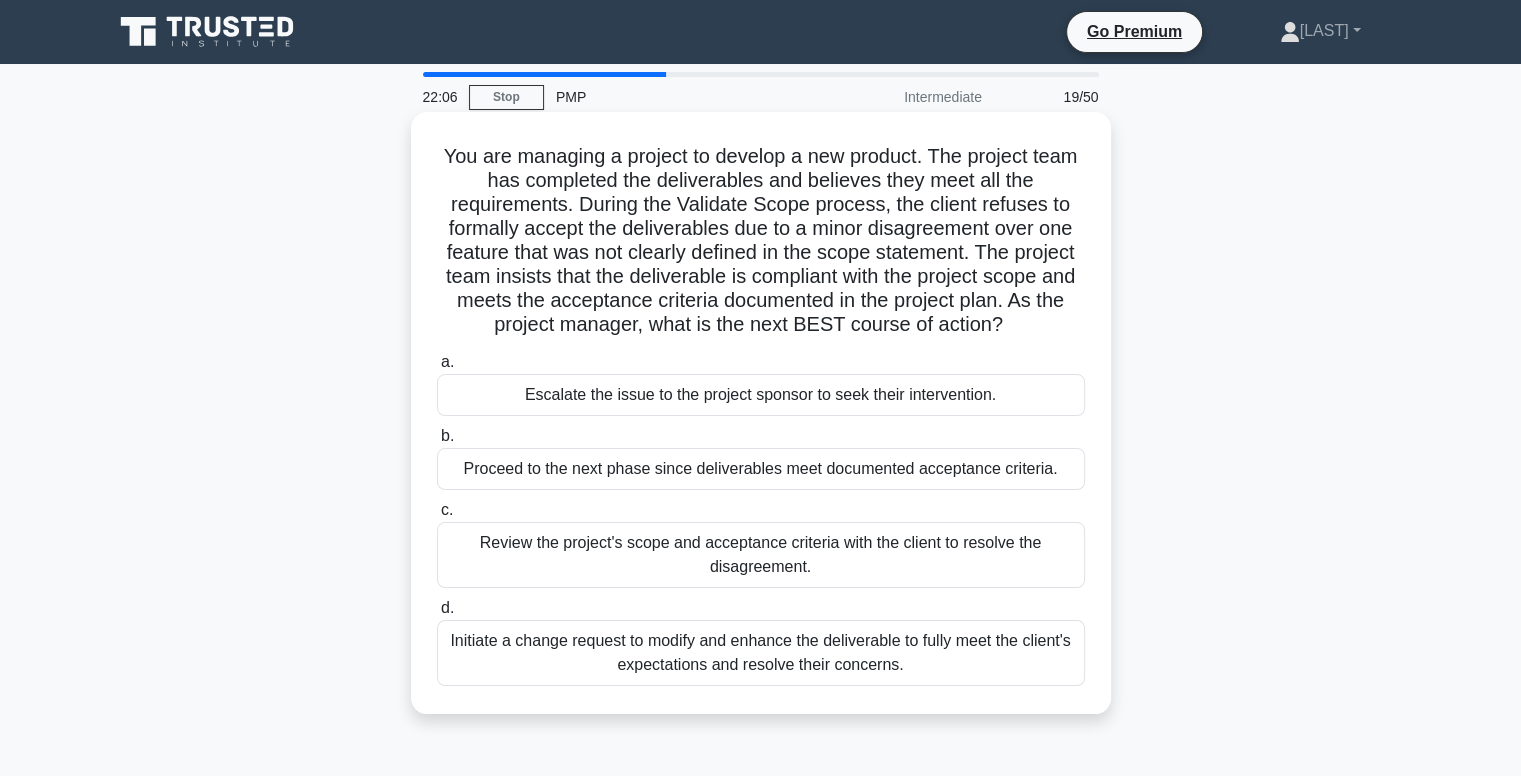click on "Review the project's scope and acceptance criteria with the client to resolve the disagreement." at bounding box center [761, 555] 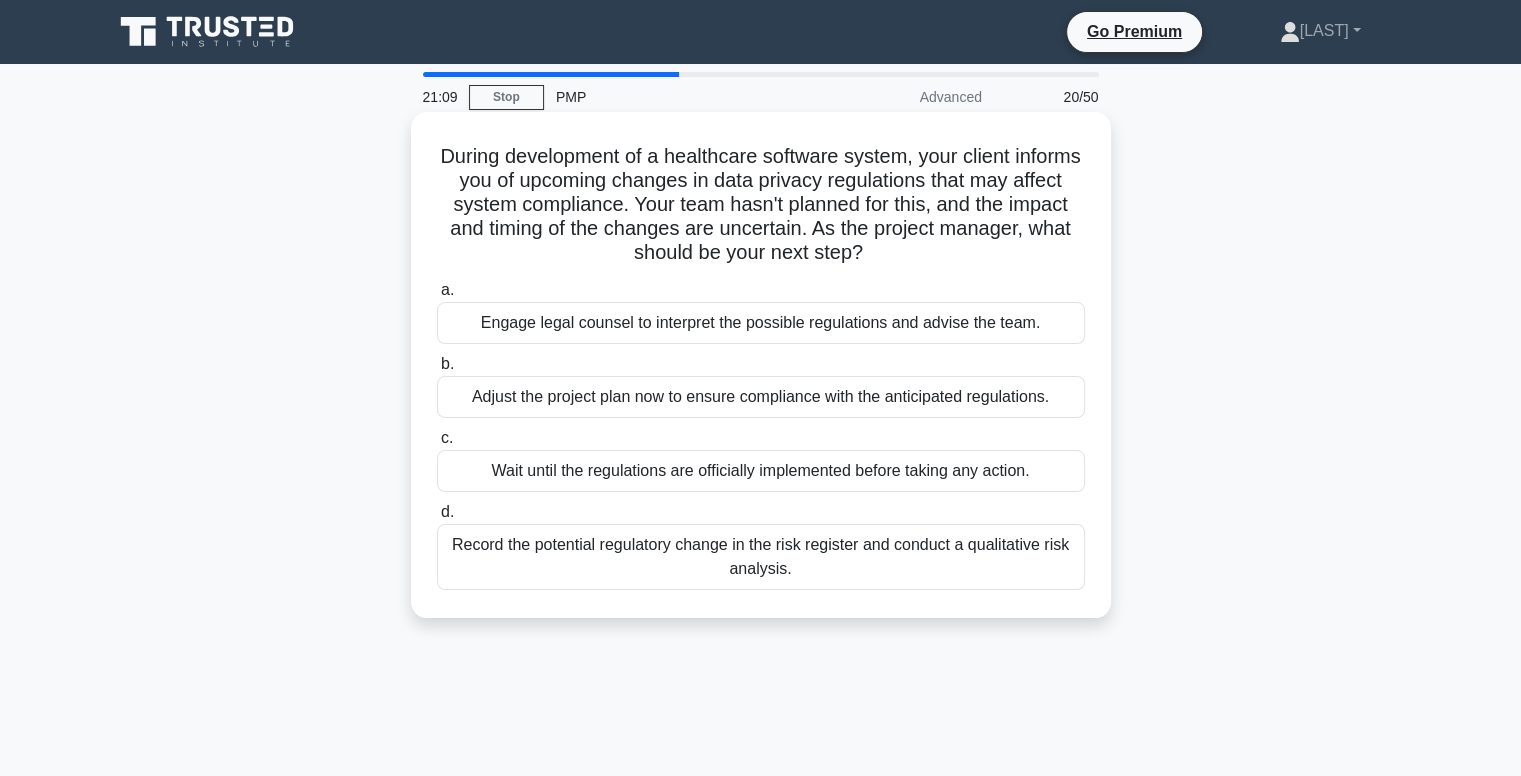 click on "Record the potential regulatory change in the risk register and conduct a qualitative risk analysis." at bounding box center (761, 557) 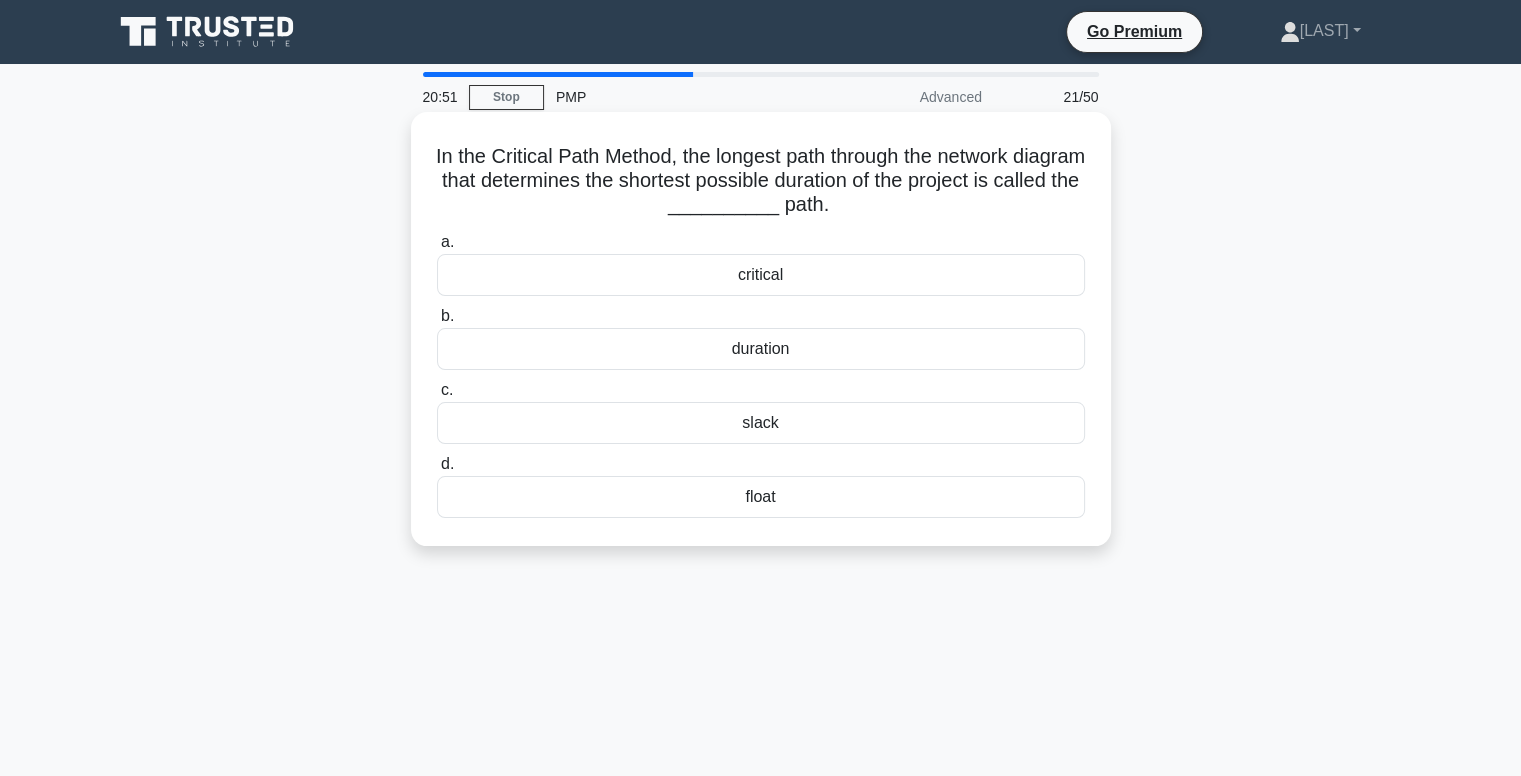 click on "float" at bounding box center (761, 497) 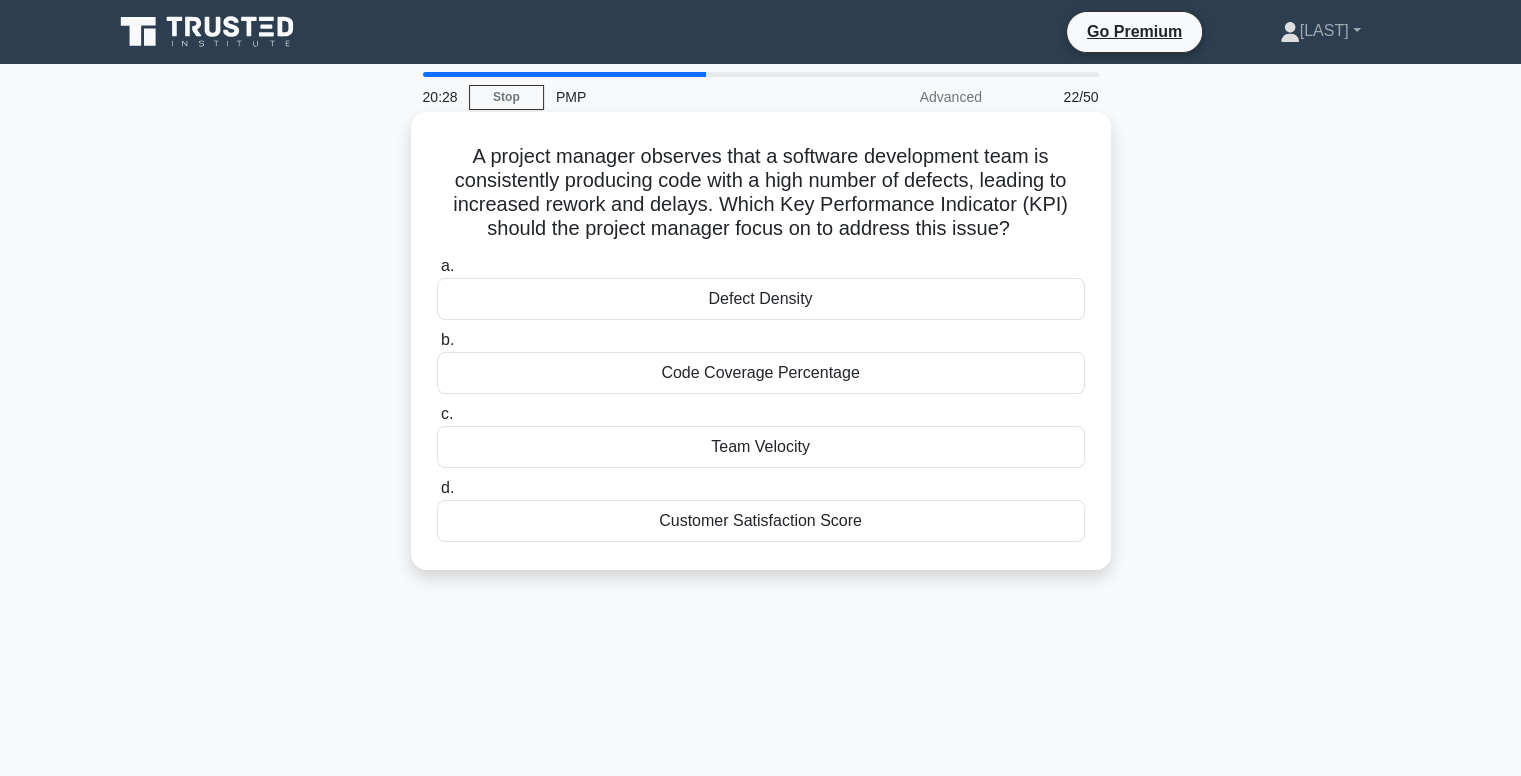 click on "Defect Density" at bounding box center [761, 299] 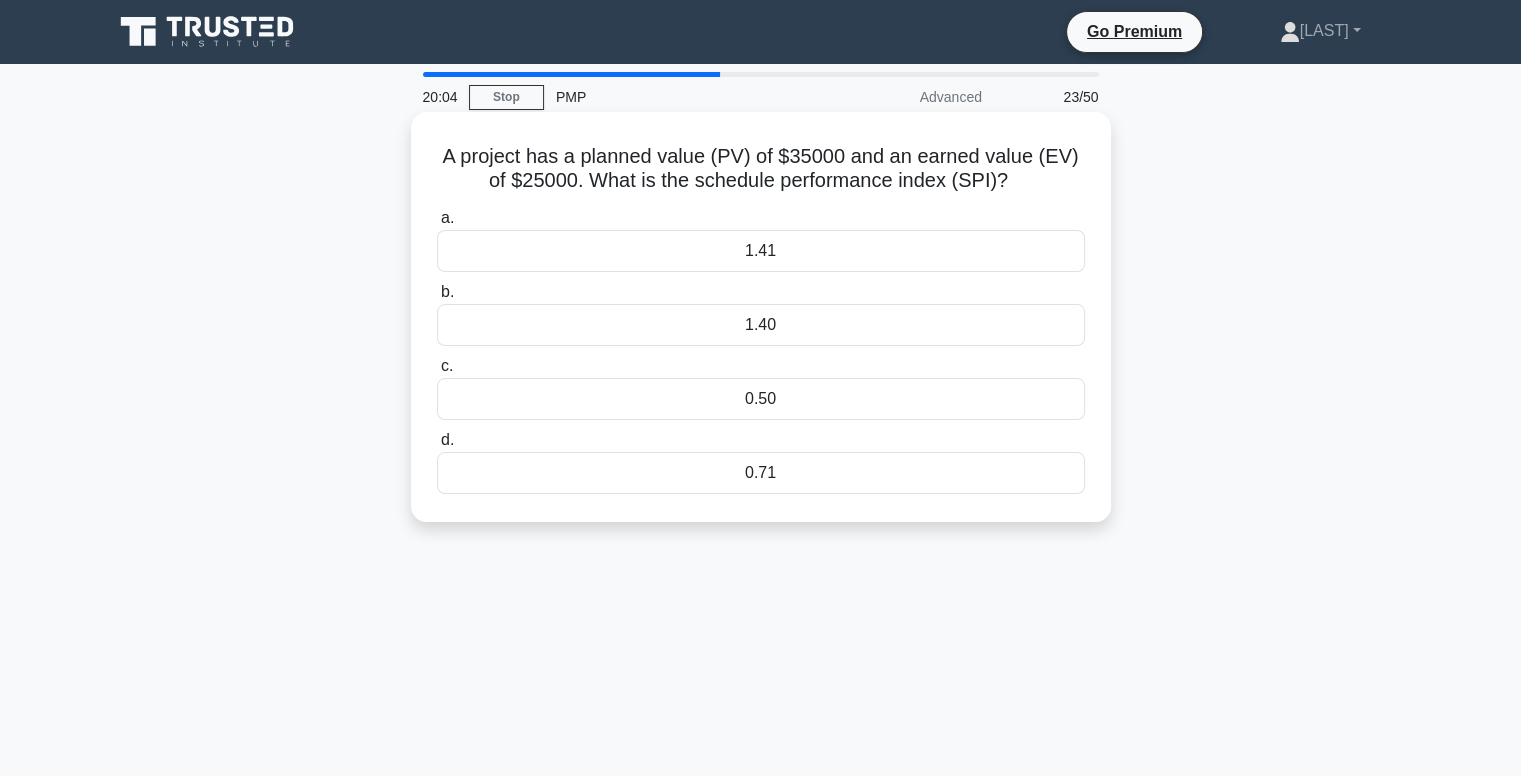 click on "1.40" at bounding box center [761, 325] 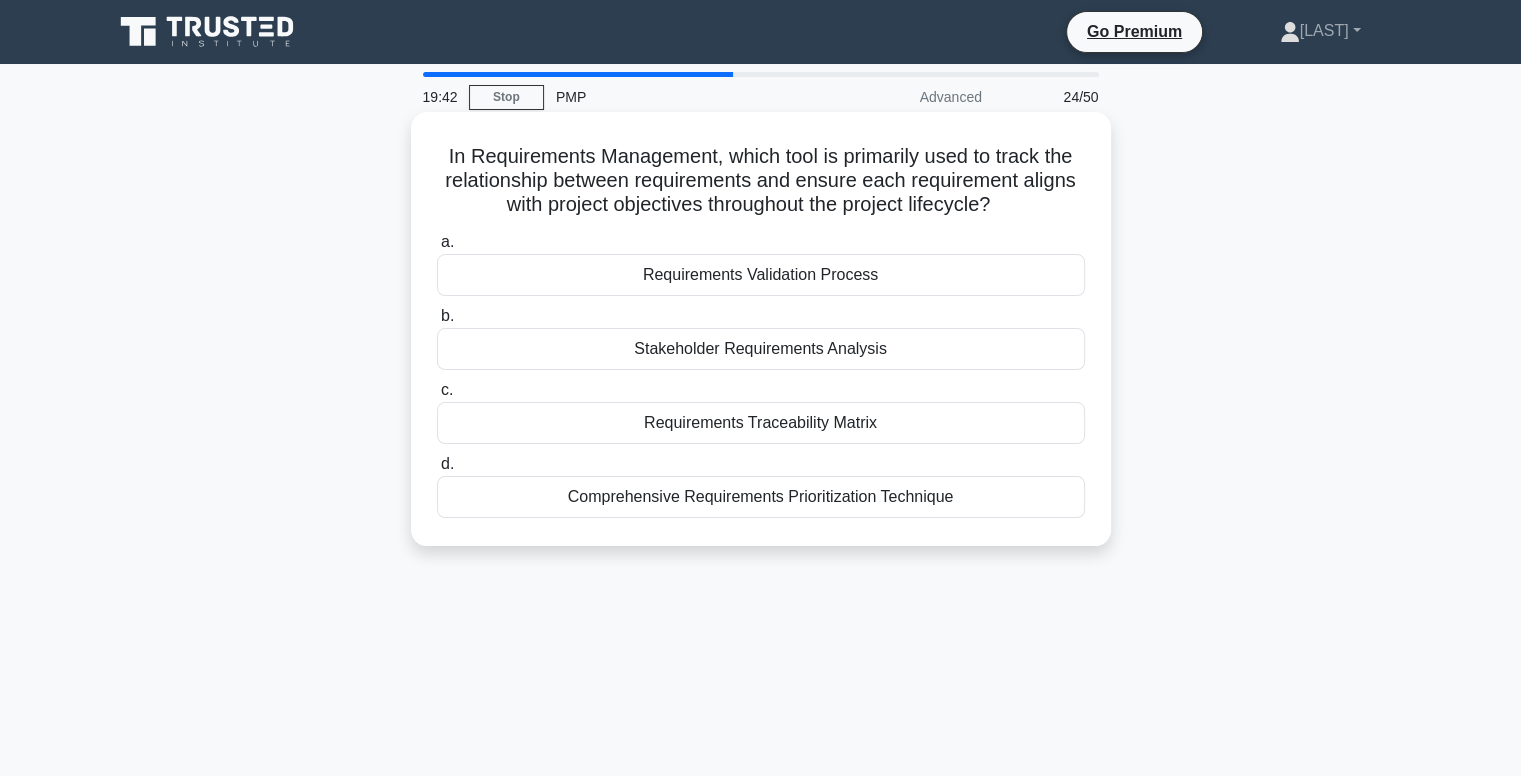 click on "Requirements Validation Process" at bounding box center [761, 275] 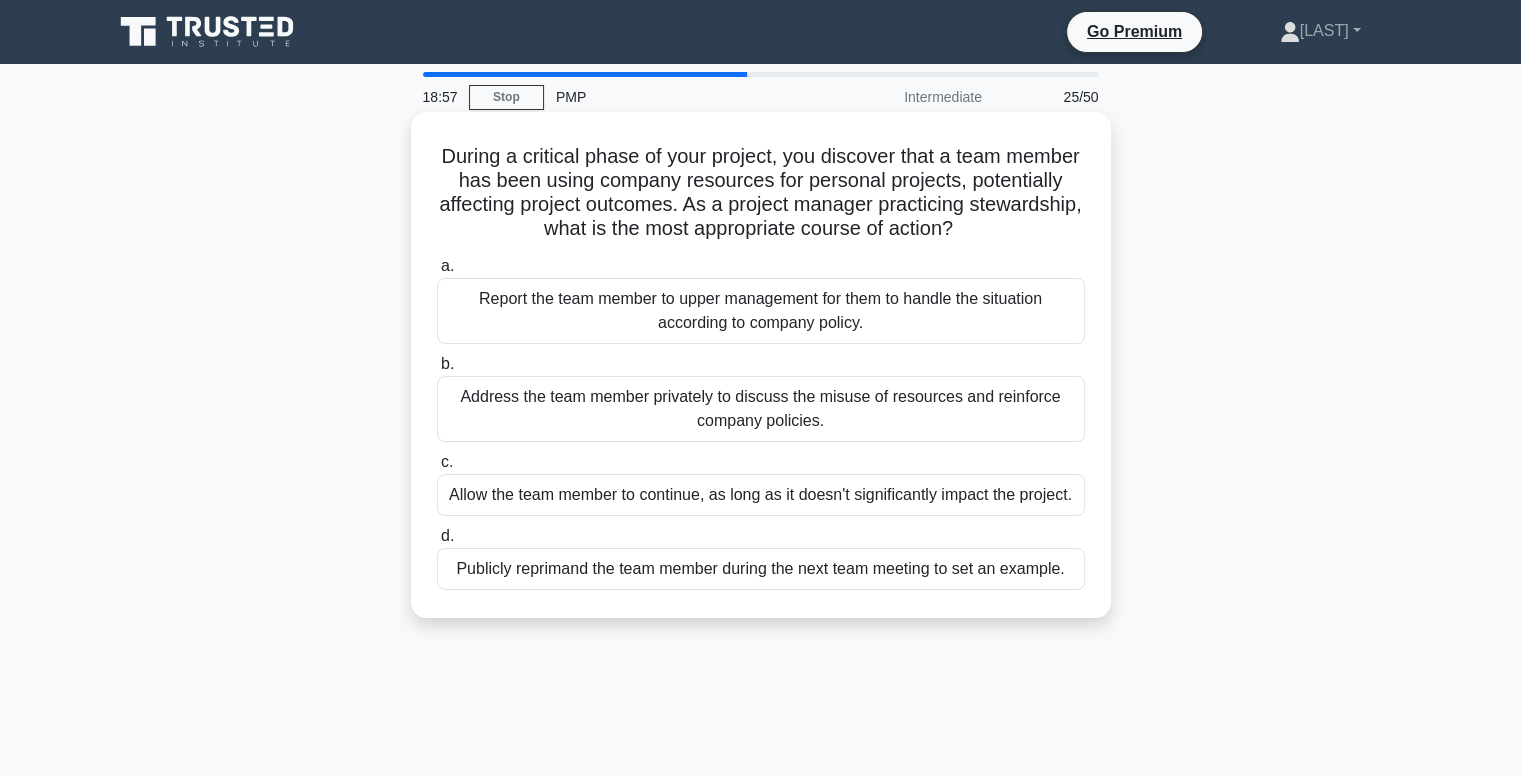 click on "Address the team member privately to discuss the misuse of resources and reinforce company policies." at bounding box center [761, 409] 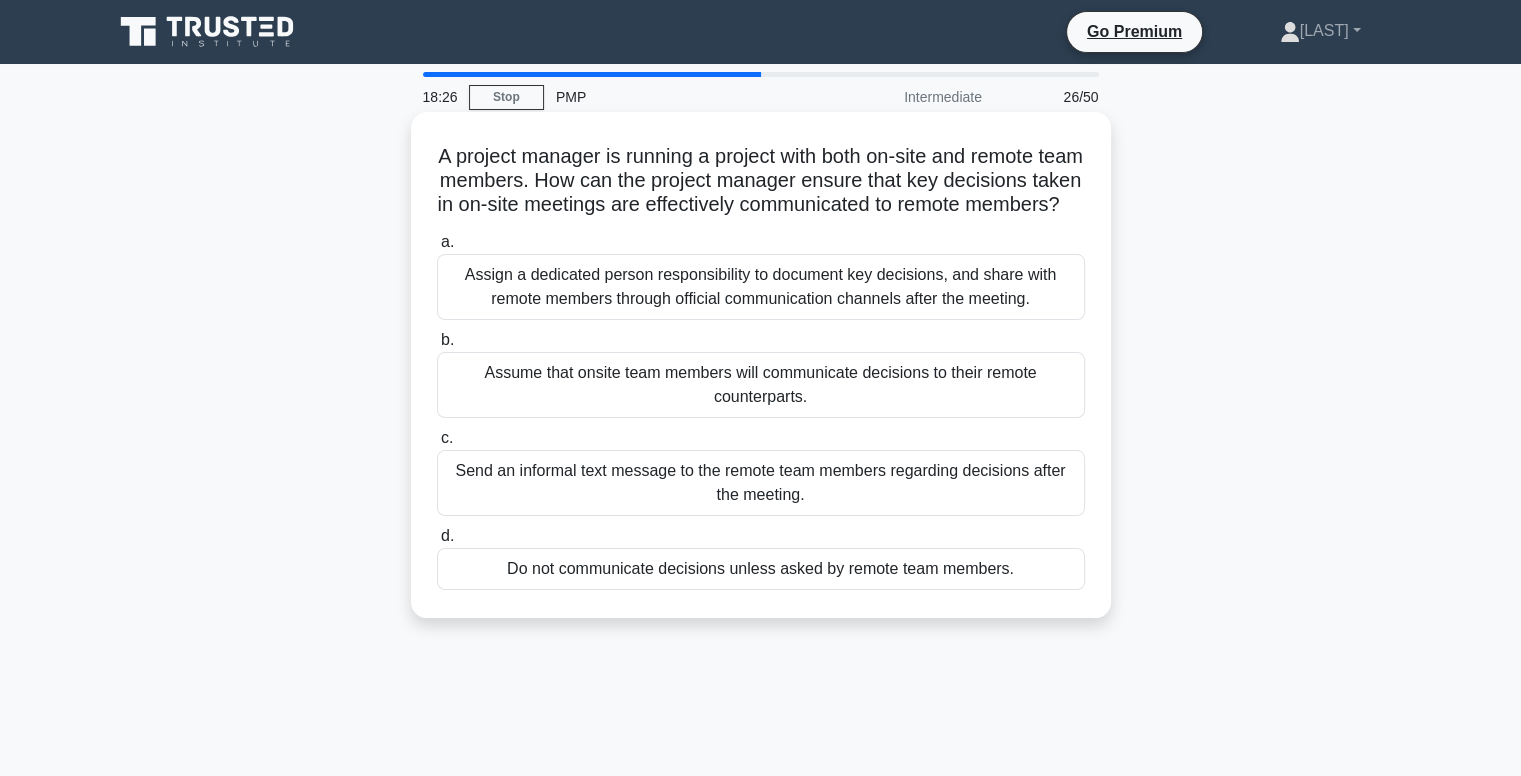 click on "Assign a dedicated person responsibility to document key decisions, and share with remote members through official communication channels after the meeting." at bounding box center (761, 287) 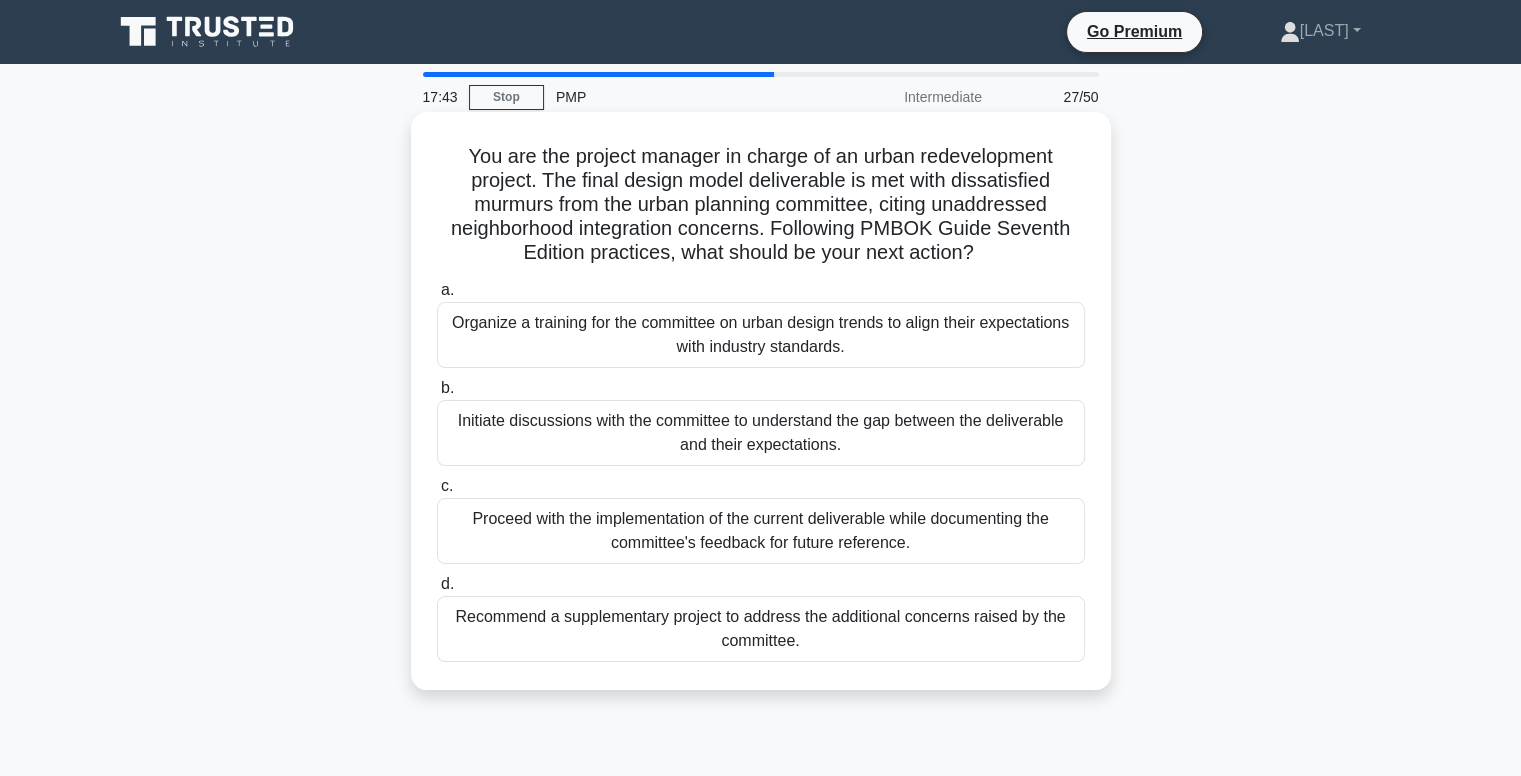 click on "Initiate discussions with the committee to understand the gap between the deliverable and their expectations." at bounding box center (761, 433) 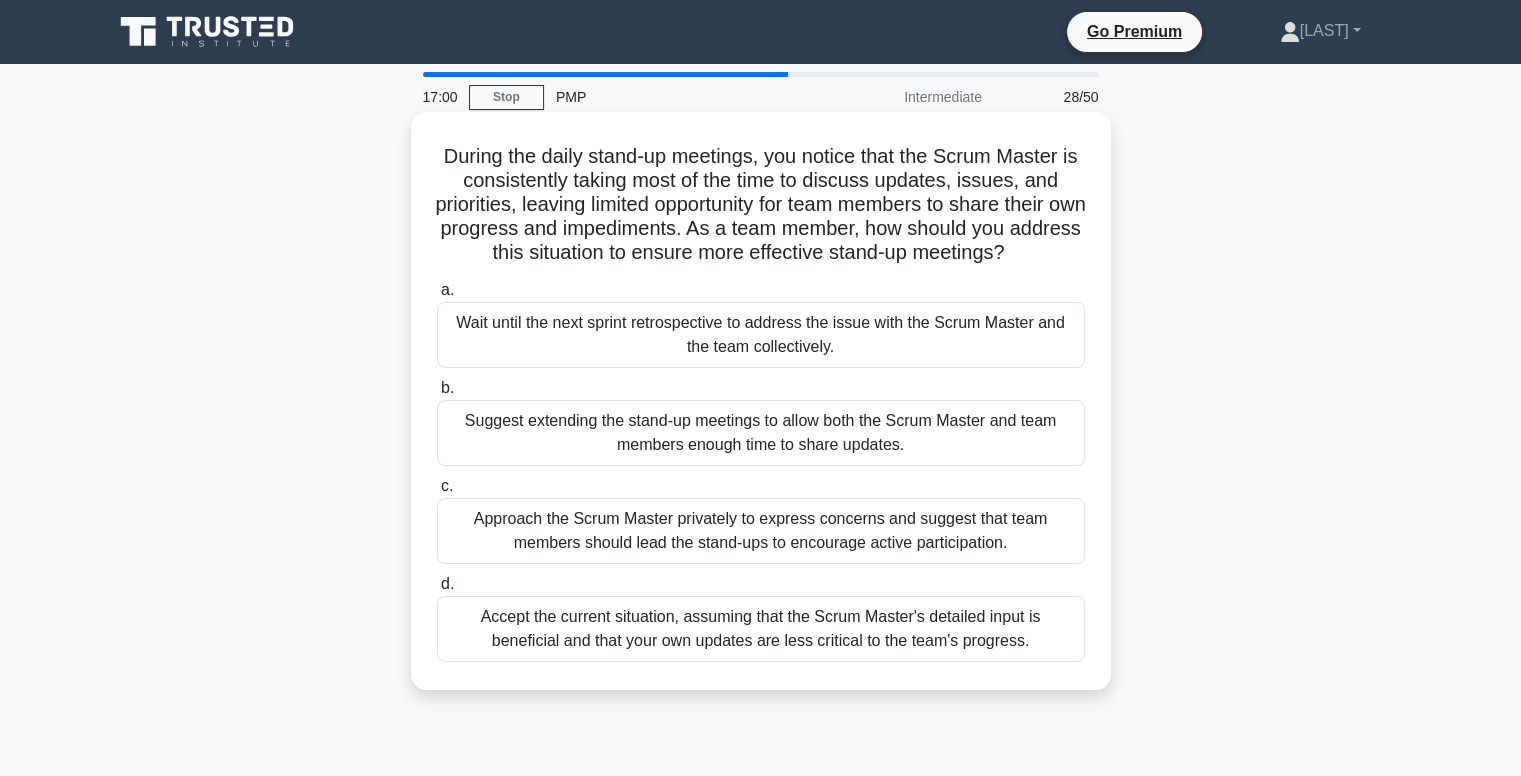 click on "Approach the Scrum Master privately to express concerns and suggest that team members should lead the stand-ups to encourage active participation." at bounding box center (761, 531) 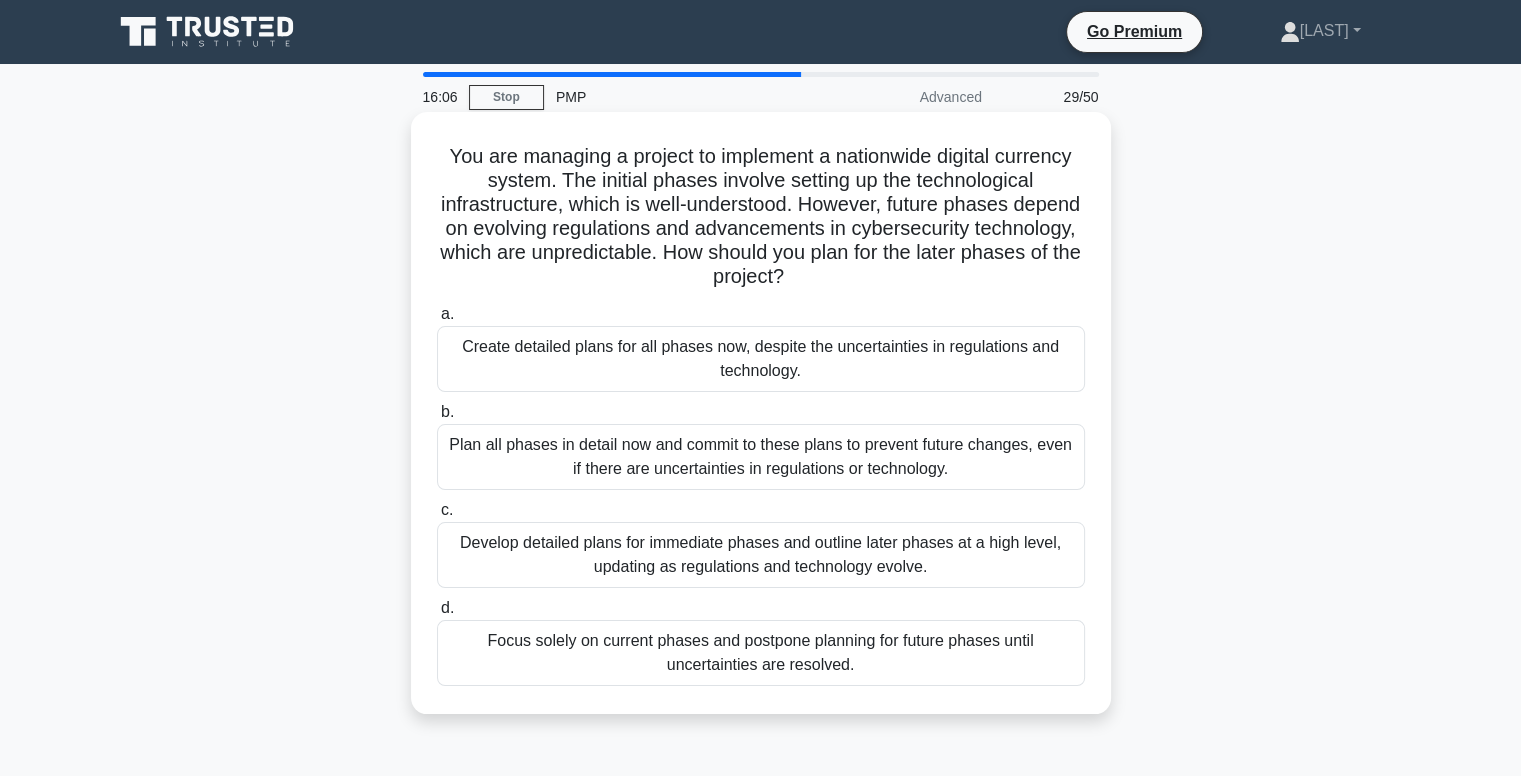 click on "Develop detailed plans for immediate phases and outline later phases at a high level, updating as regulations and technology evolve." at bounding box center (761, 555) 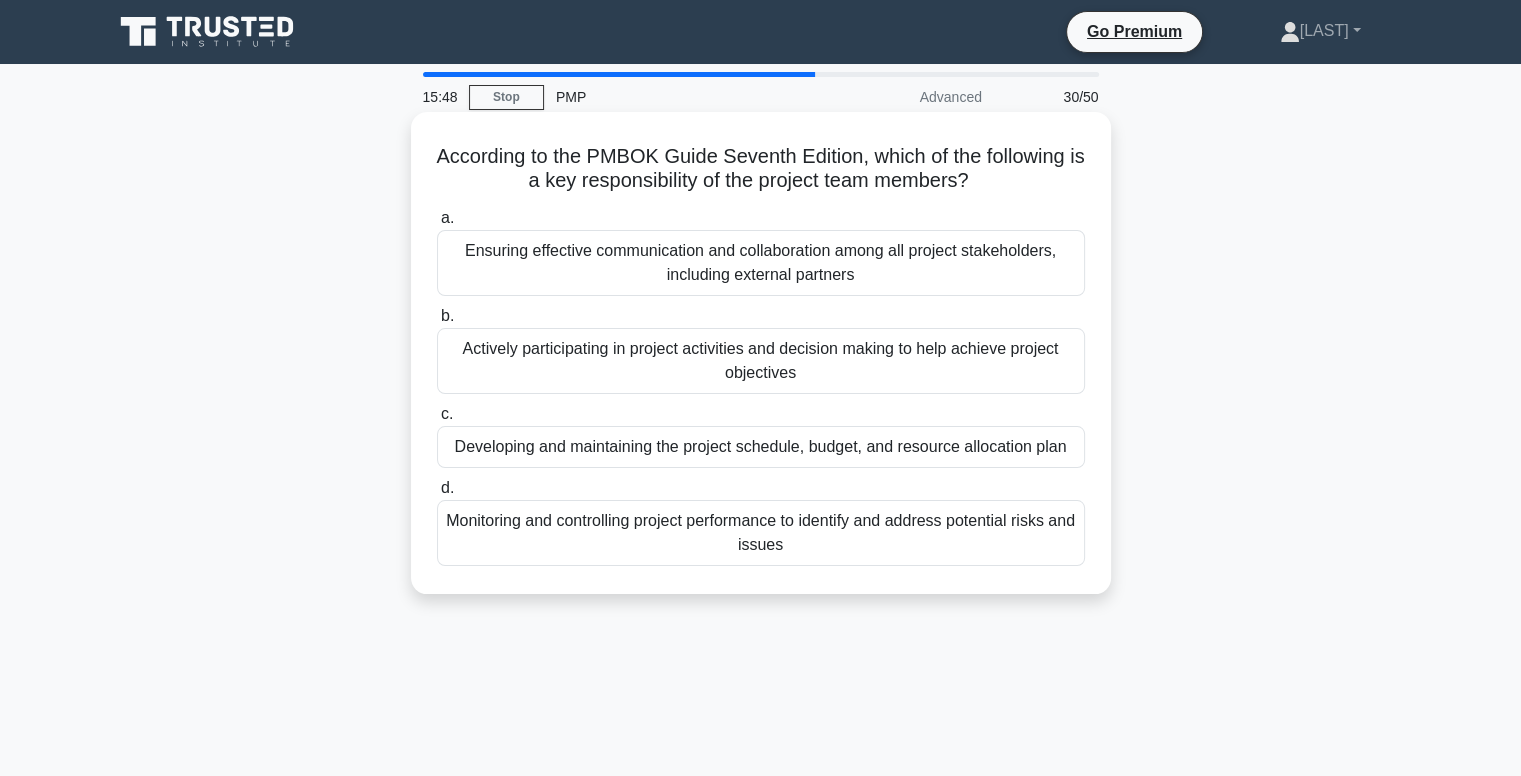 click on "Actively participating in project activities and decision making to help achieve project objectives" at bounding box center (761, 361) 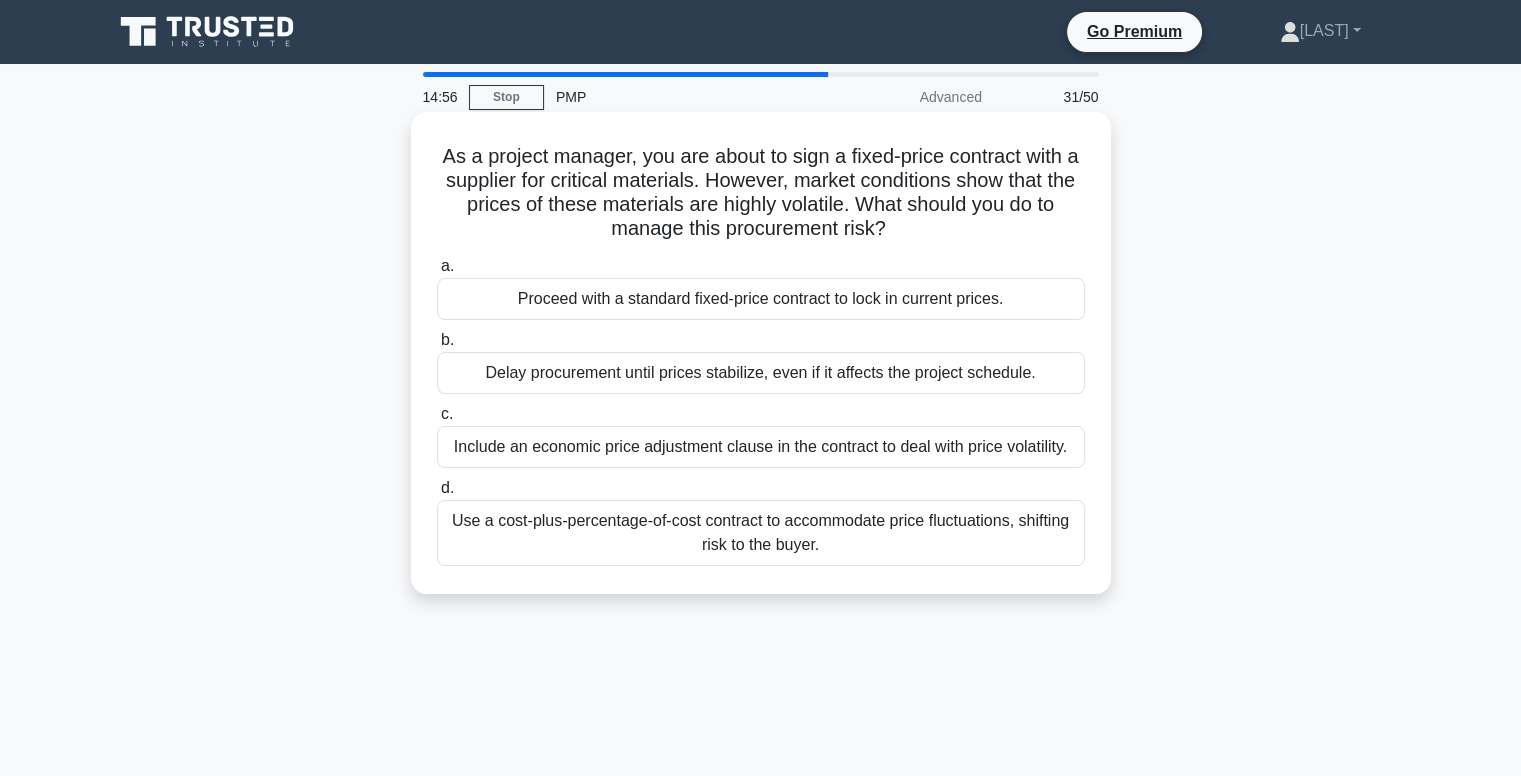 click on "Include an economic price adjustment clause in the contract to deal with price volatility." at bounding box center (761, 447) 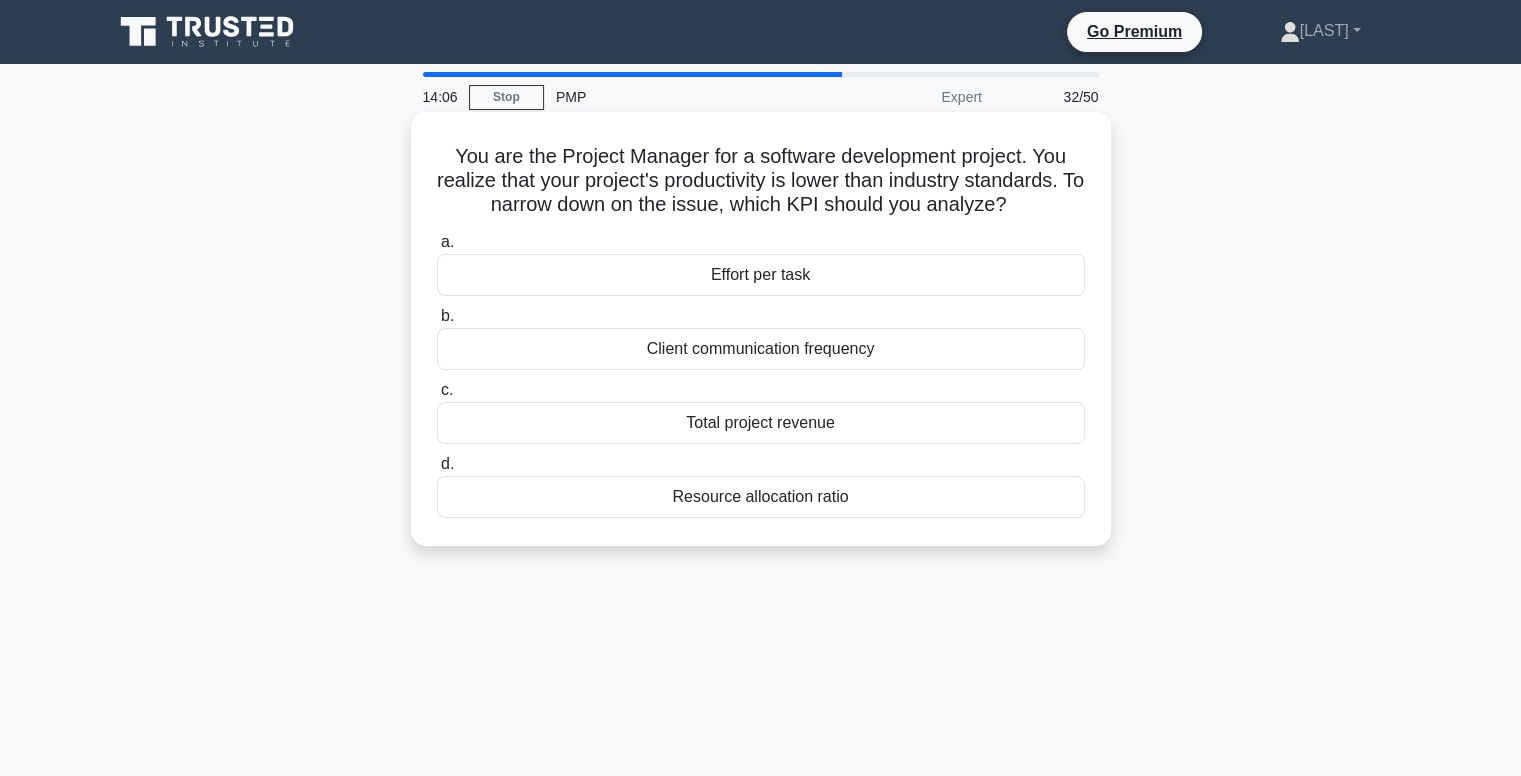 click on "Resource allocation ratio" at bounding box center [761, 497] 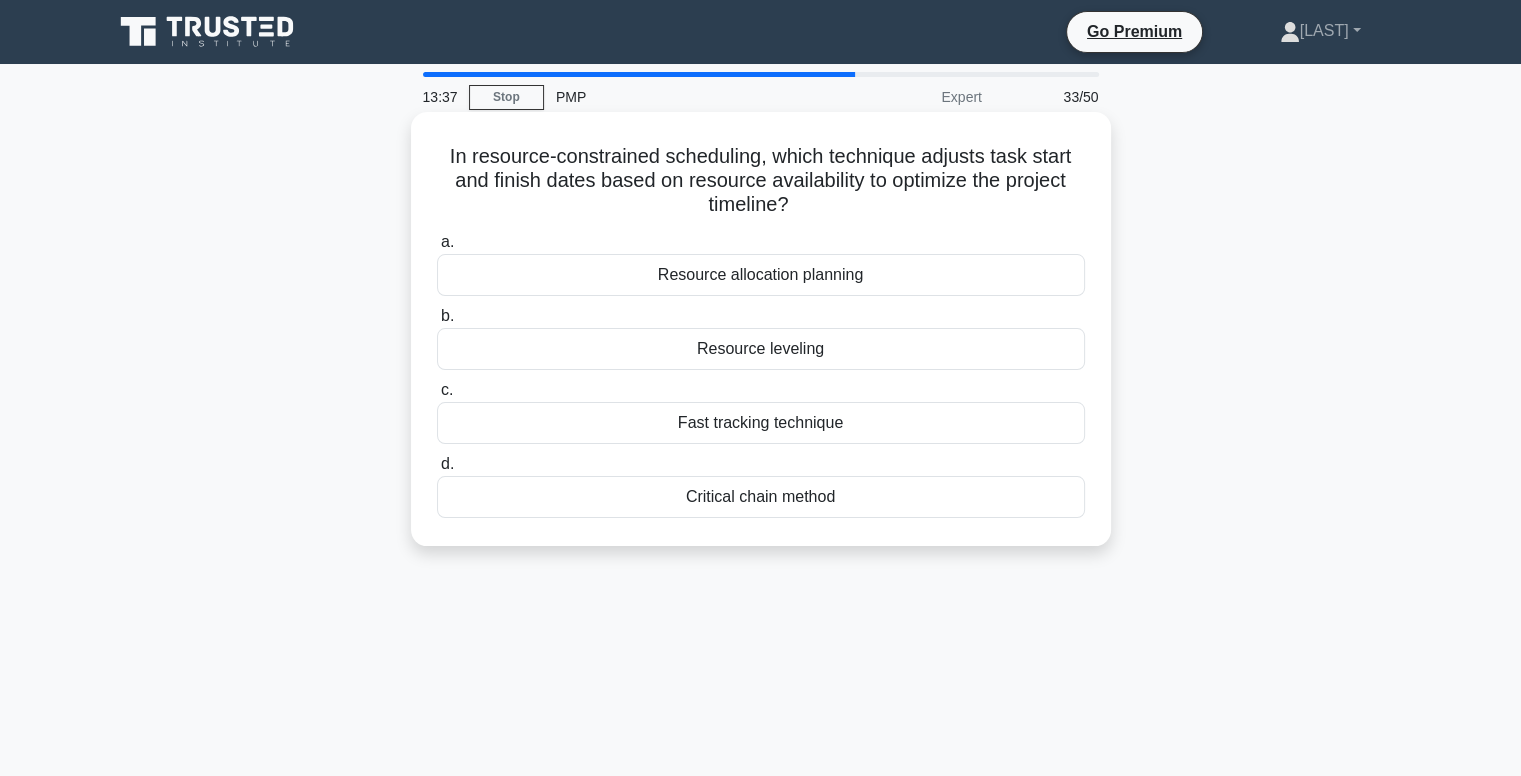 click on "Critical chain method" at bounding box center [761, 497] 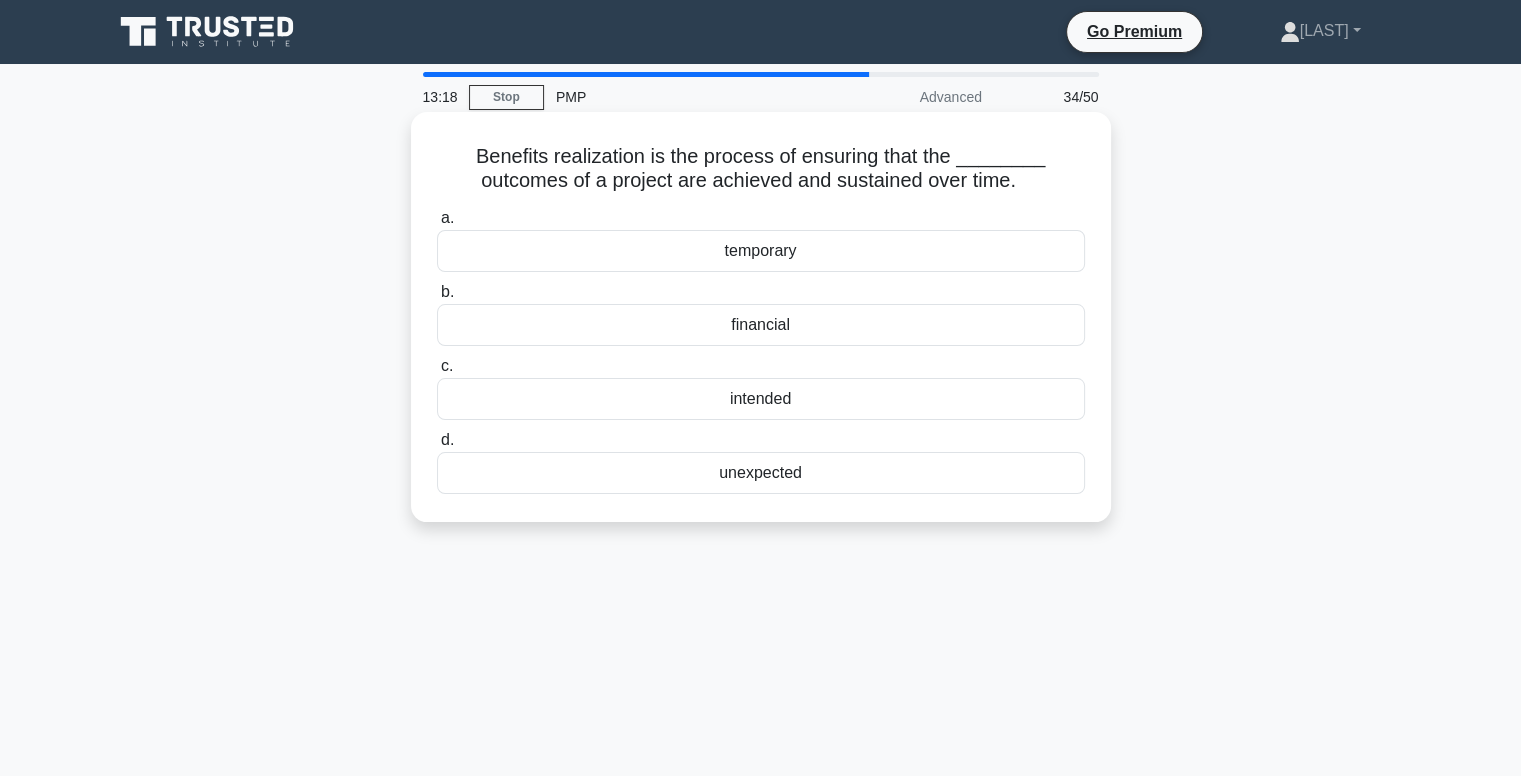 click on "intended" at bounding box center [761, 399] 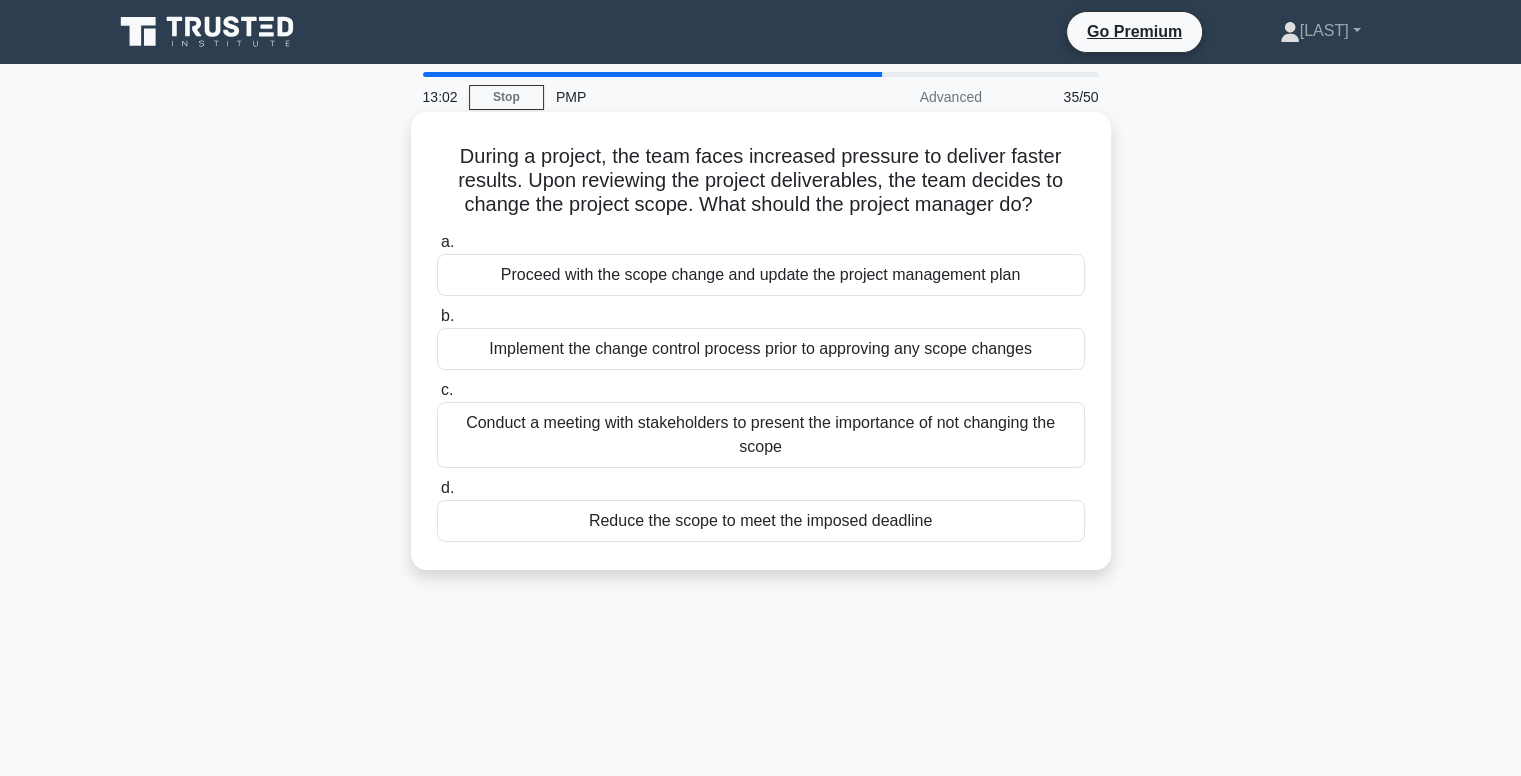 click on "Implement the change control process prior to approving any scope changes" at bounding box center [761, 349] 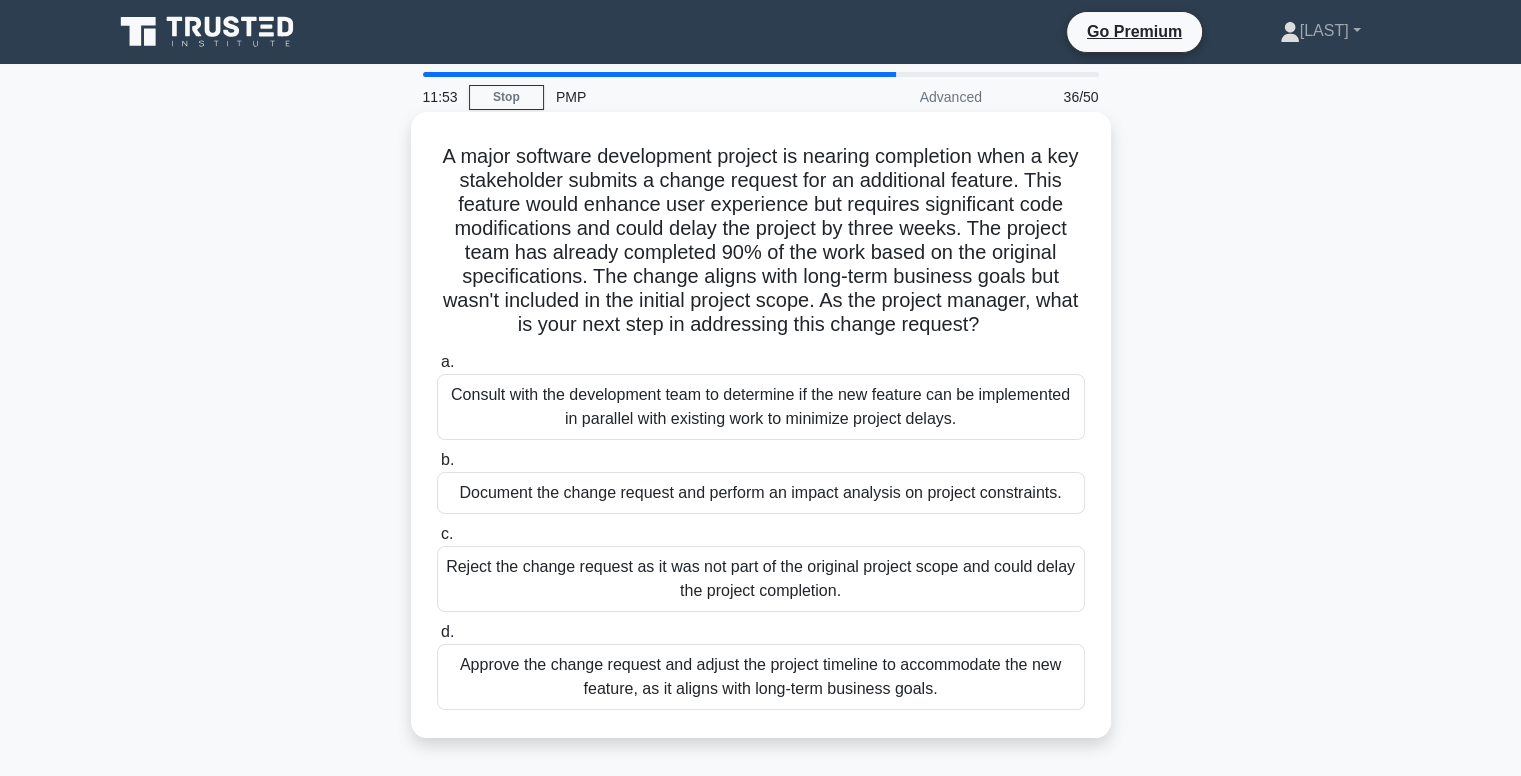 click on "Document the change request and perform an impact analysis on project constraints." at bounding box center [761, 493] 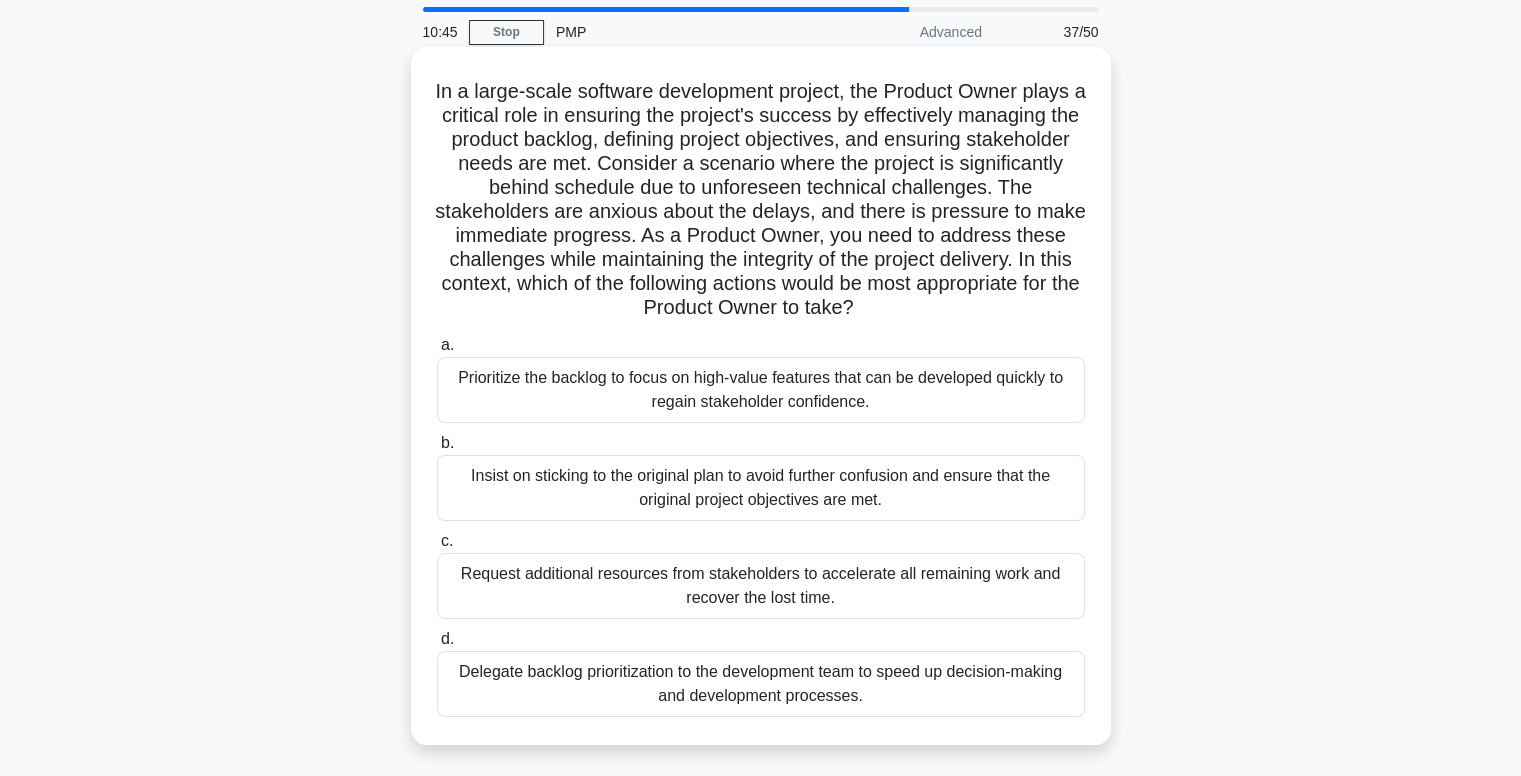 scroll, scrollTop: 100, scrollLeft: 0, axis: vertical 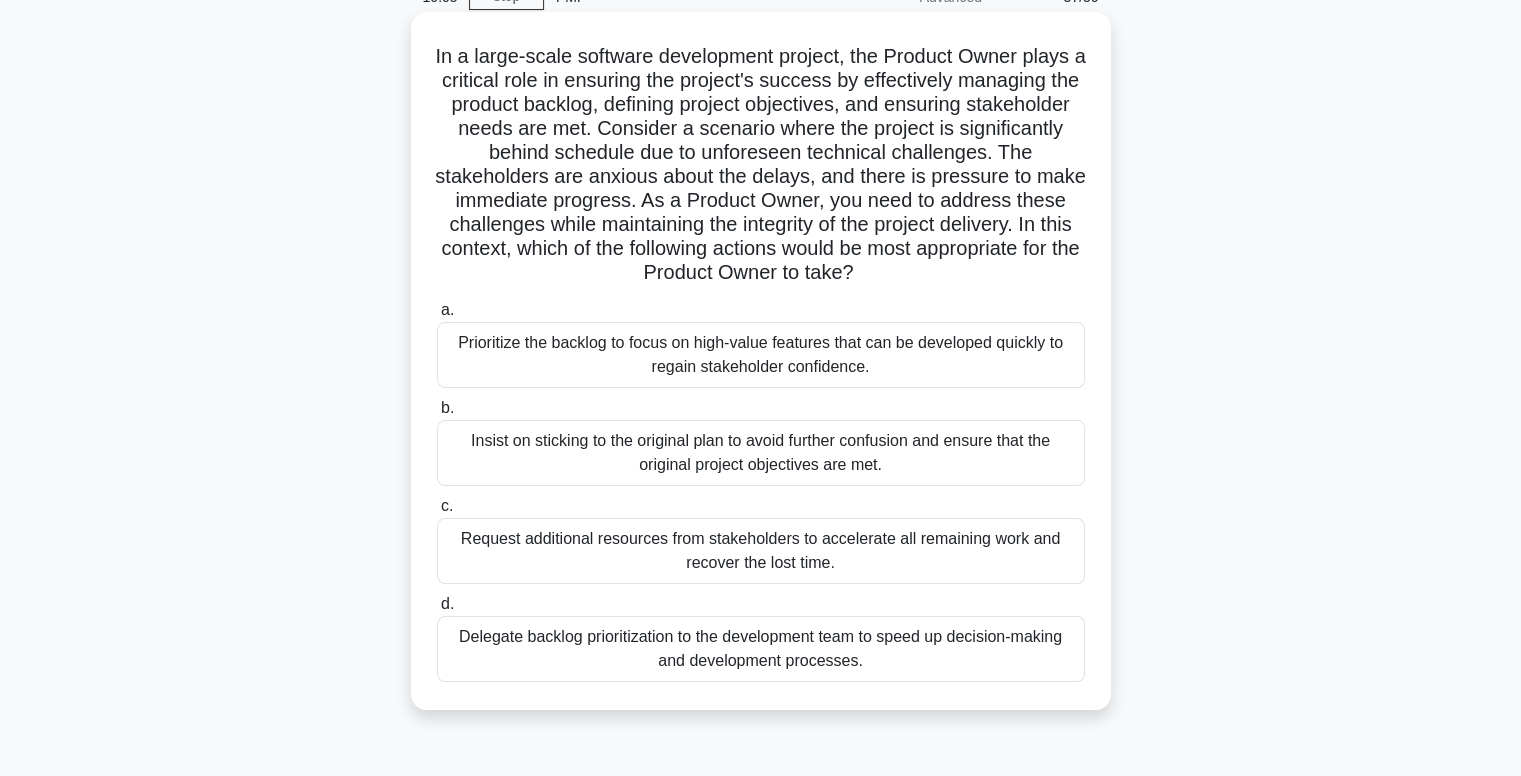 click on "Delegate backlog prioritization to the development team to speed up decision-making and development processes." at bounding box center [761, 649] 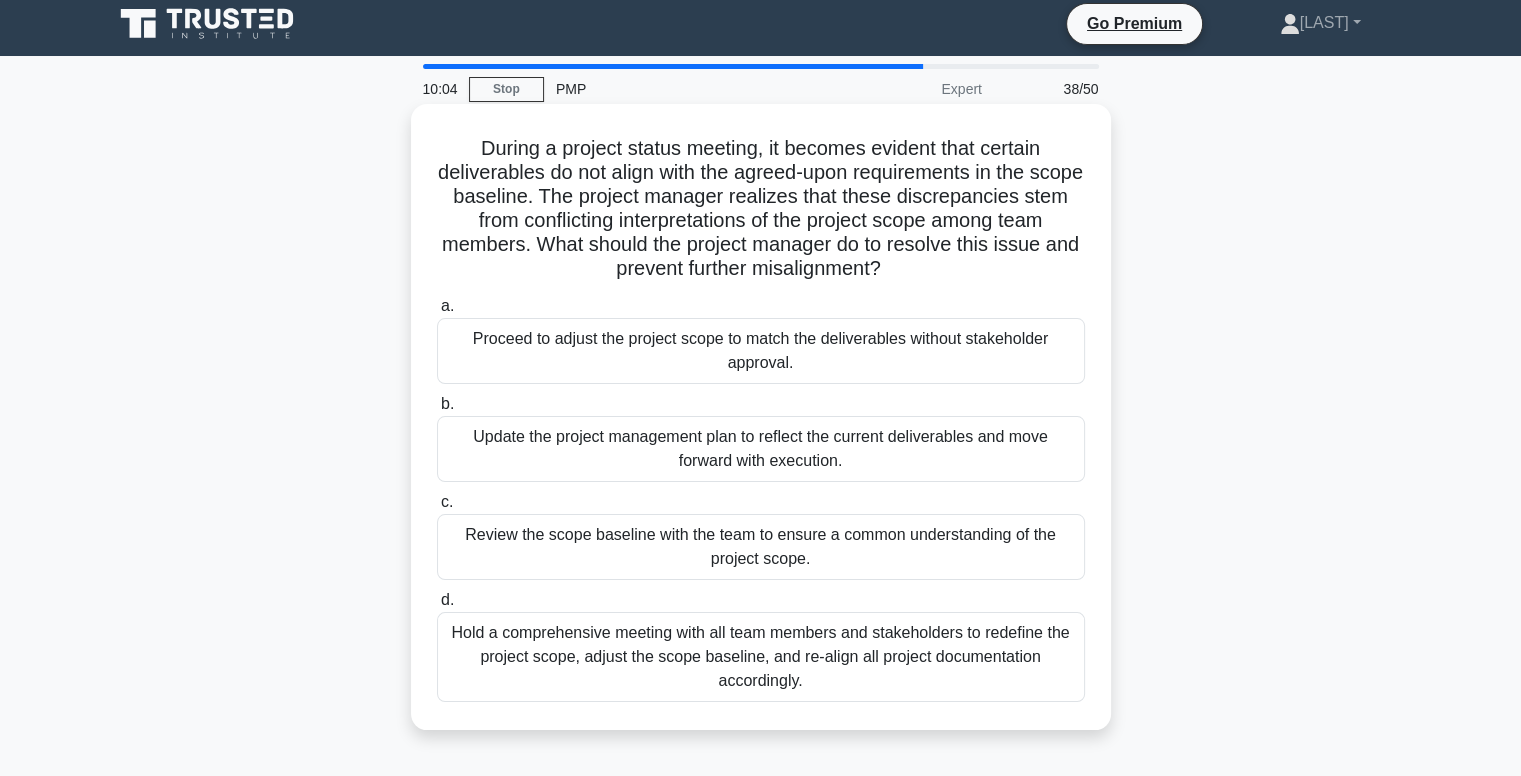 scroll, scrollTop: 0, scrollLeft: 0, axis: both 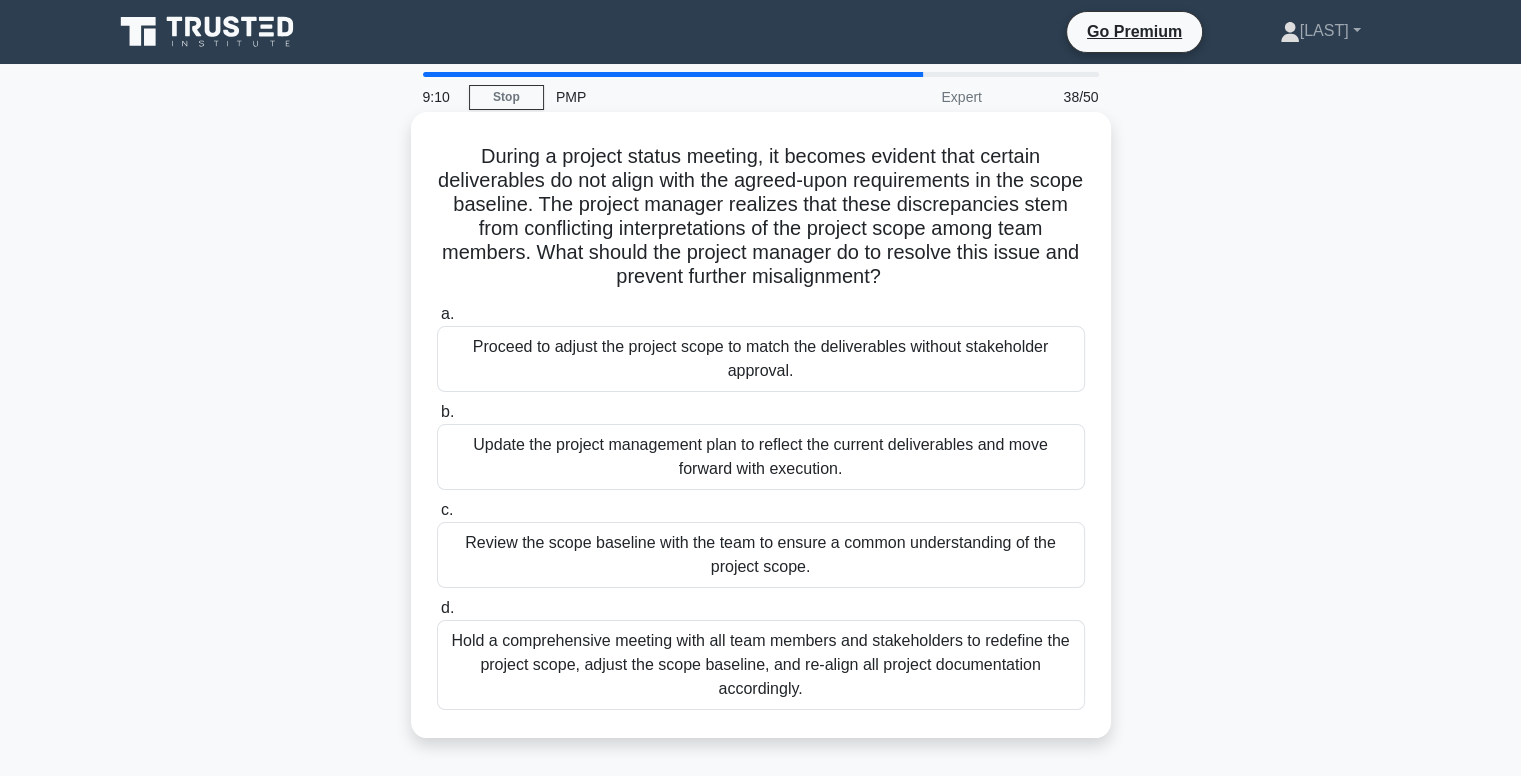 click on "Hold a comprehensive meeting with all team members and stakeholders to redefine the project scope, adjust the scope baseline, and re-align all project documentation accordingly." at bounding box center (761, 665) 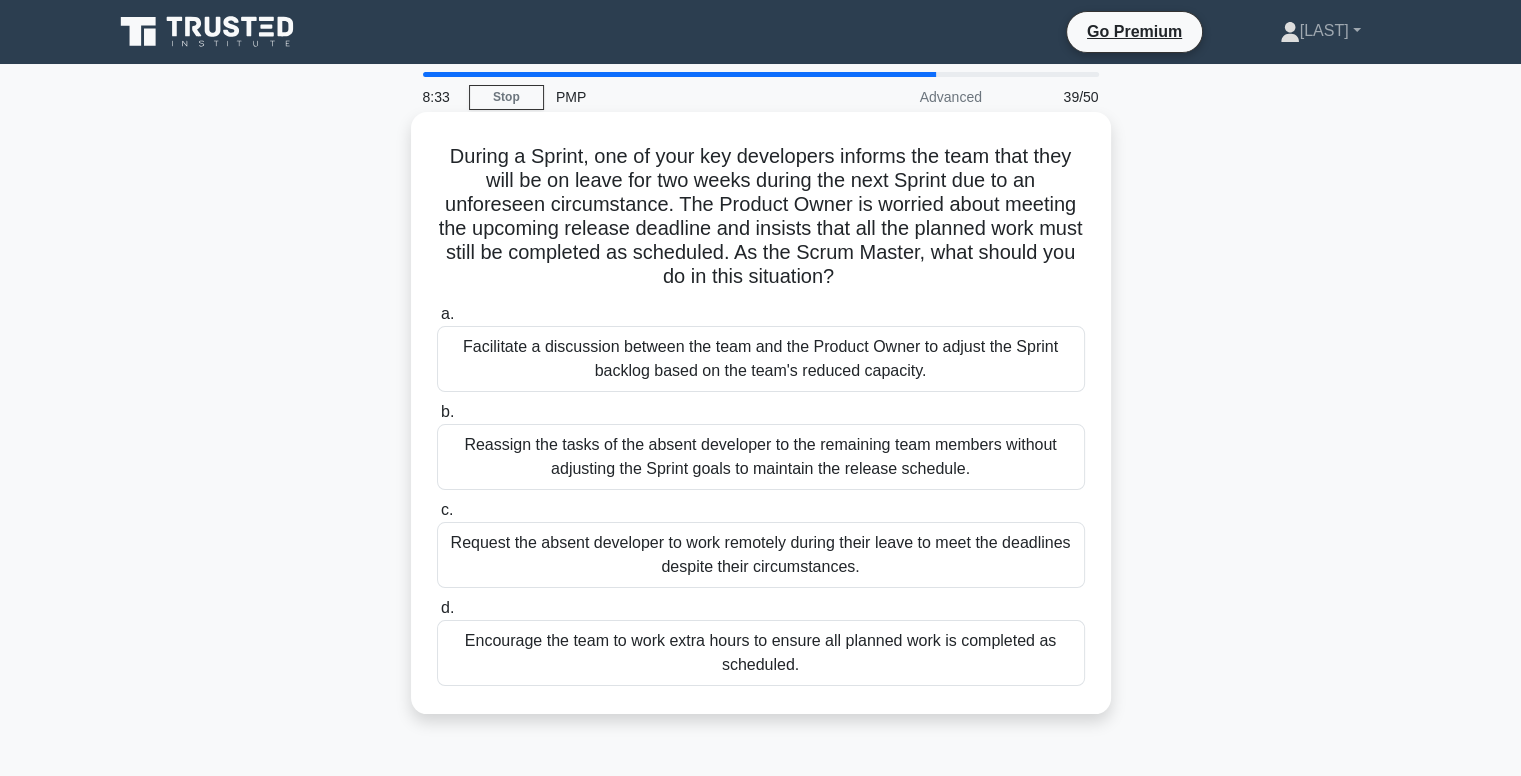 click on "Facilitate a discussion between the team and the Product Owner to adjust the Sprint backlog based on the team's reduced capacity." at bounding box center [761, 359] 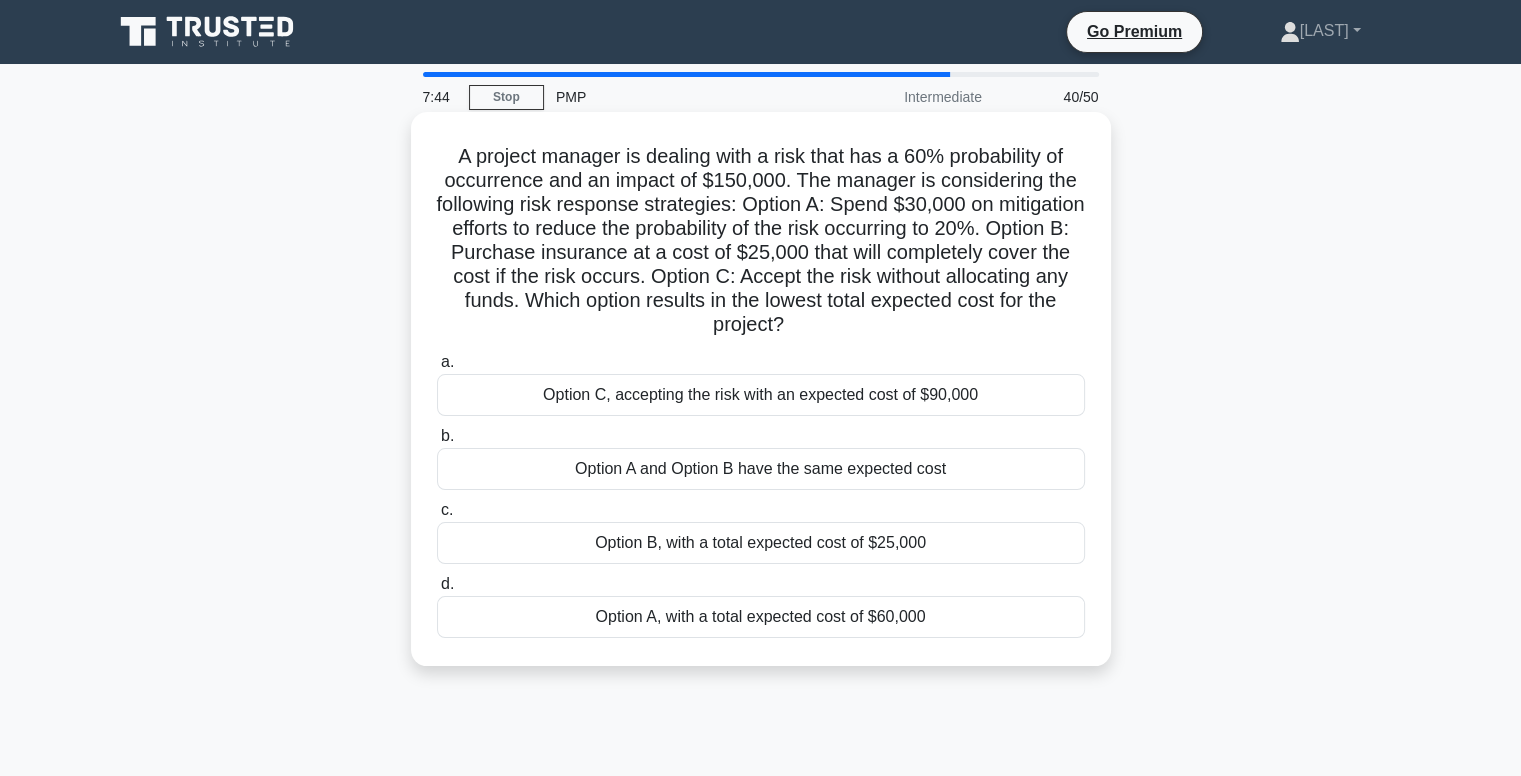 click on "Option B, with a total expected cost of $25,000" at bounding box center [761, 543] 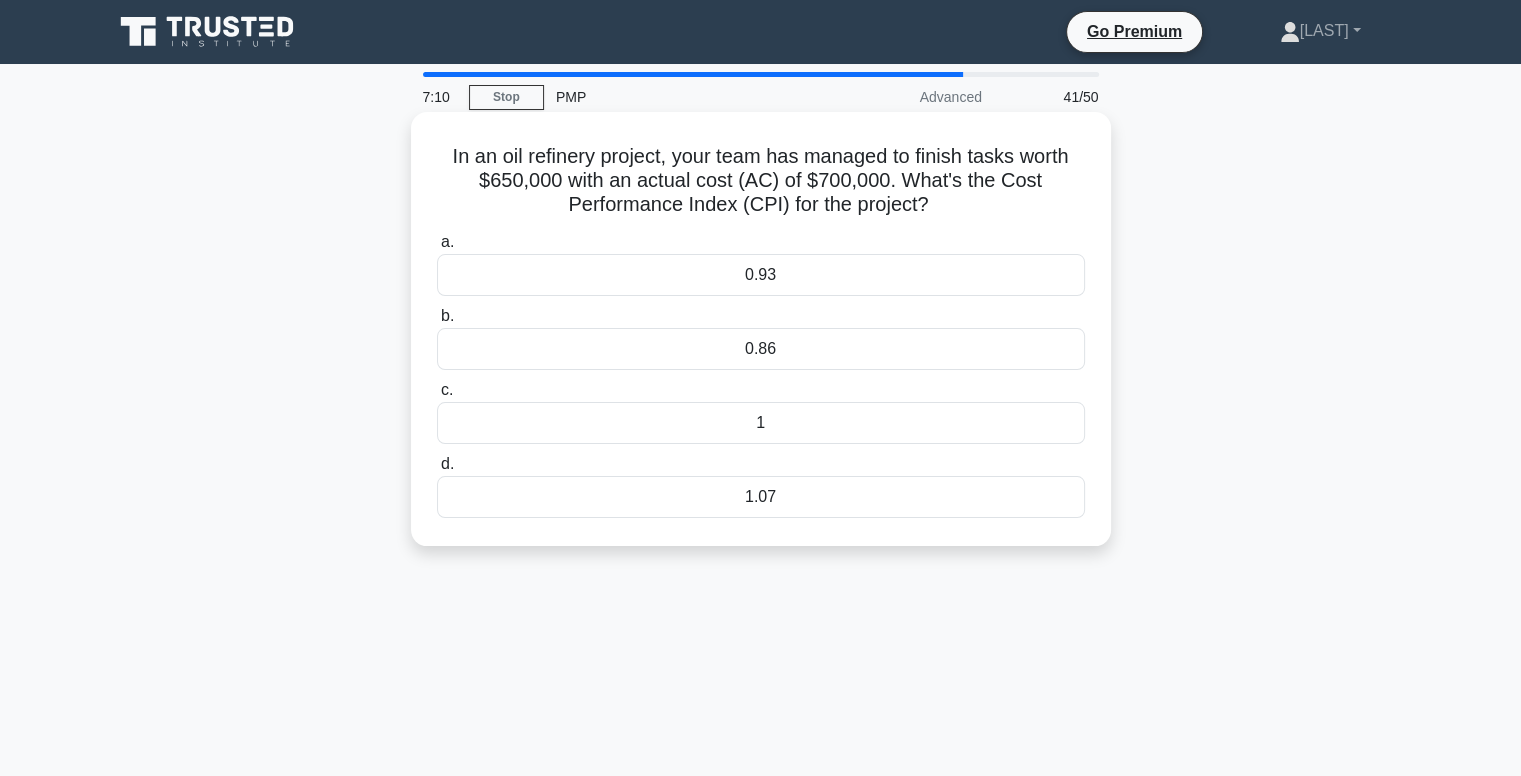 click on "1.07" at bounding box center (761, 497) 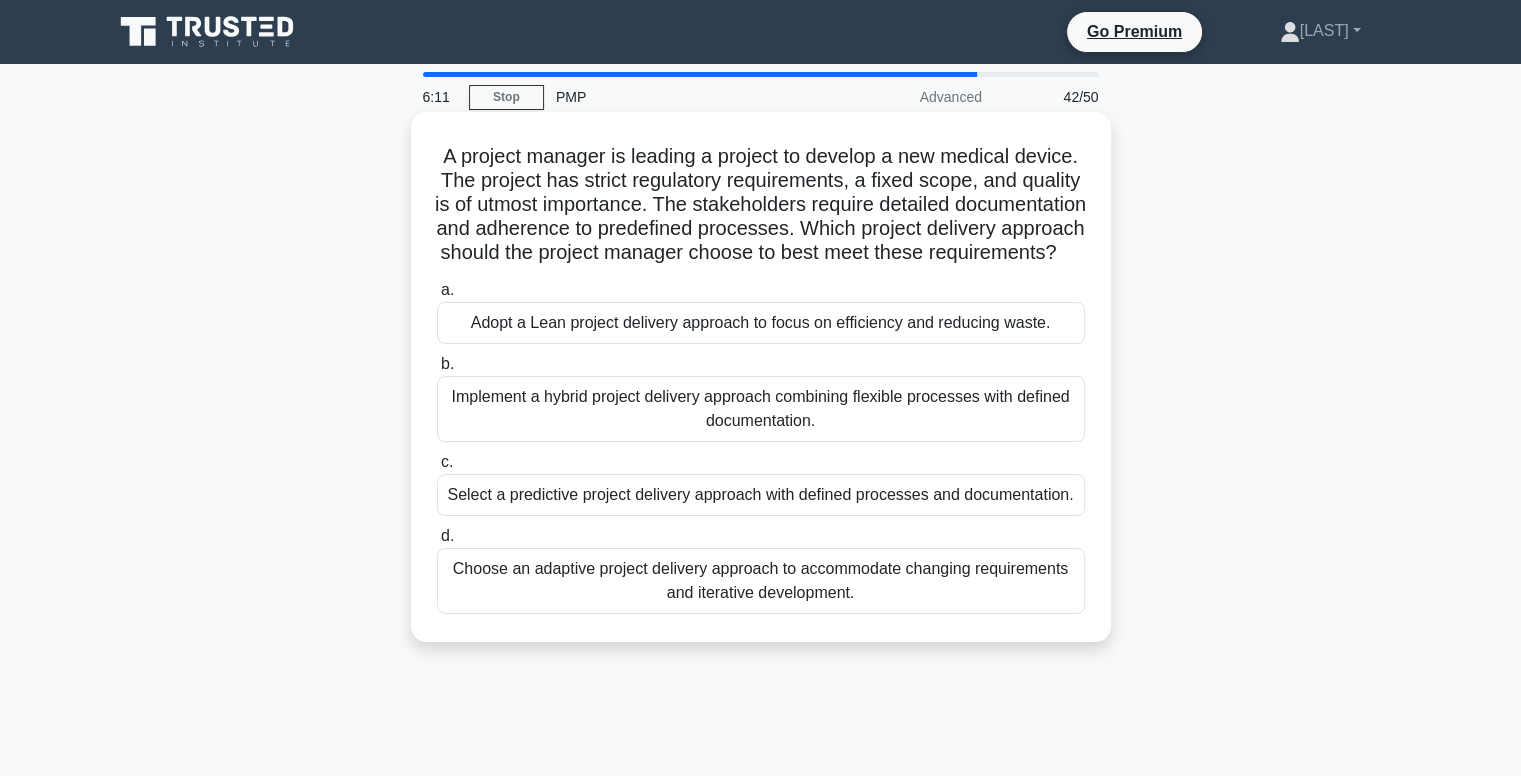 click on "Adopt a Lean project delivery approach to focus on efficiency and reducing waste." at bounding box center [761, 323] 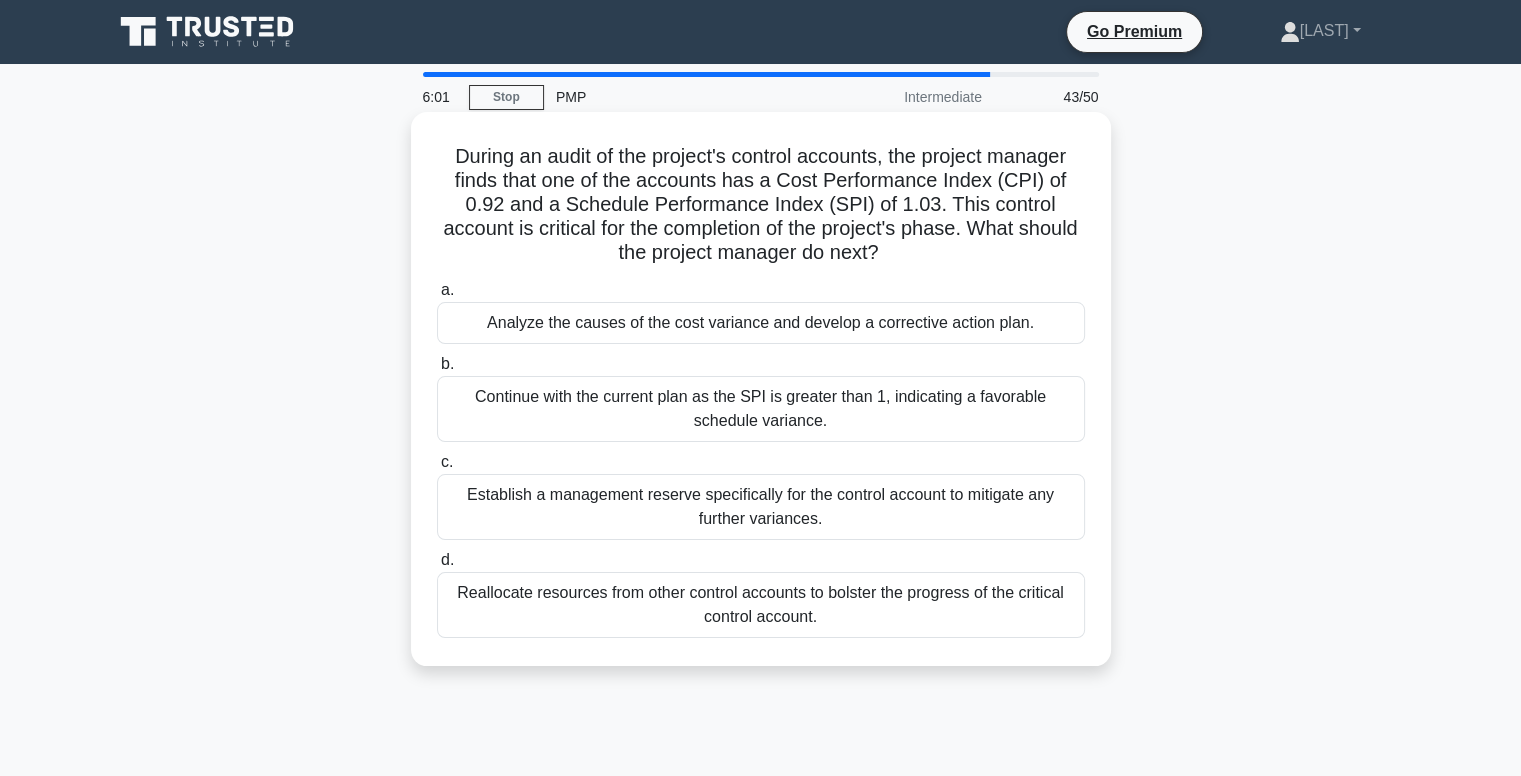click on "Analyze the causes of the cost variance and develop a corrective action plan." at bounding box center (761, 323) 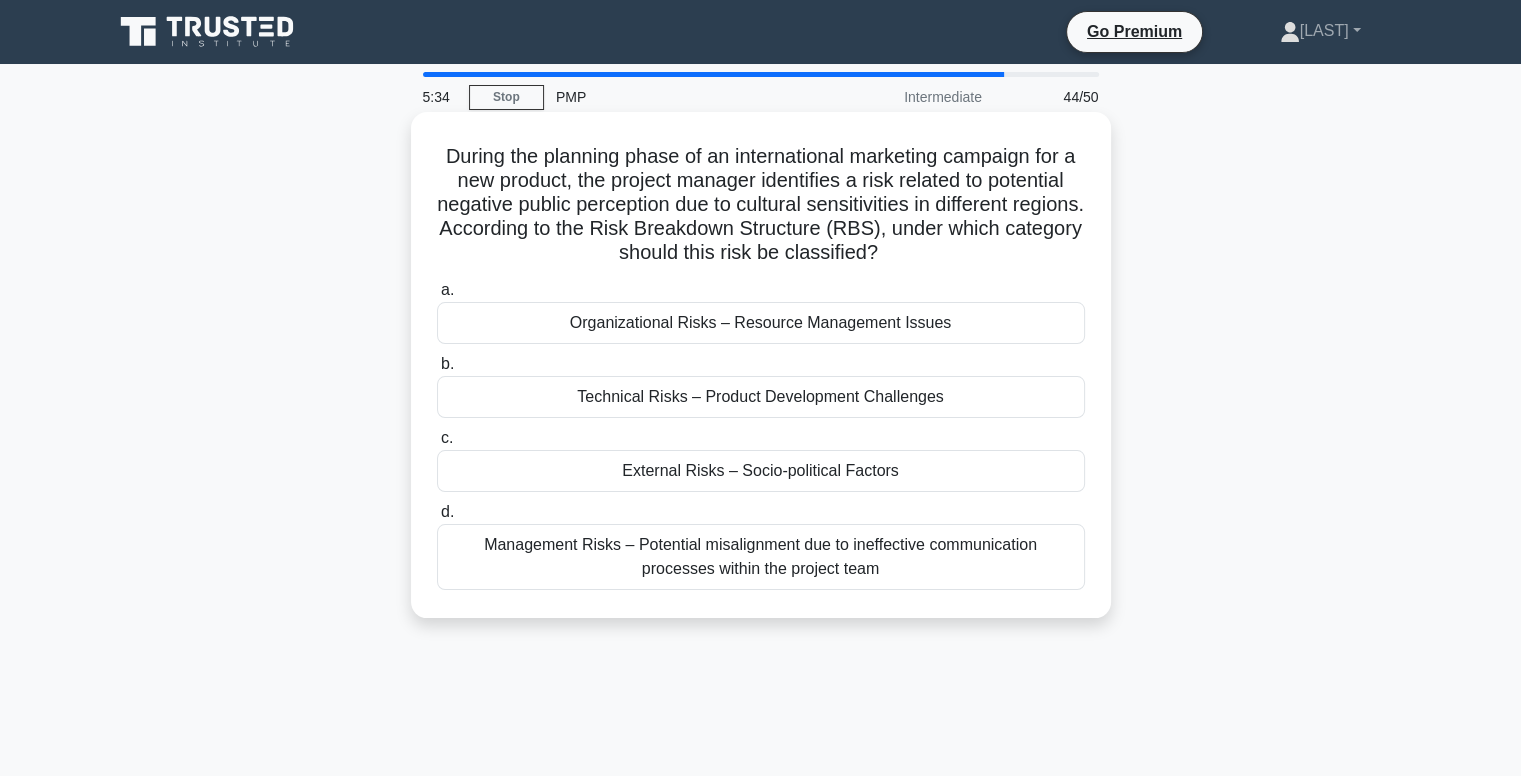 click on "External Risks – Socio-political Factors" at bounding box center [761, 471] 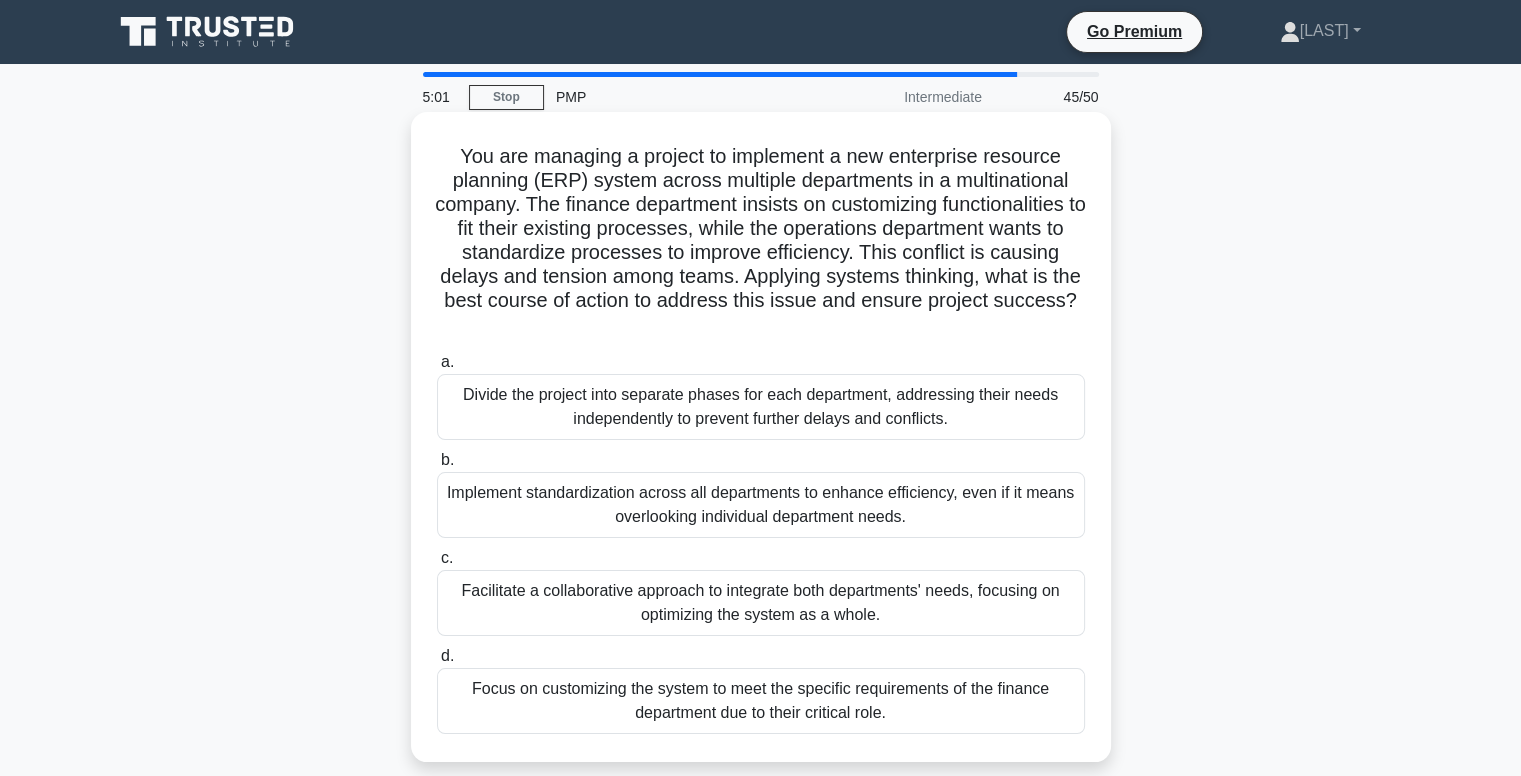scroll, scrollTop: 100, scrollLeft: 0, axis: vertical 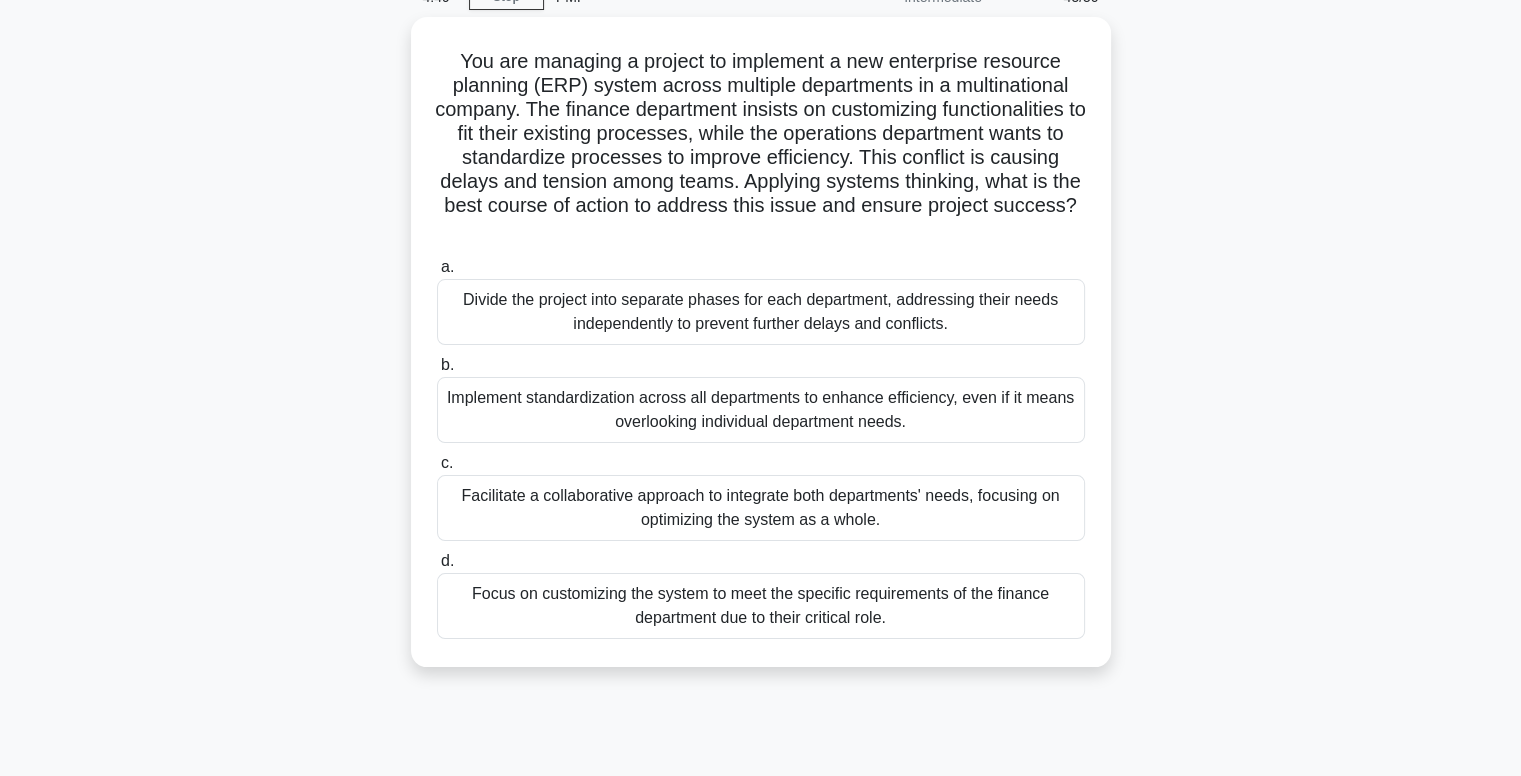 click on "Facilitate a collaborative approach to integrate both departments' needs, focusing on optimizing the system as a whole." at bounding box center (761, 508) 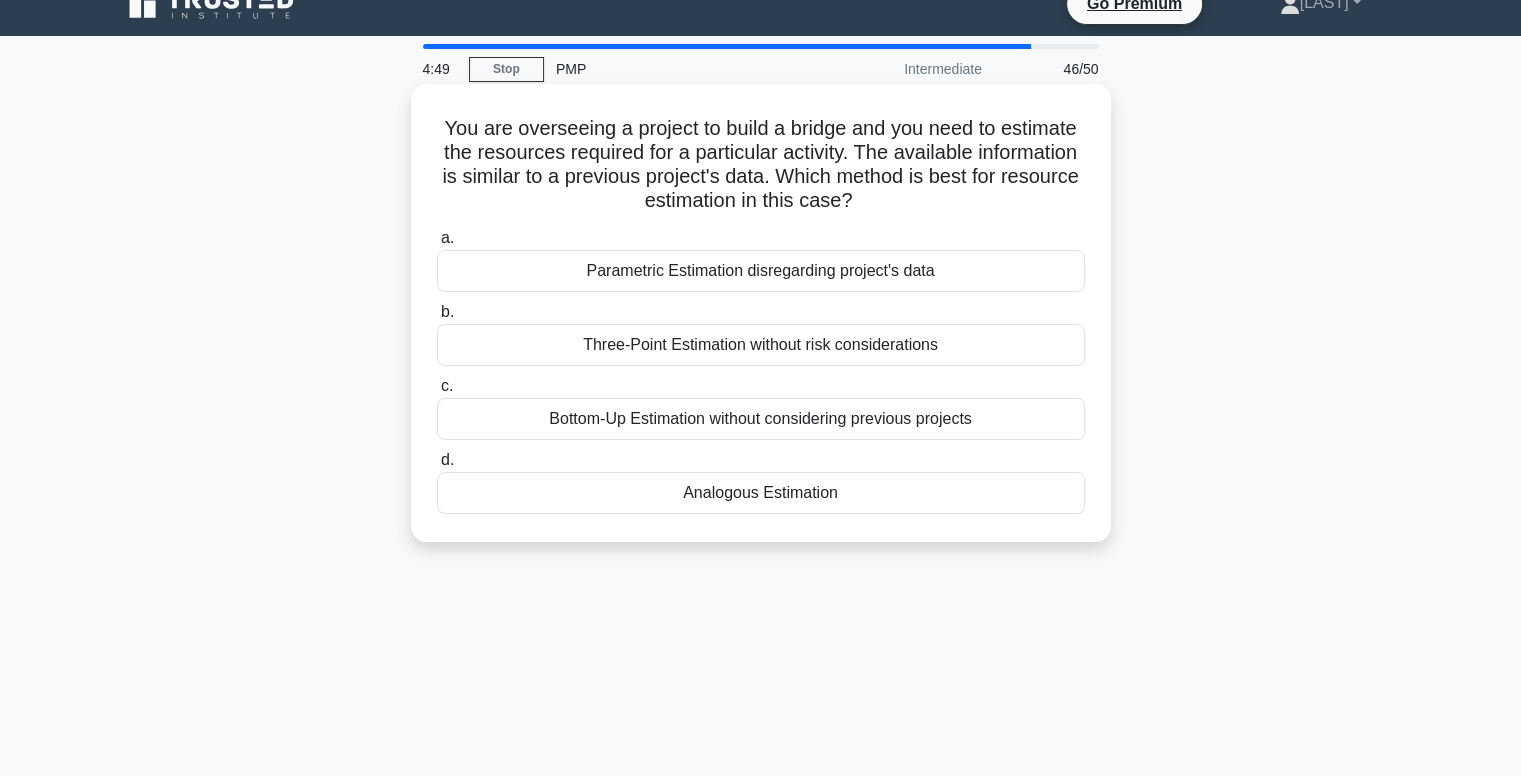 scroll, scrollTop: 0, scrollLeft: 0, axis: both 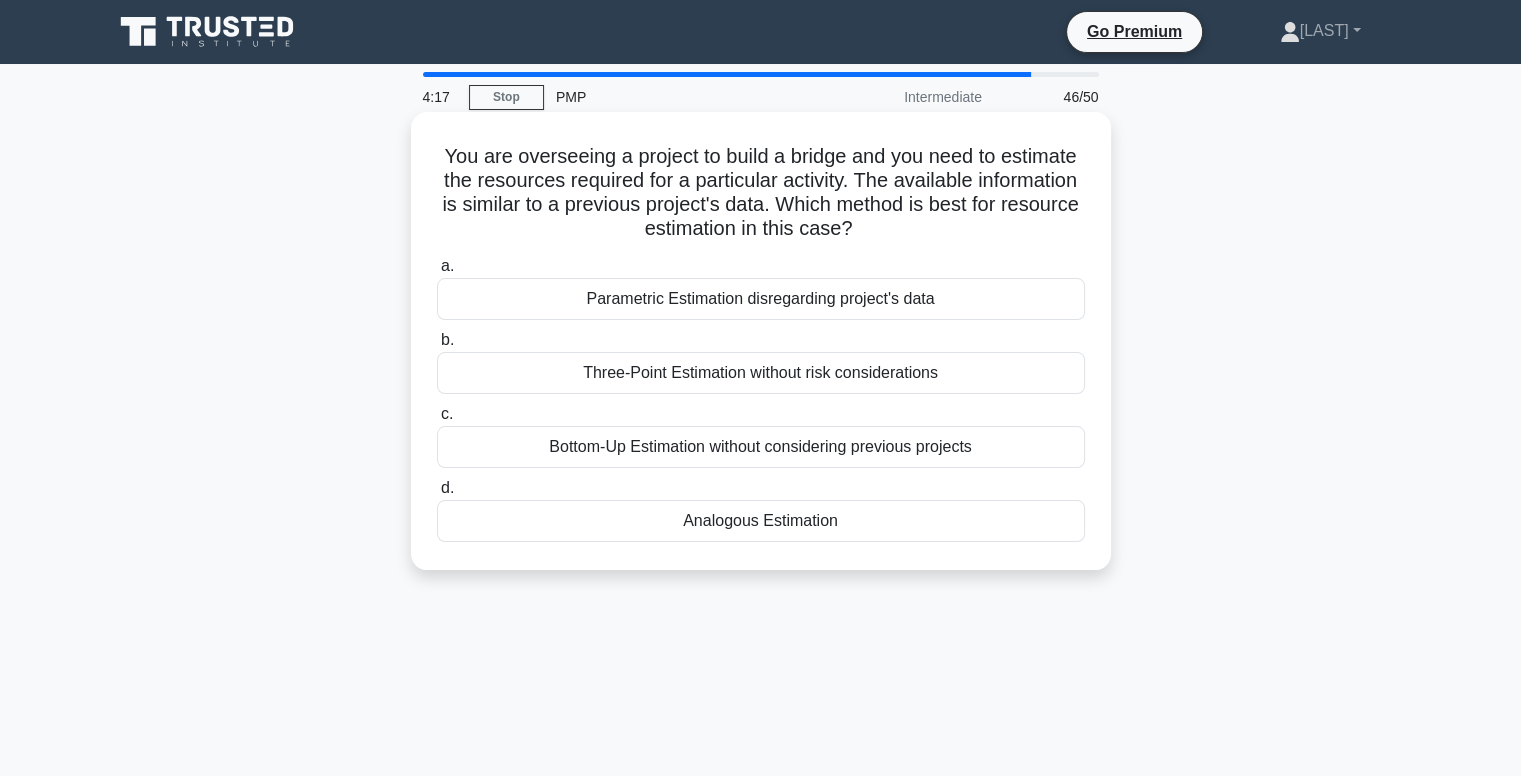 click on "Three-Point Estimation without risk considerations" at bounding box center [761, 373] 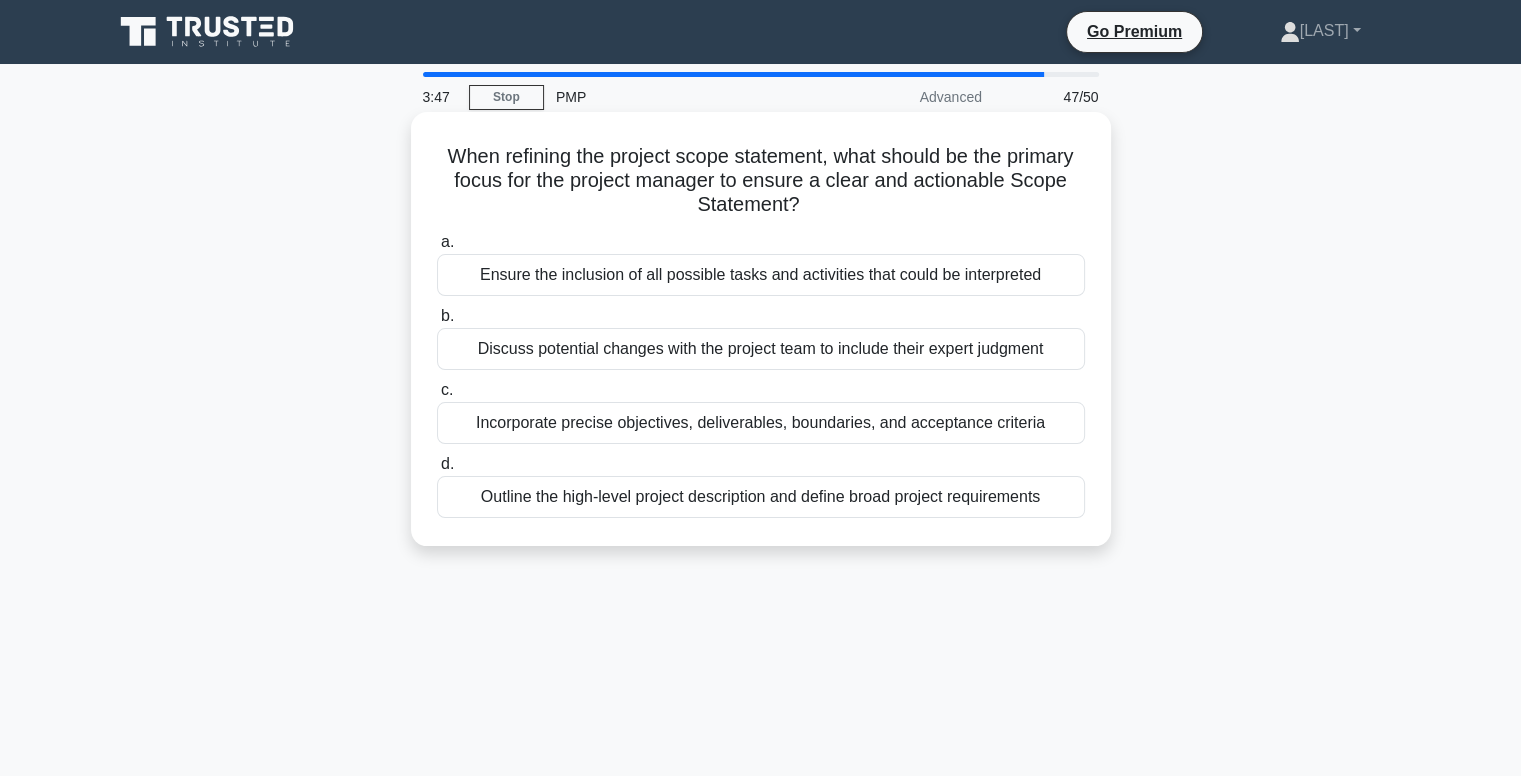 click on "Incorporate precise objectives, deliverables, boundaries, and acceptance criteria" at bounding box center [761, 423] 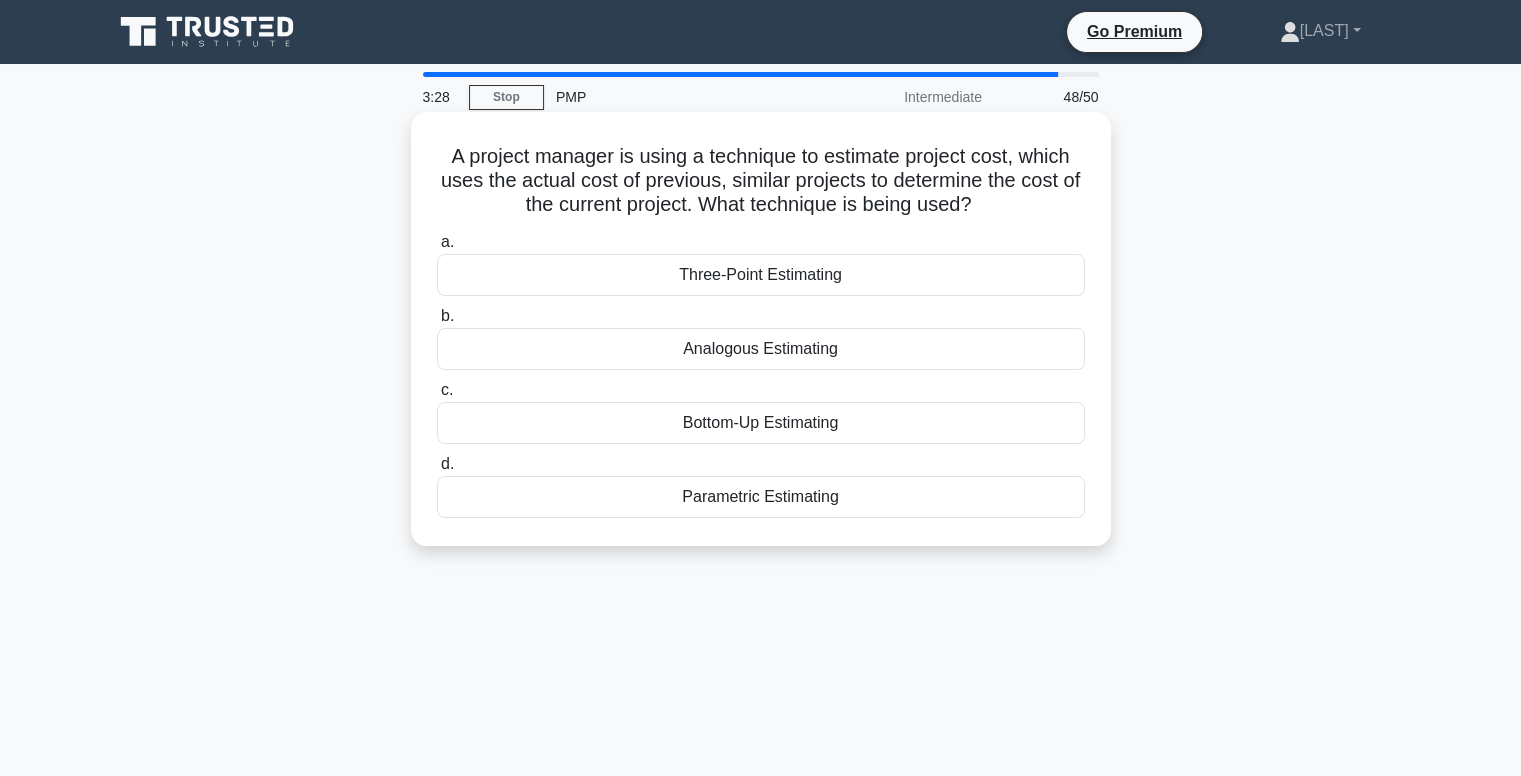 click on "Analogous Estimating" at bounding box center (761, 349) 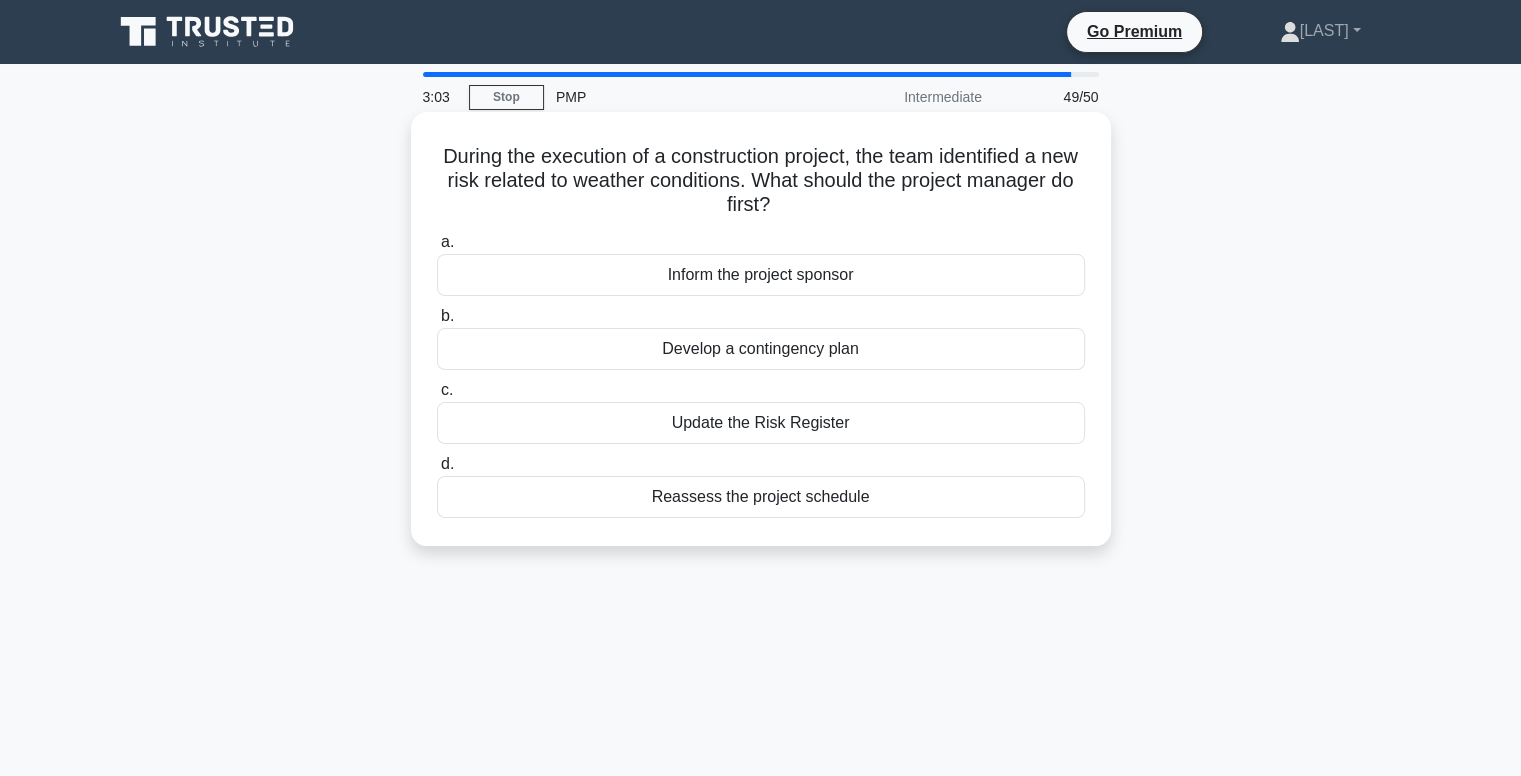 click on "Update the Risk Register" at bounding box center [761, 423] 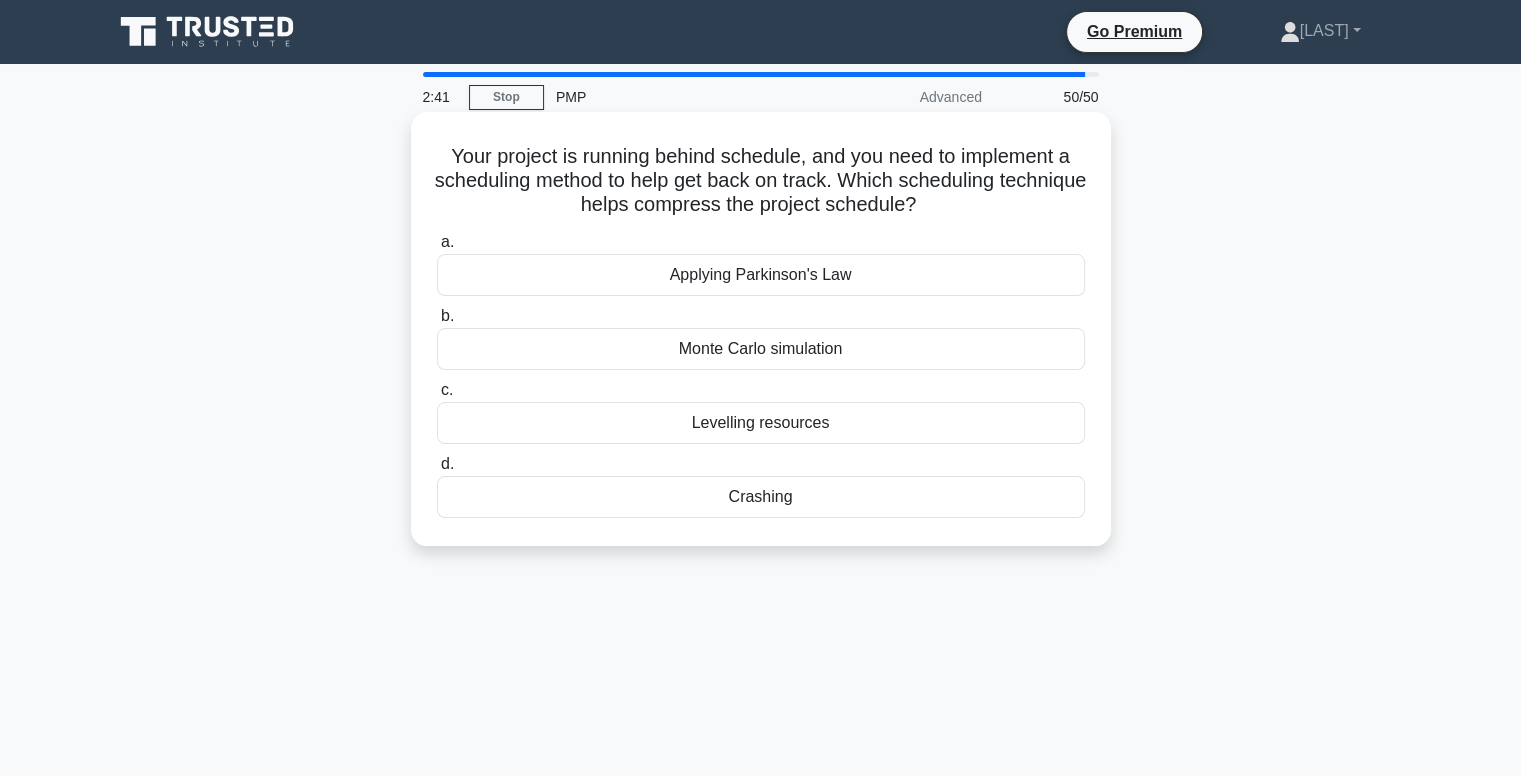 click on "Crashing" at bounding box center (761, 497) 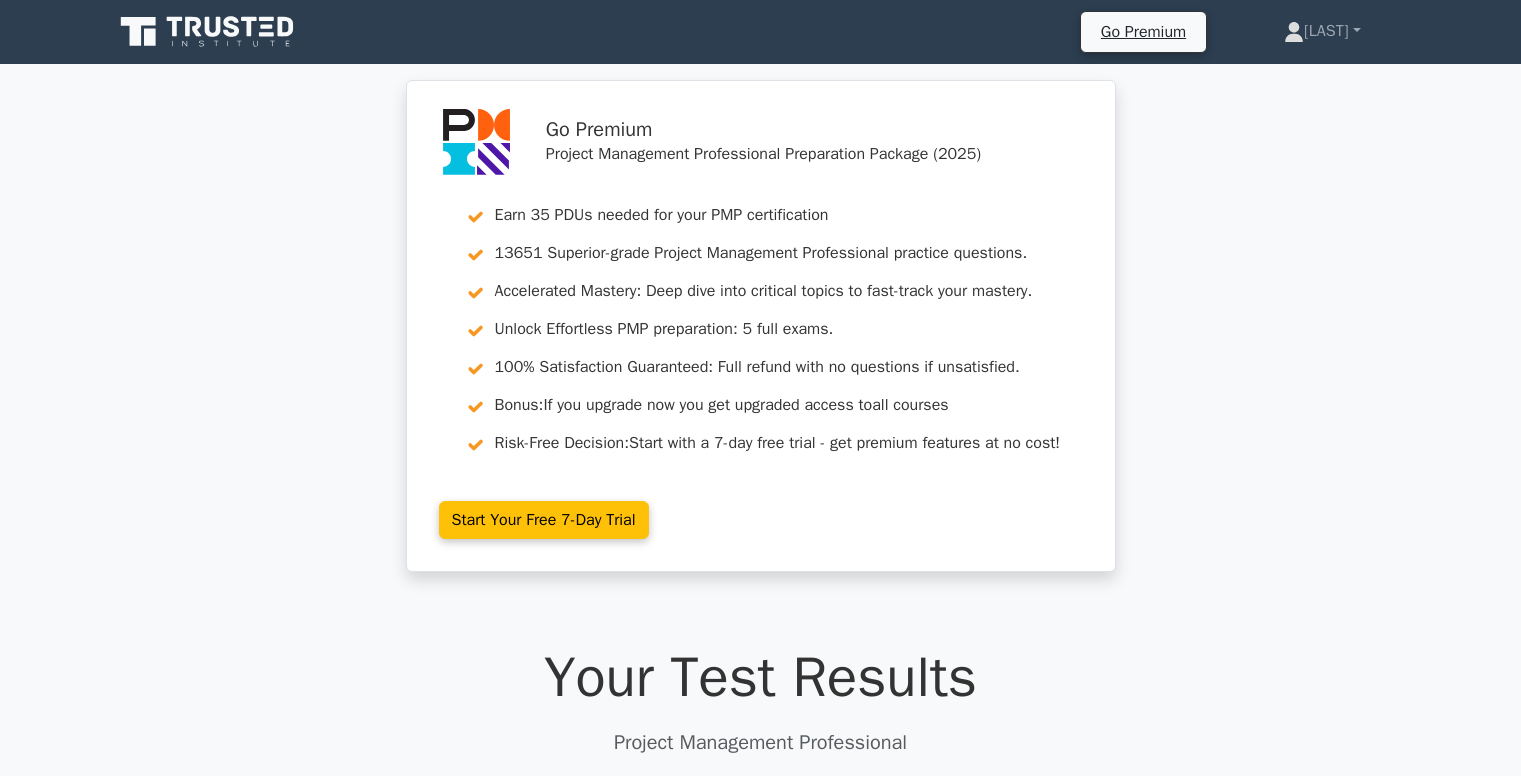 scroll, scrollTop: 300, scrollLeft: 0, axis: vertical 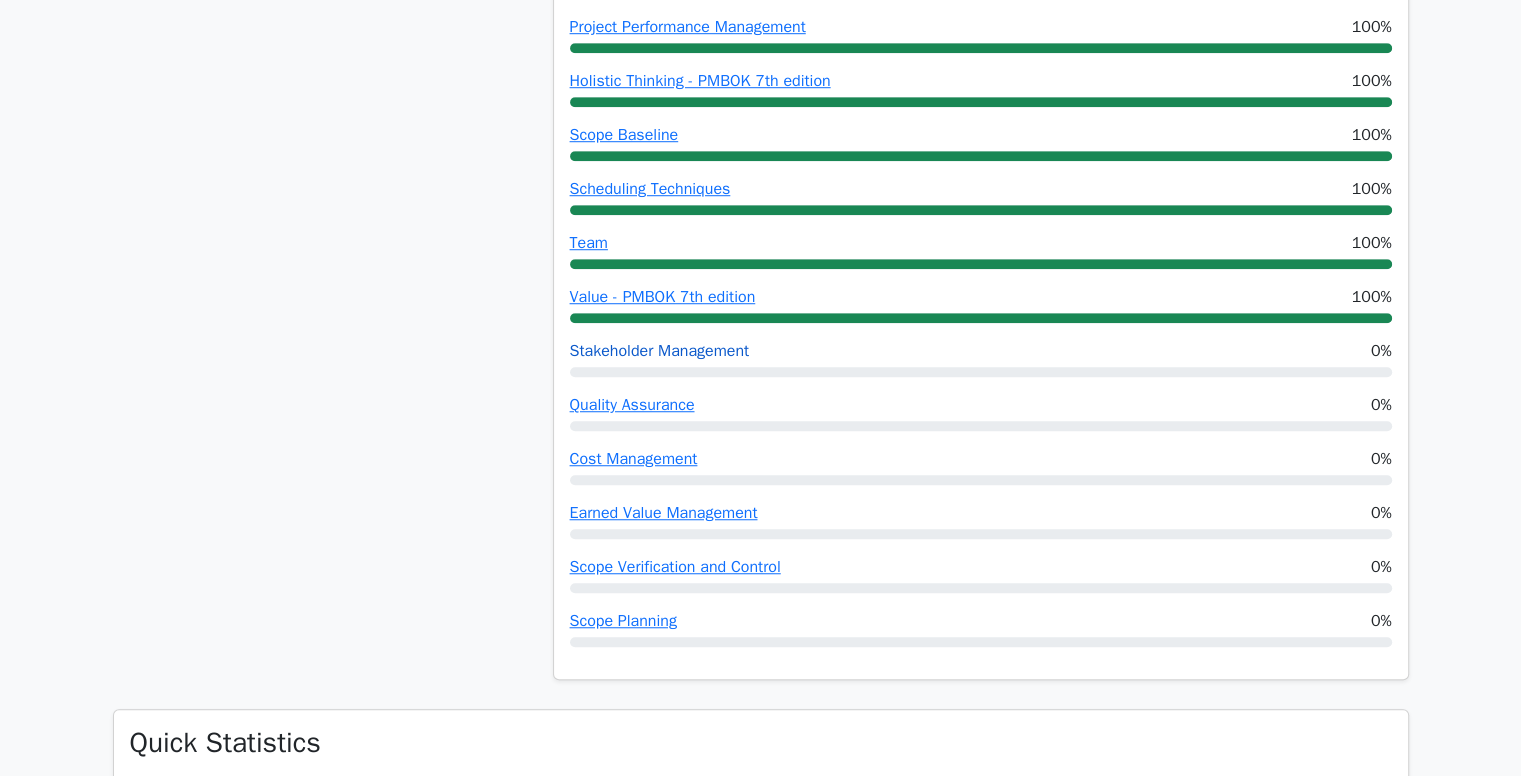 click on "Stakeholder Management" at bounding box center [660, 351] 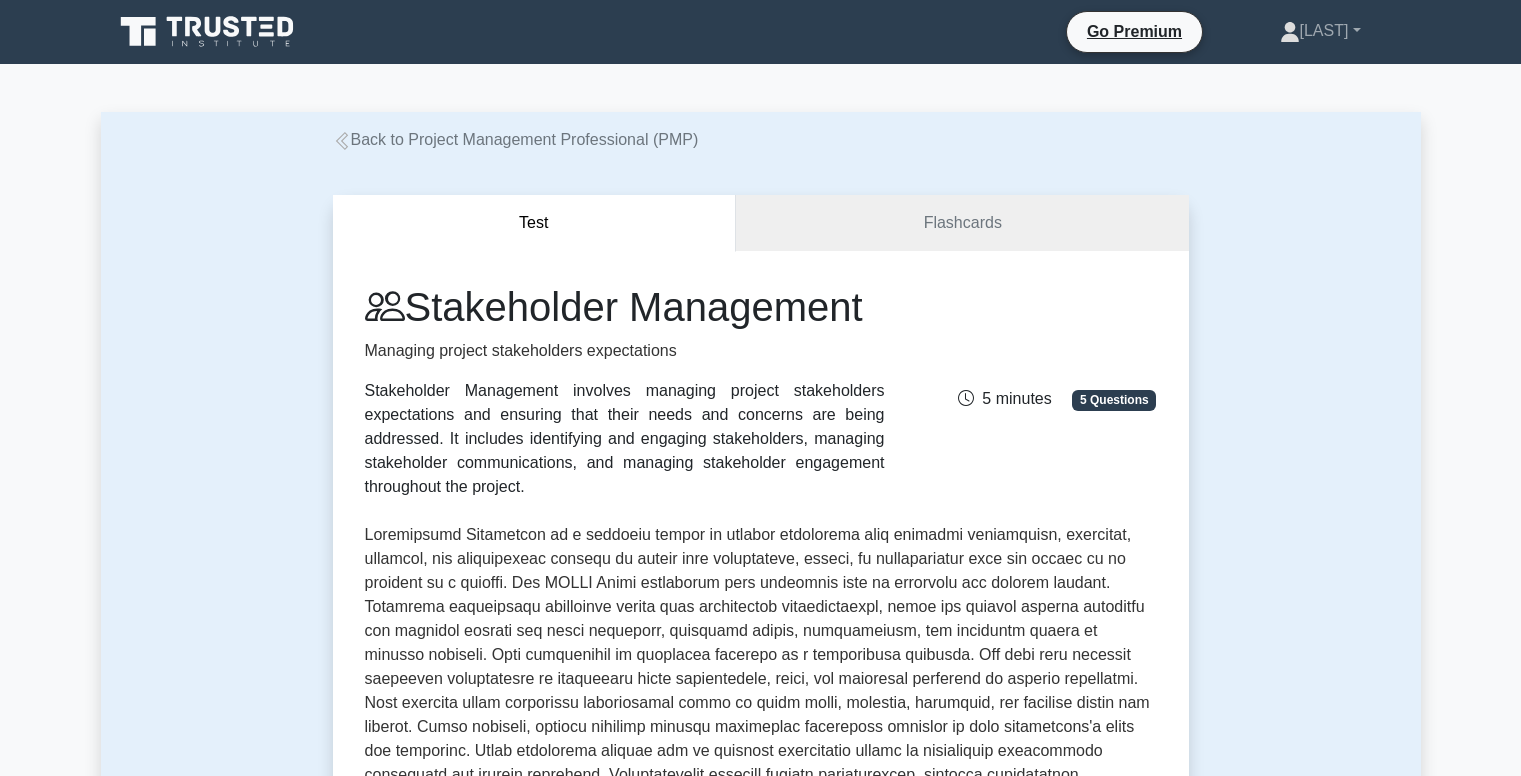 scroll, scrollTop: 0, scrollLeft: 0, axis: both 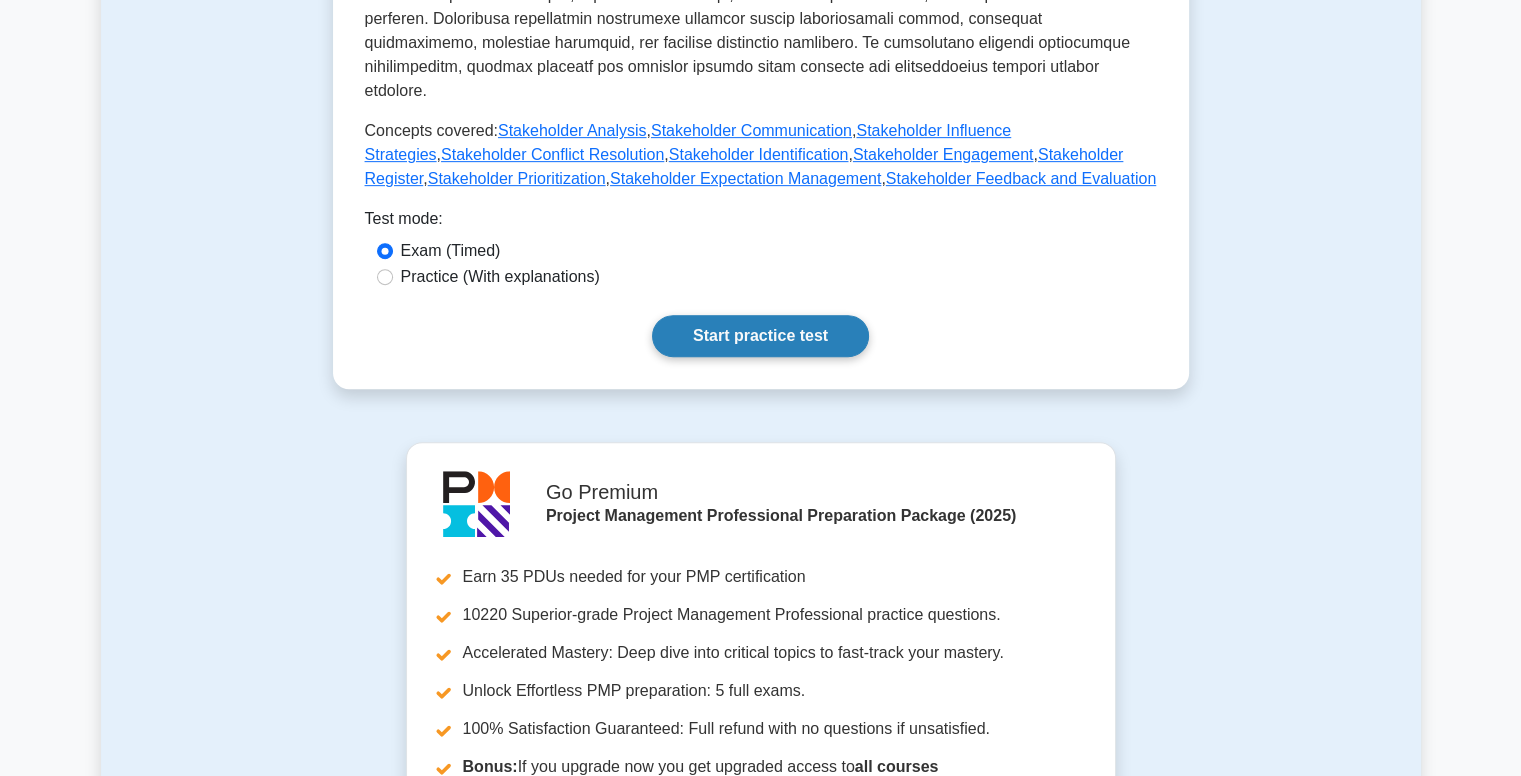 click on "Start practice test" at bounding box center (760, 336) 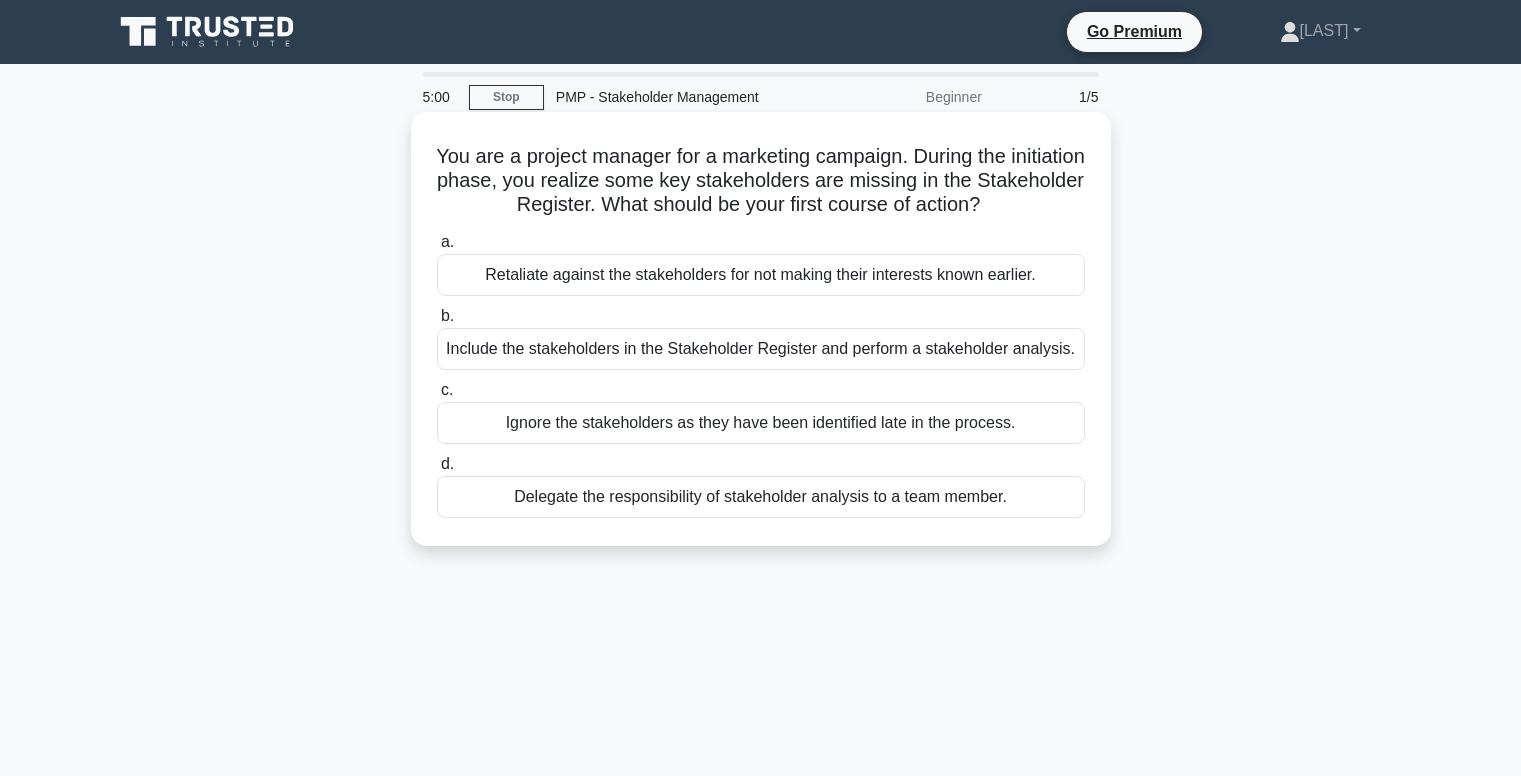 scroll, scrollTop: 0, scrollLeft: 0, axis: both 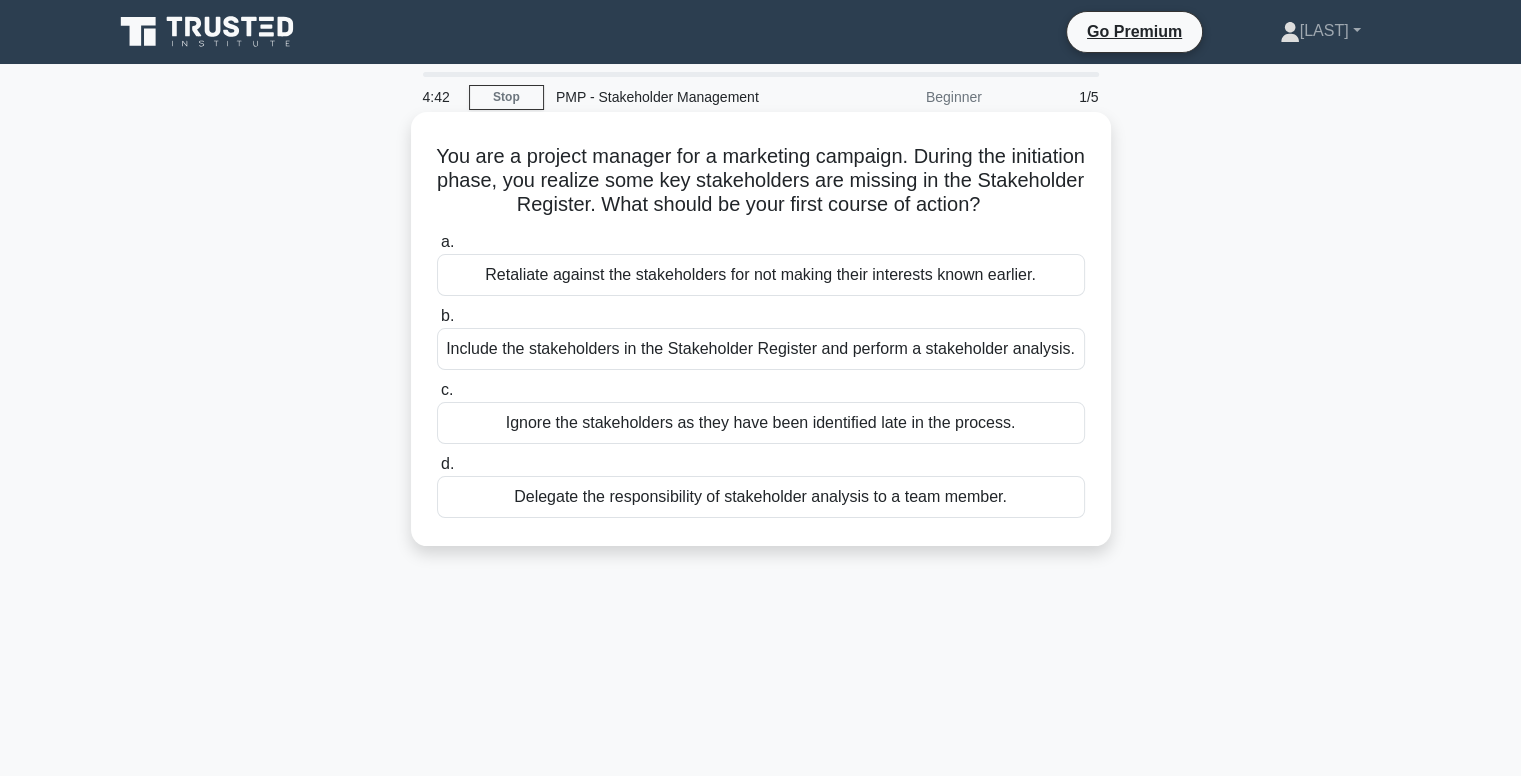 click on "Include the stakeholders in the Stakeholder Register and perform a stakeholder analysis." at bounding box center (761, 349) 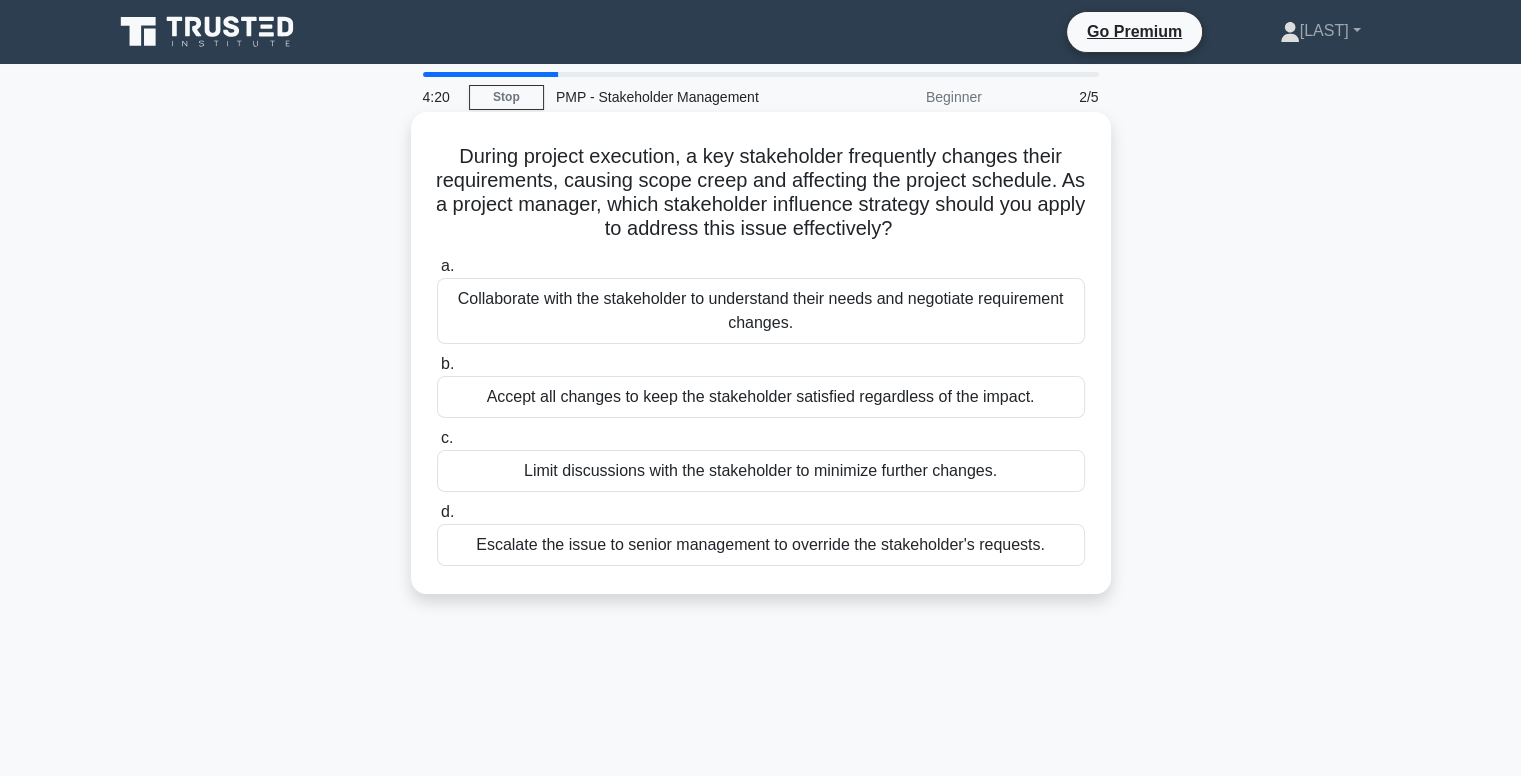 click on "Collaborate with the stakeholder to understand their needs and negotiate requirement changes." at bounding box center (761, 311) 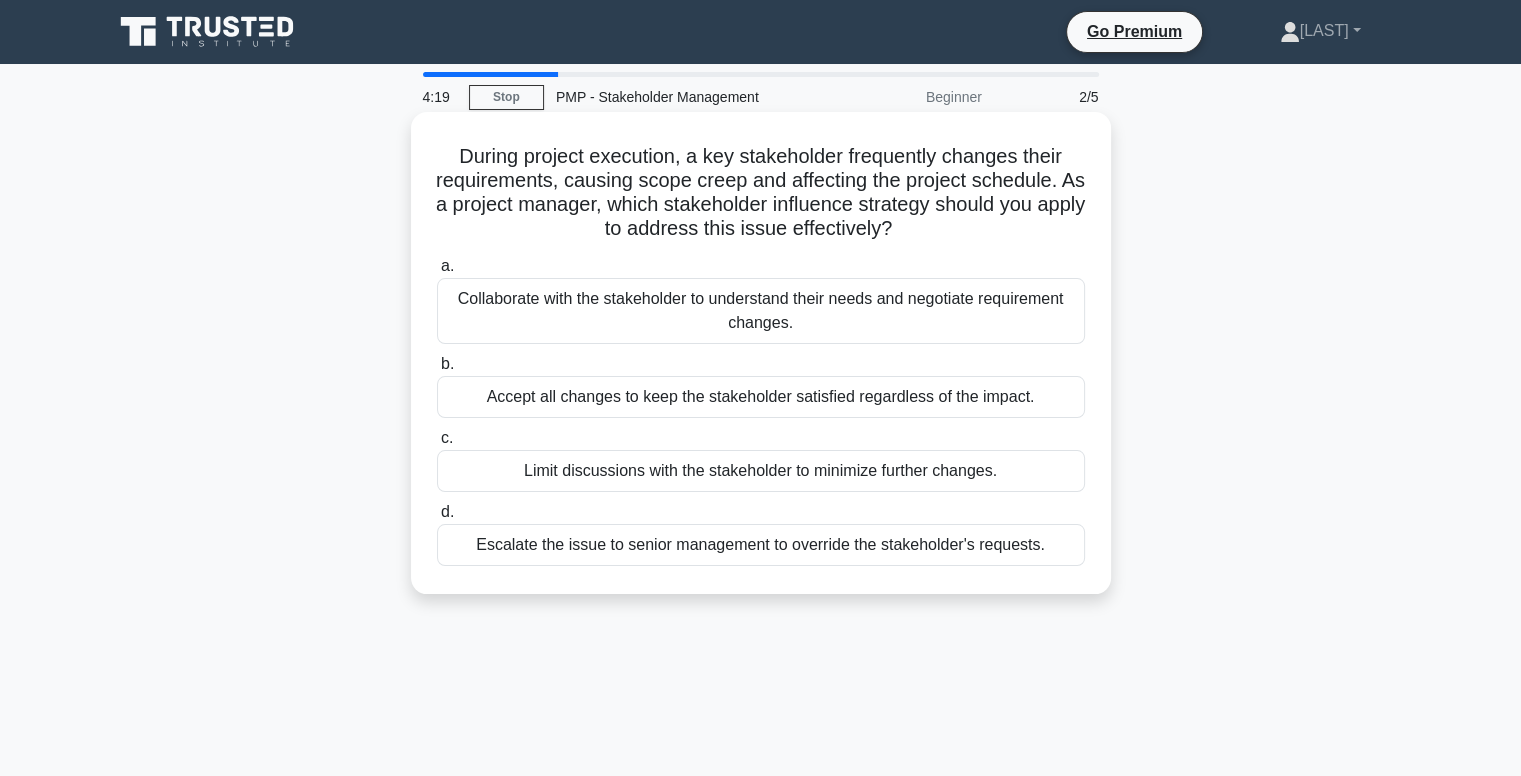 click on "Collaborate with the stakeholder to understand their needs and negotiate requirement changes." at bounding box center (761, 311) 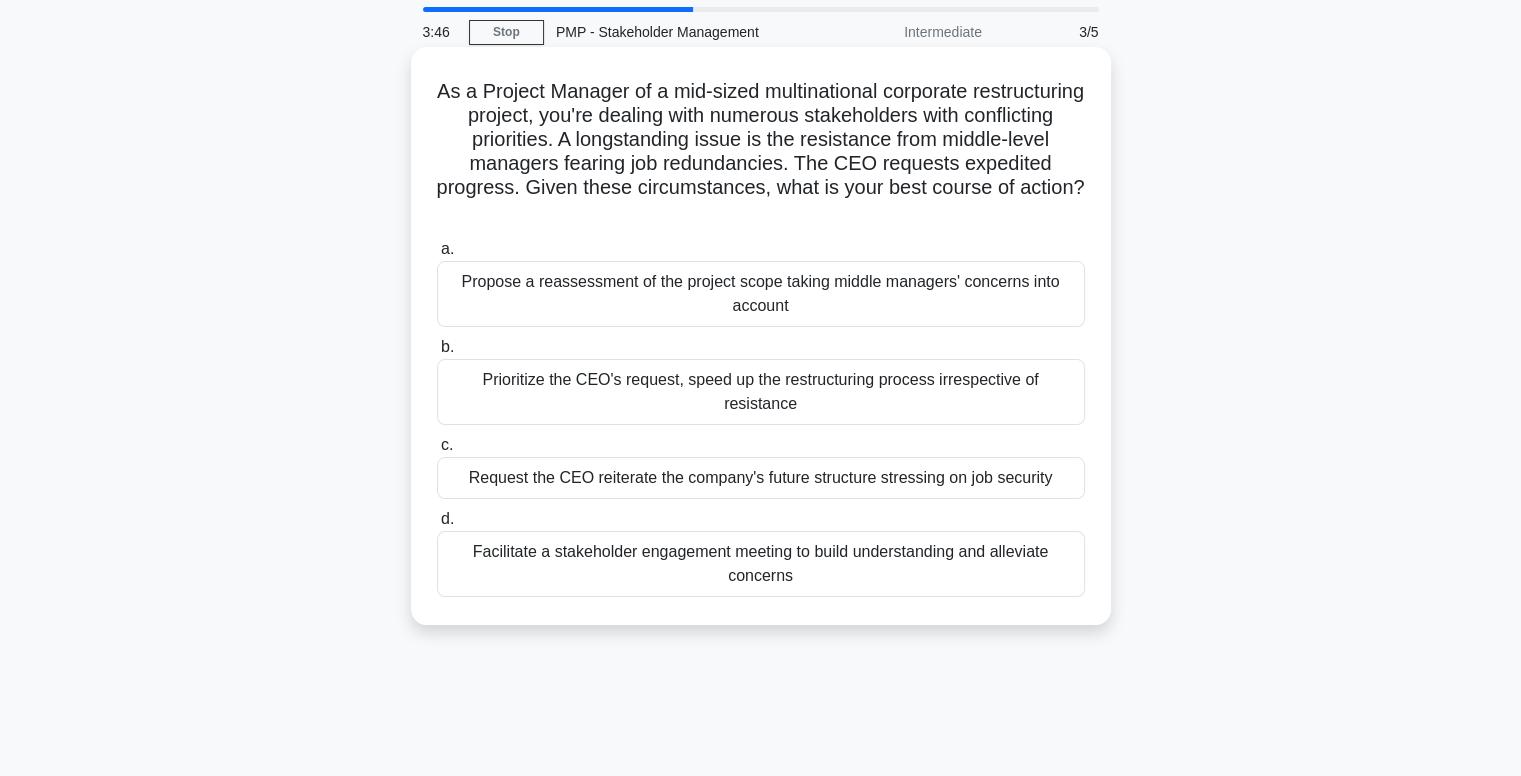 scroll, scrollTop: 100, scrollLeft: 0, axis: vertical 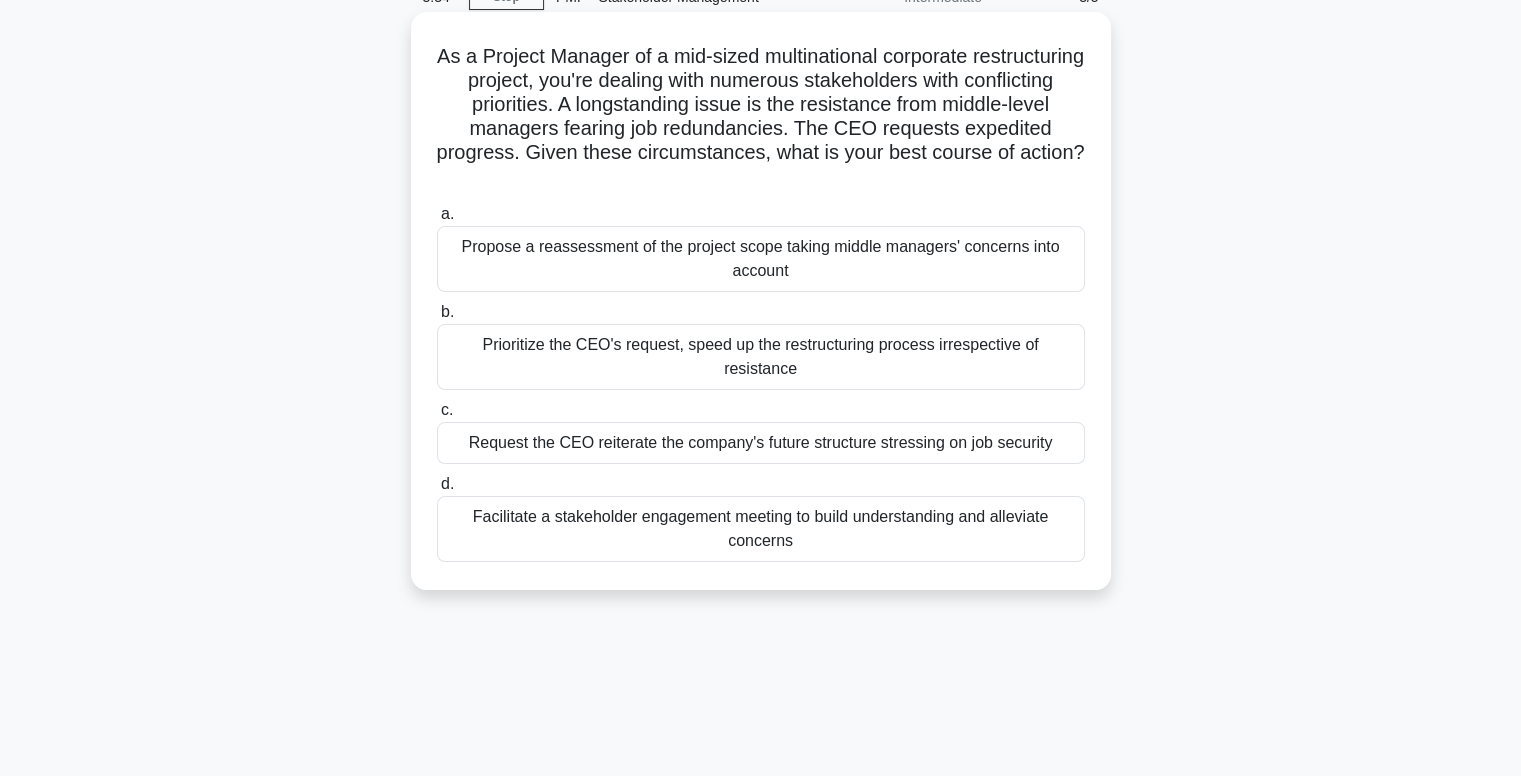click on "Facilitate a stakeholder engagement meeting to build understanding and alleviate concerns" at bounding box center [761, 529] 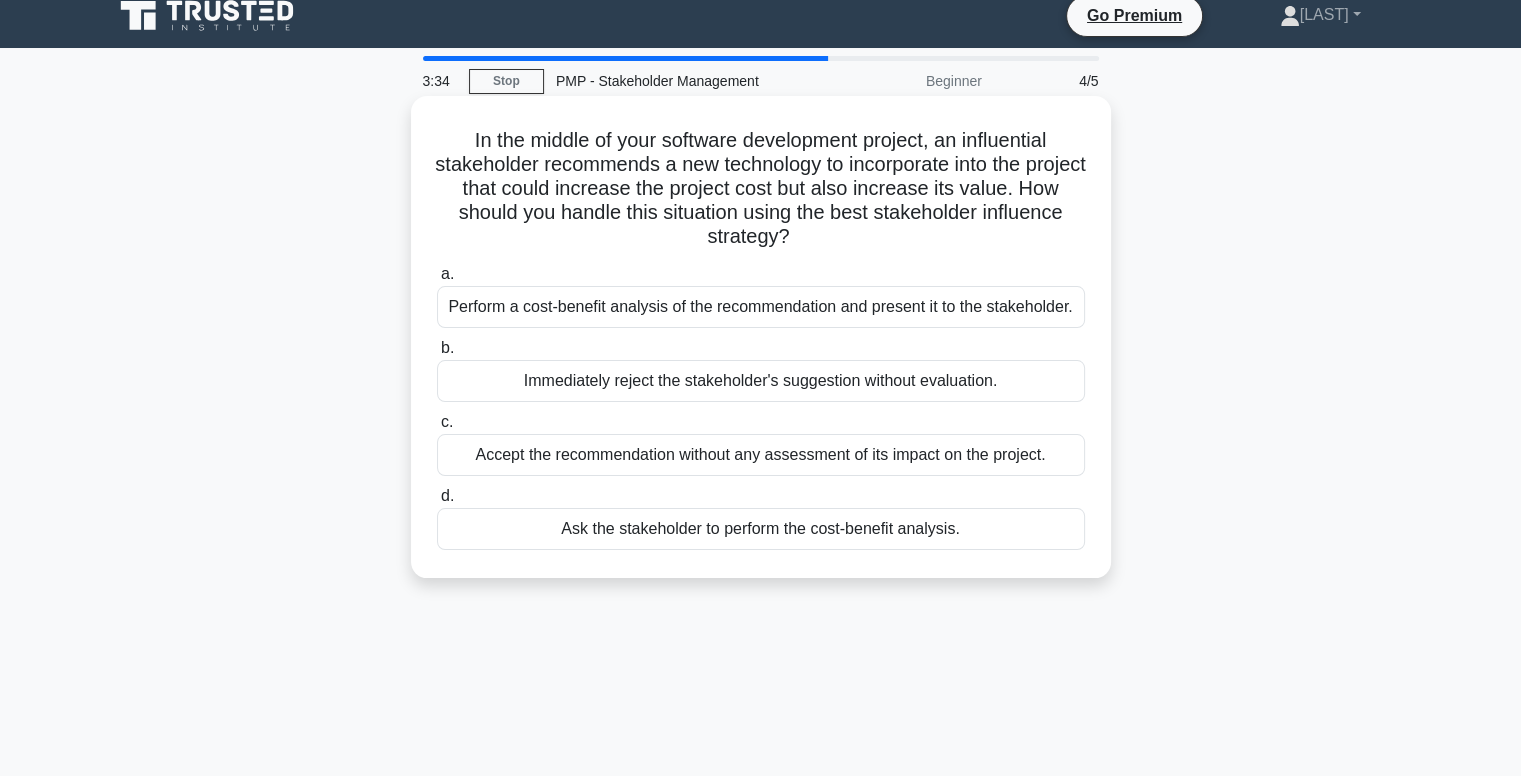 scroll, scrollTop: 0, scrollLeft: 0, axis: both 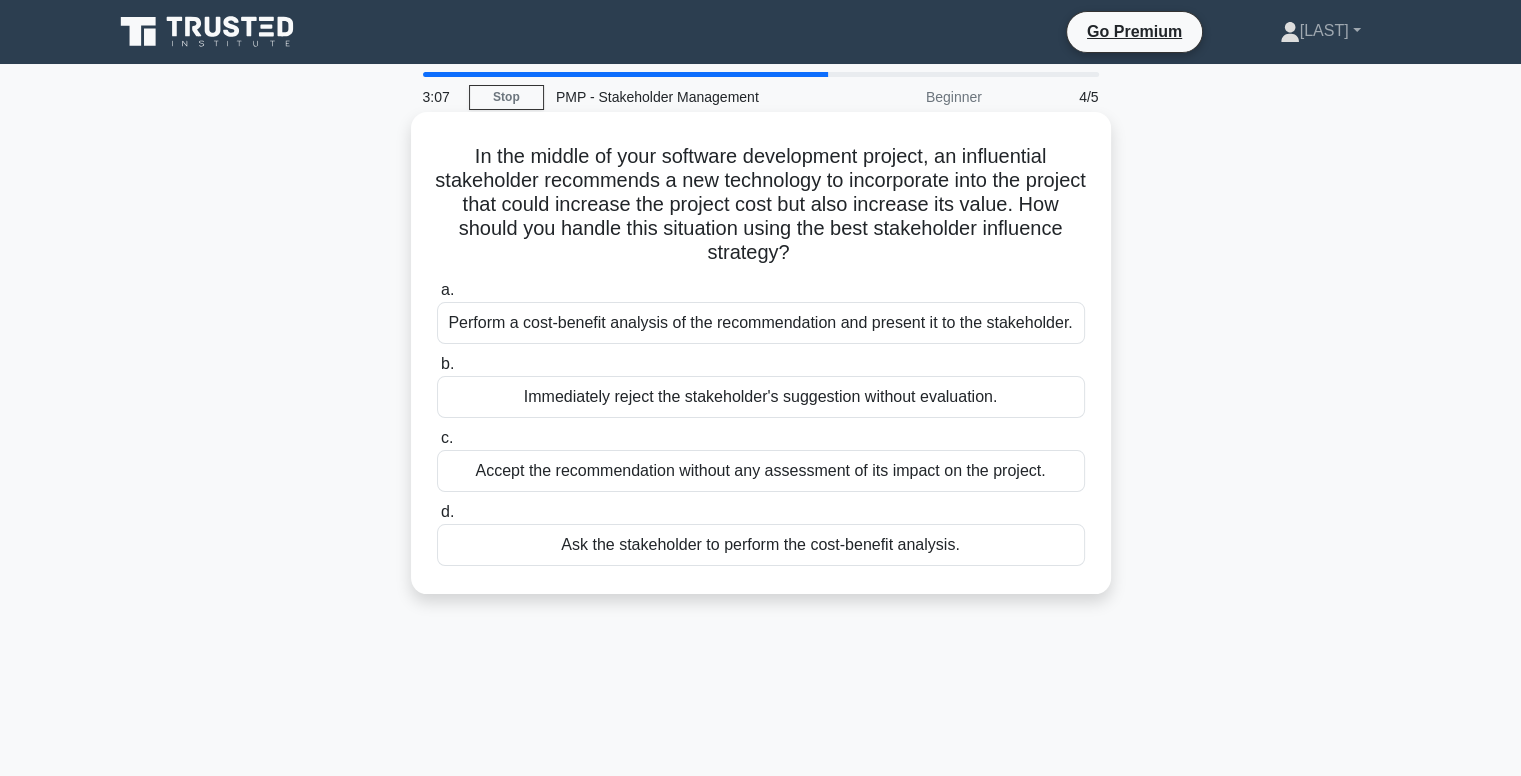 click on "Perform a cost-benefit analysis of the recommendation and present it to the stakeholder." at bounding box center (761, 323) 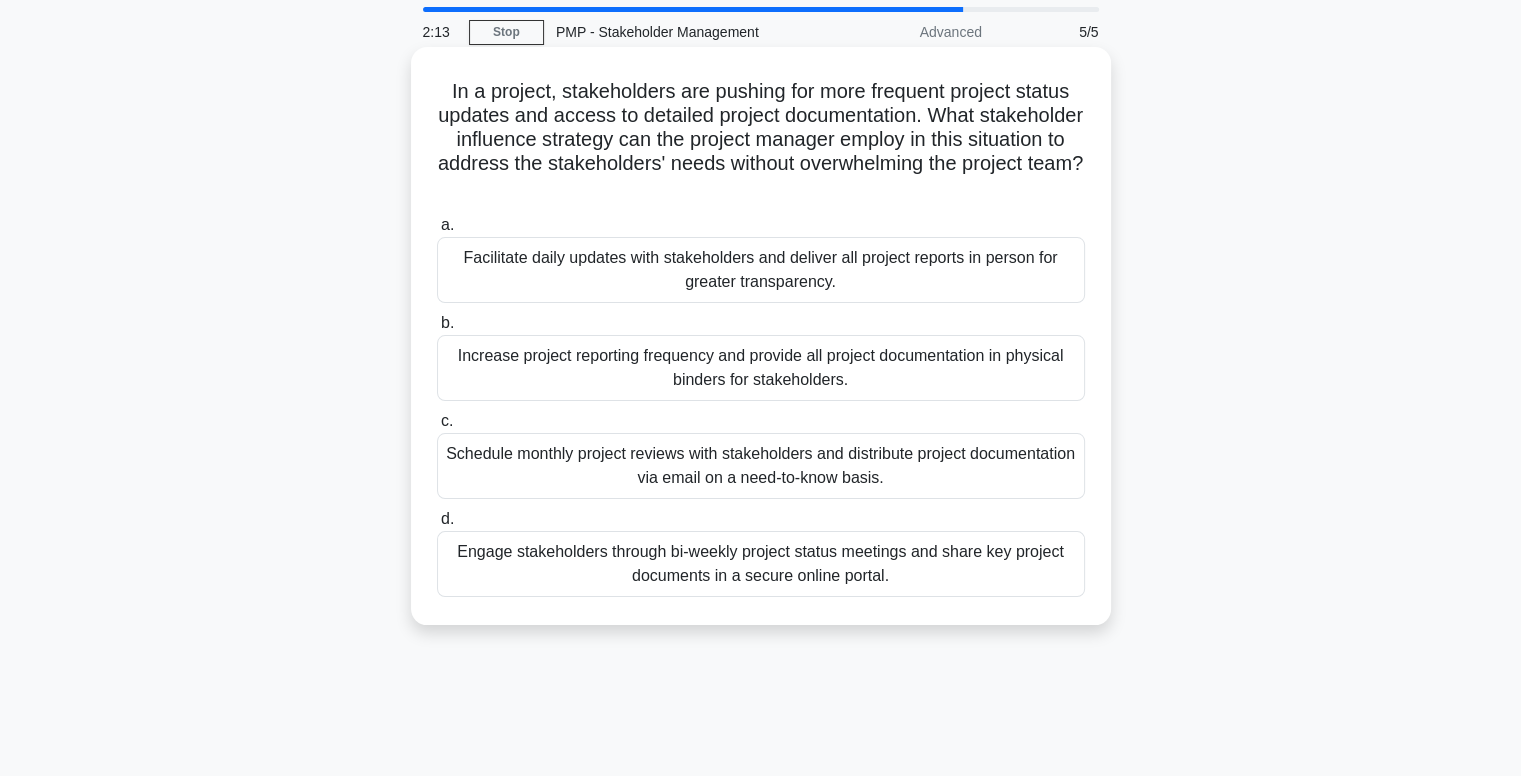 scroll, scrollTop: 100, scrollLeft: 0, axis: vertical 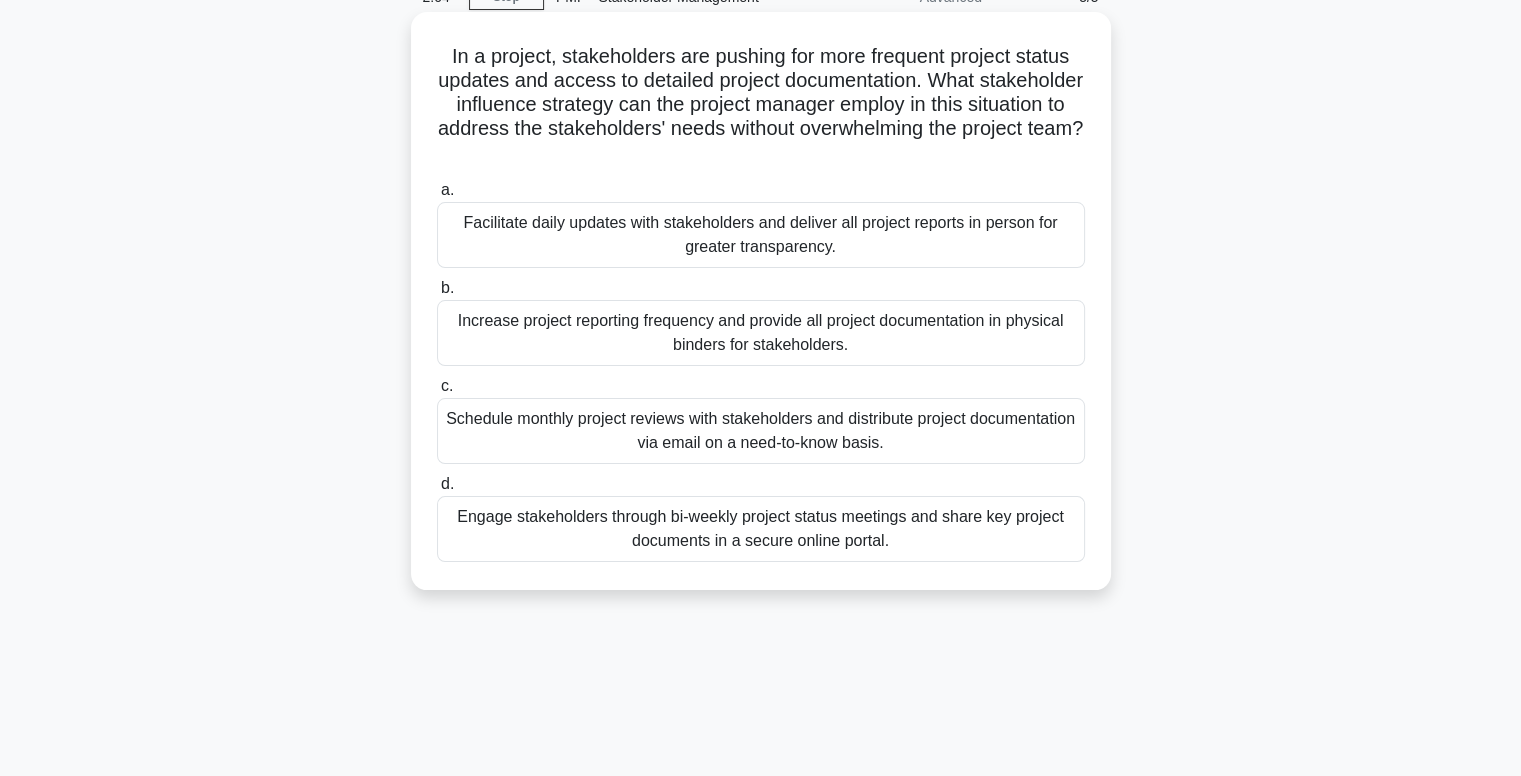 click on "Schedule monthly project reviews with stakeholders and distribute project documentation via email on a need-to-know basis." at bounding box center (761, 431) 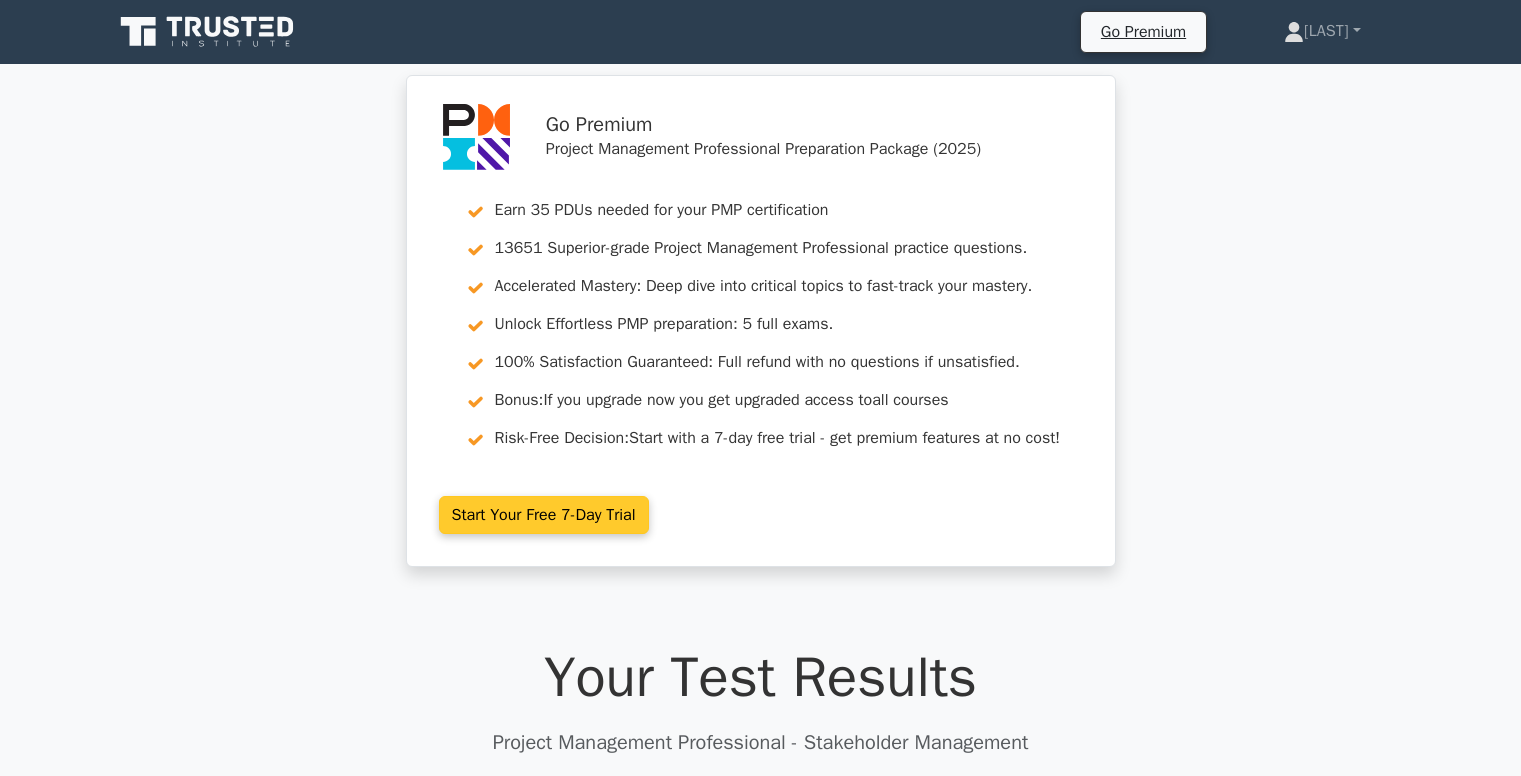 scroll, scrollTop: 0, scrollLeft: 0, axis: both 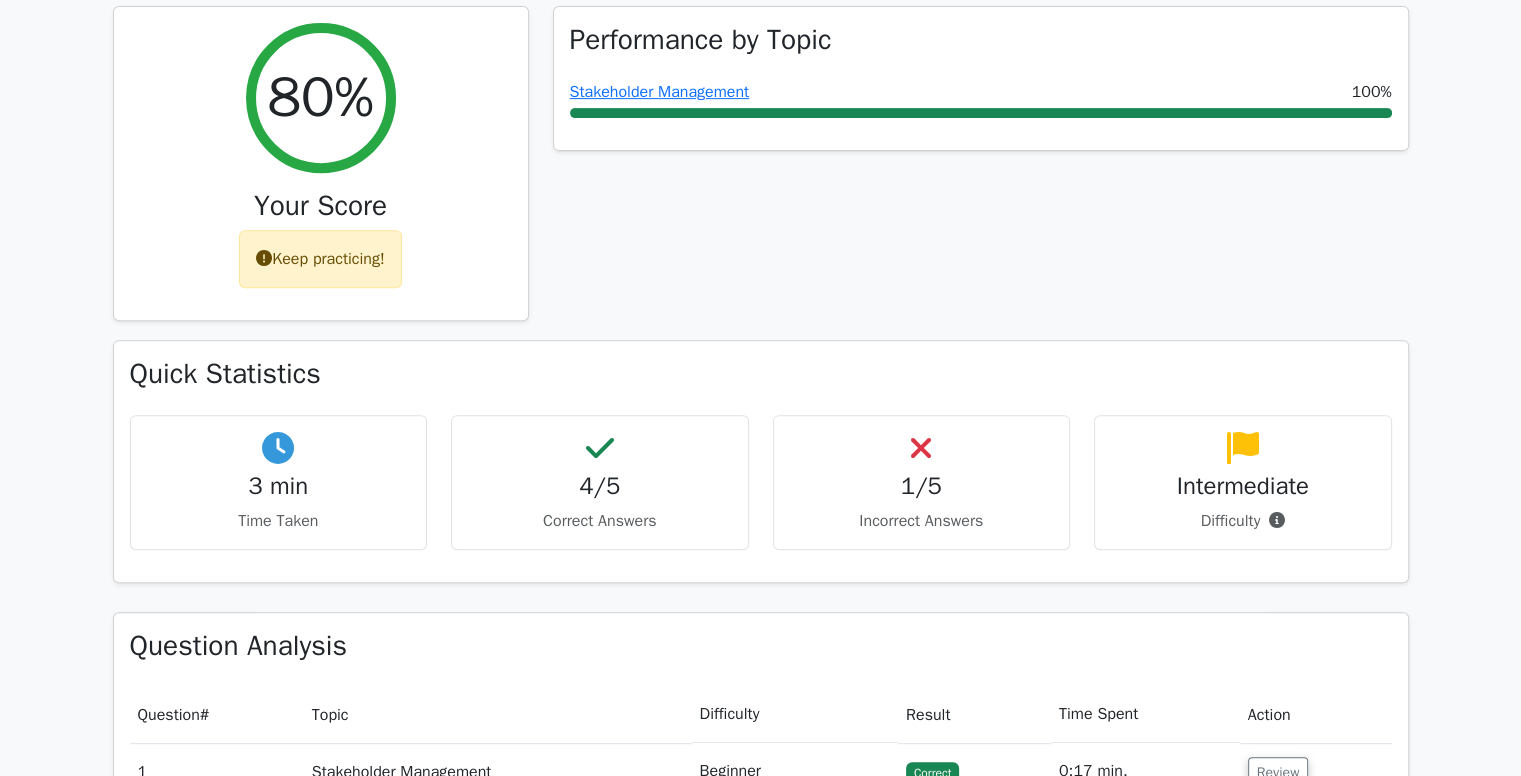 click on "1/5" at bounding box center [922, 486] 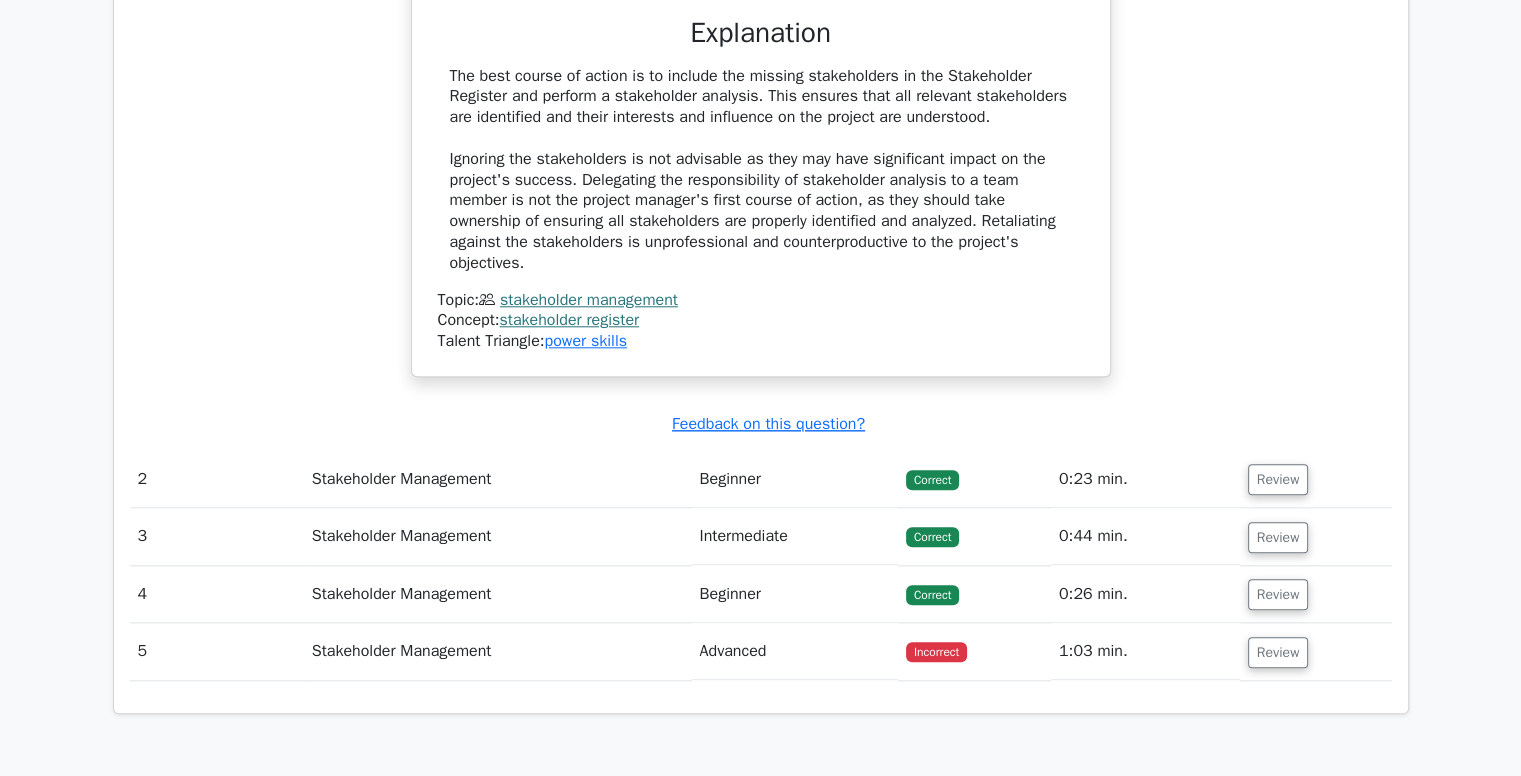 scroll, scrollTop: 2300, scrollLeft: 0, axis: vertical 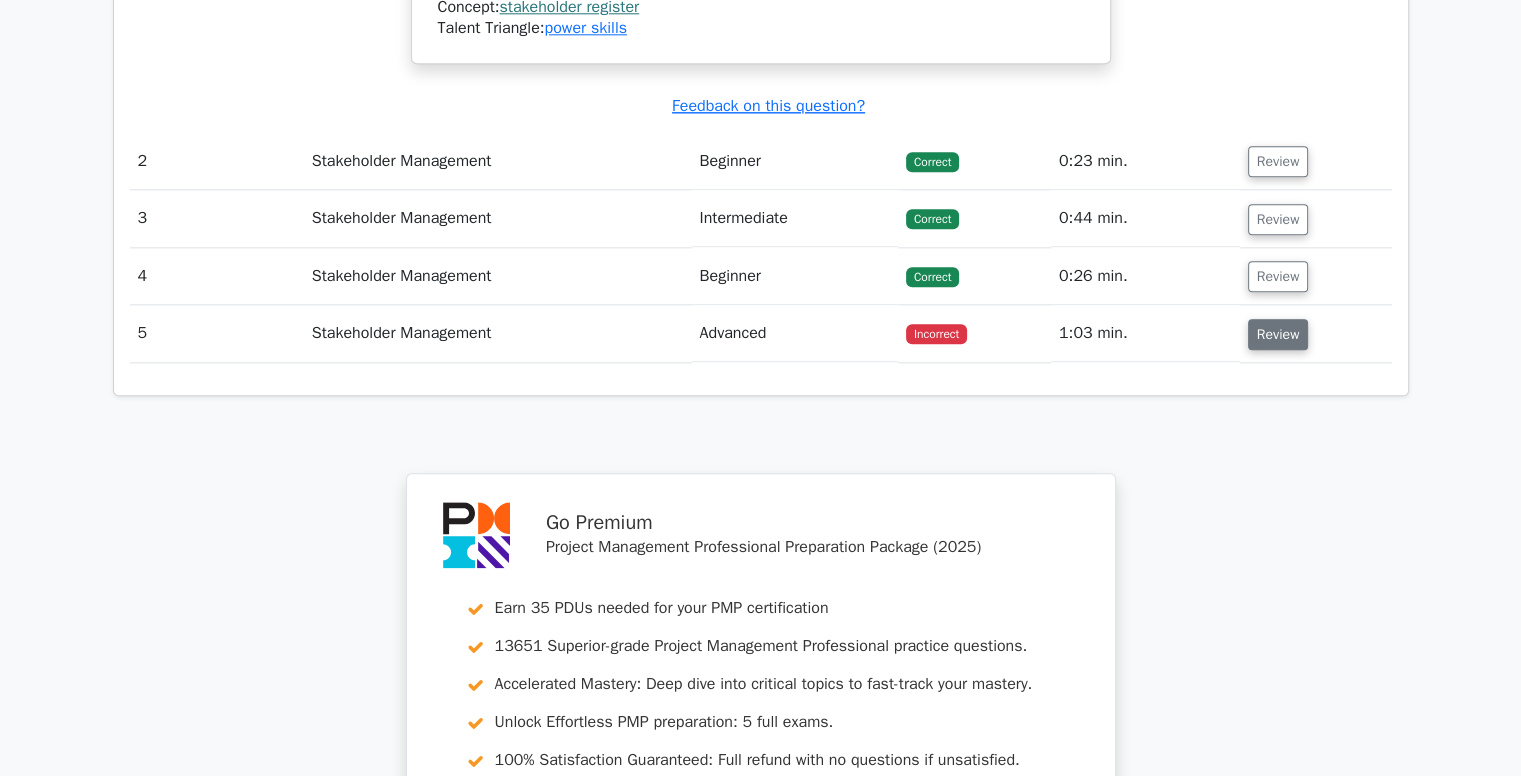 click on "Review" at bounding box center (1278, 334) 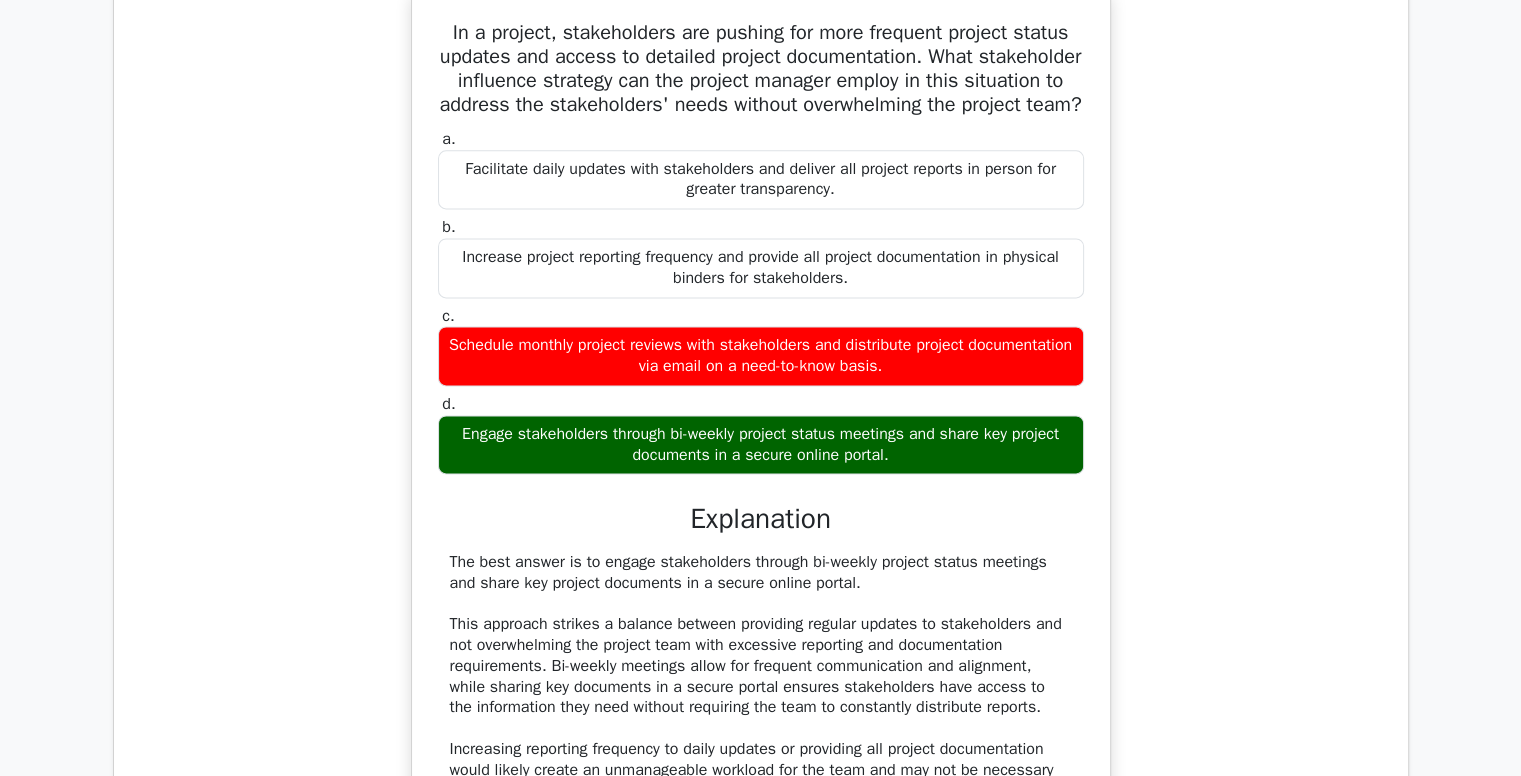 scroll, scrollTop: 2900, scrollLeft: 0, axis: vertical 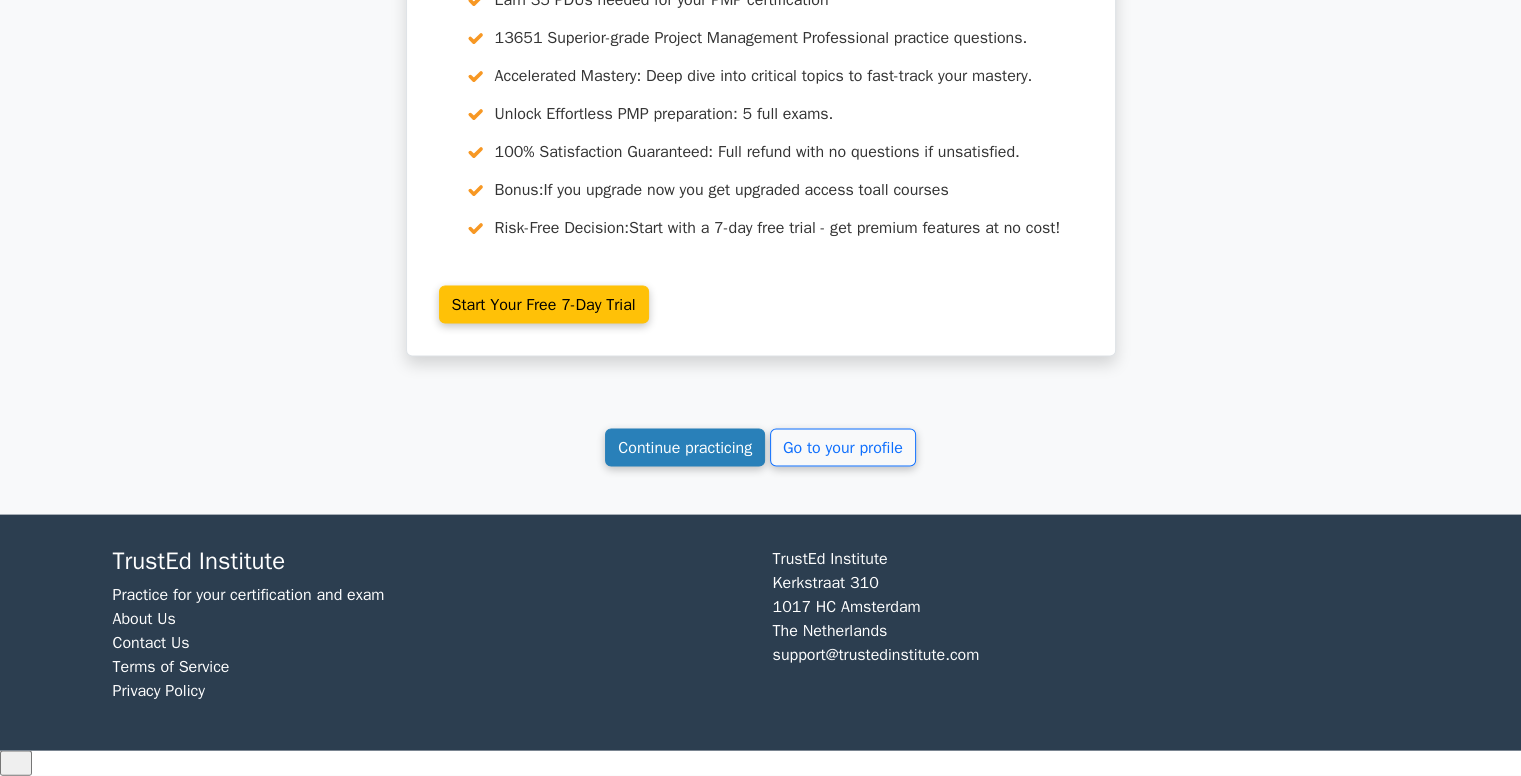 click on "Continue practicing" at bounding box center (685, 448) 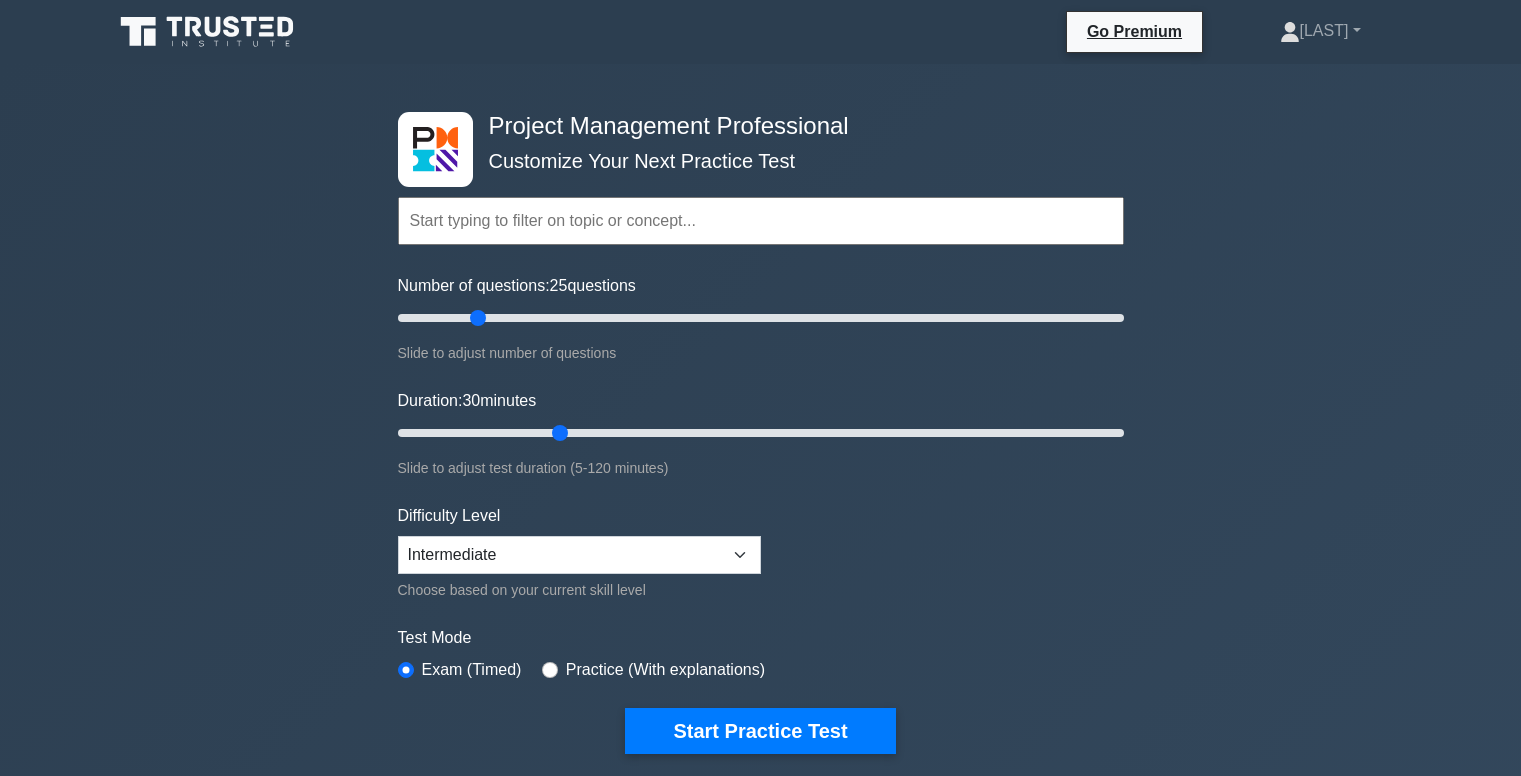 scroll, scrollTop: 0, scrollLeft: 0, axis: both 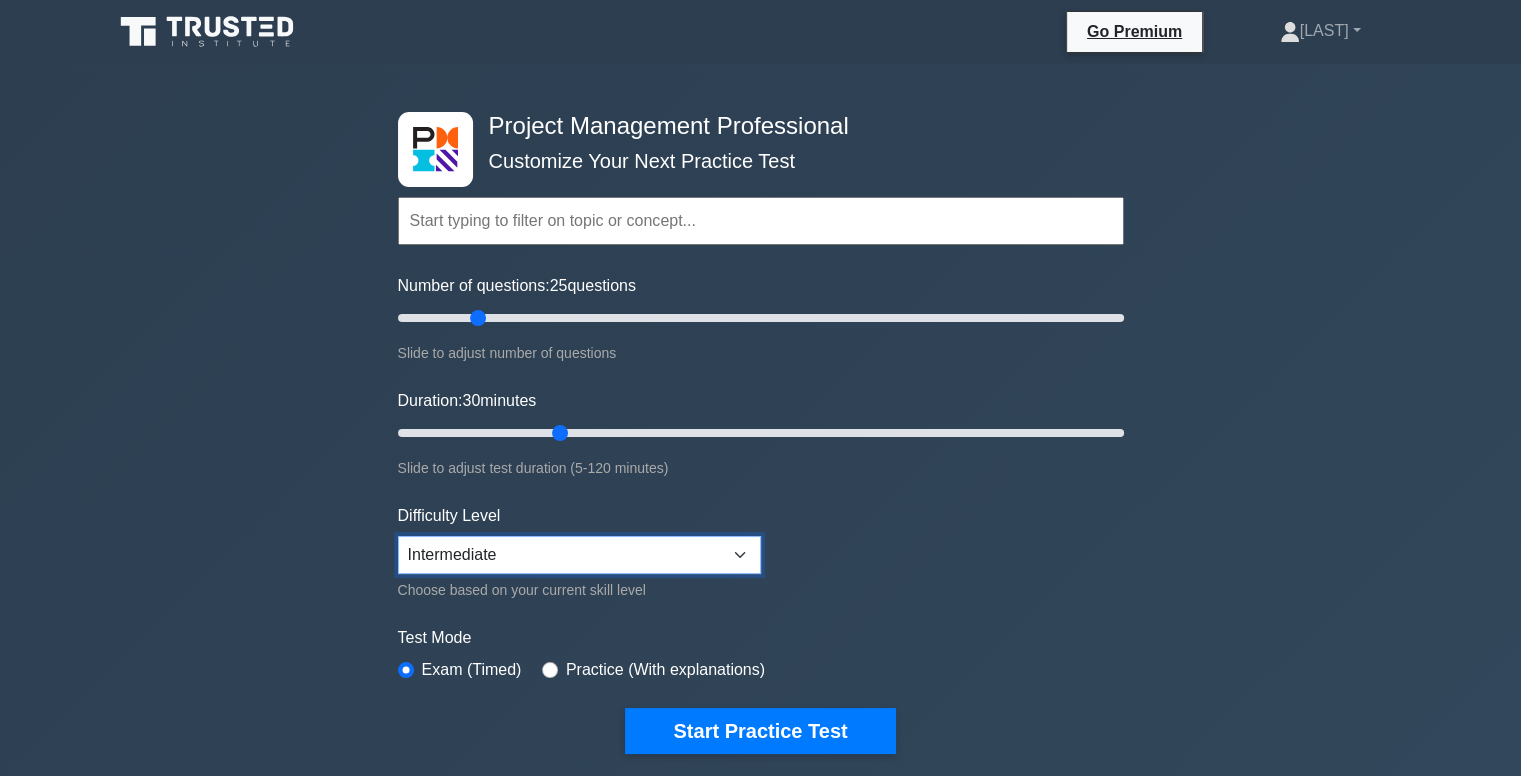 click on "Beginner
Intermediate
Expert" at bounding box center [579, 555] 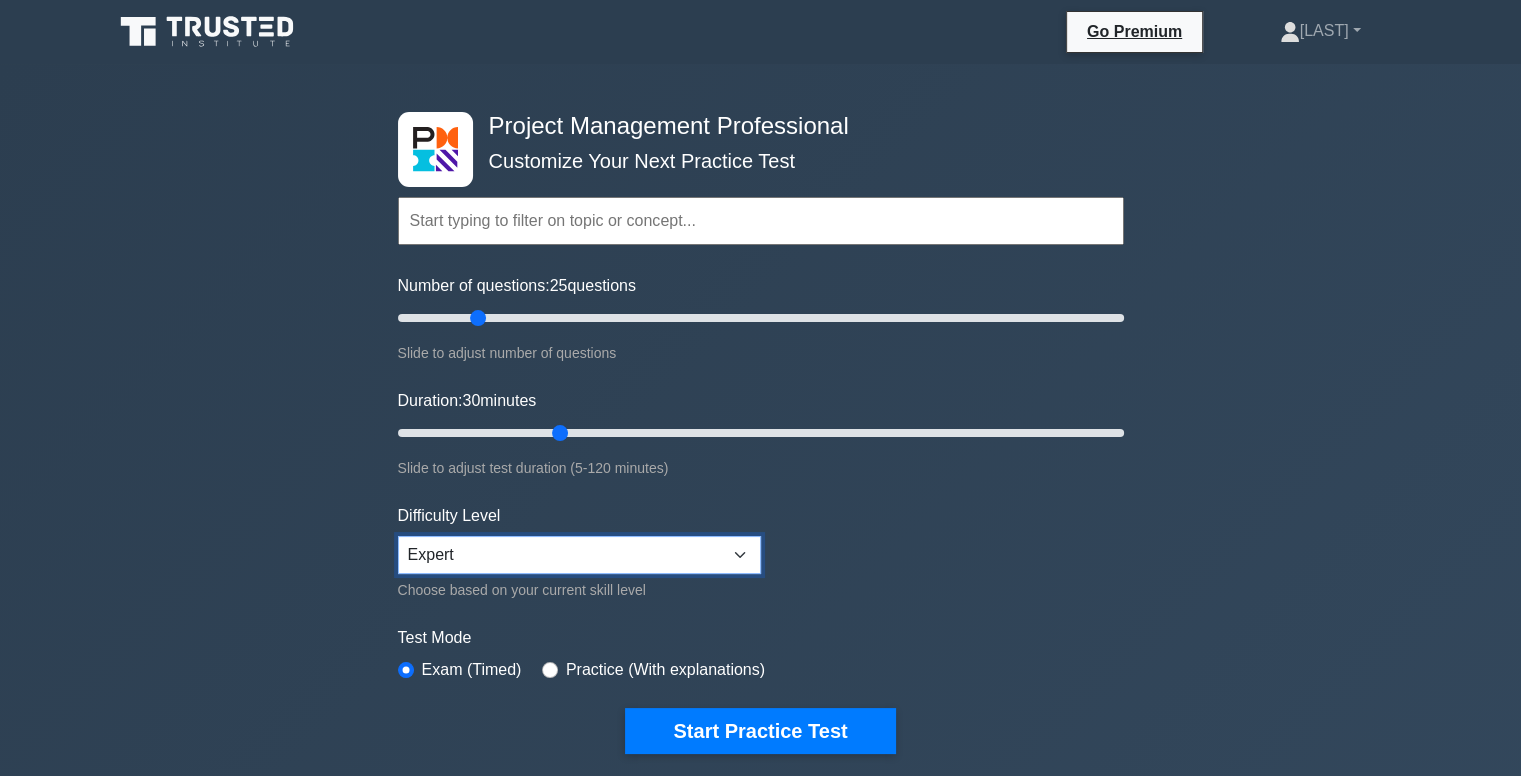 click on "Beginner
Intermediate
Expert" at bounding box center (579, 555) 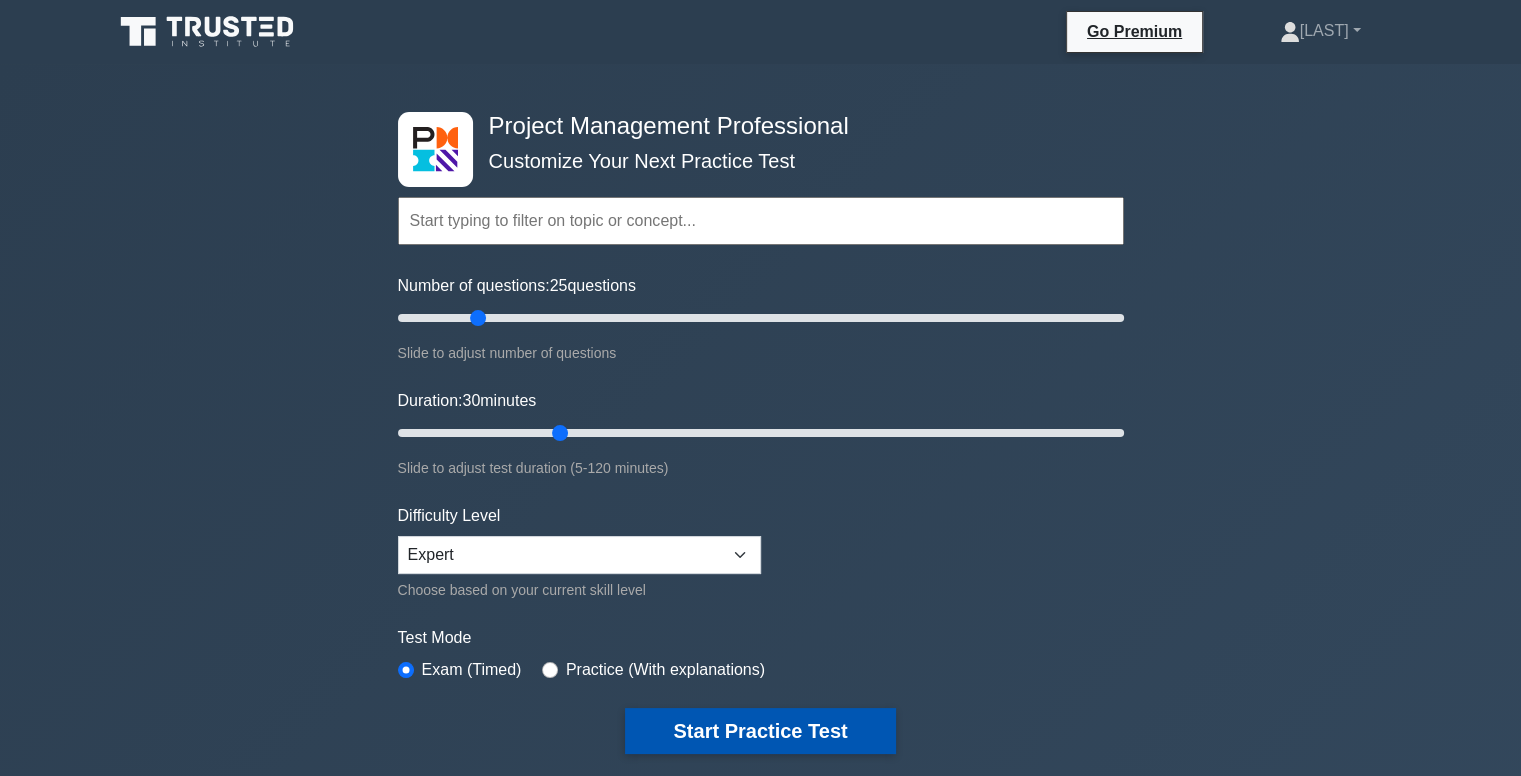 click on "Start Practice Test" at bounding box center [760, 731] 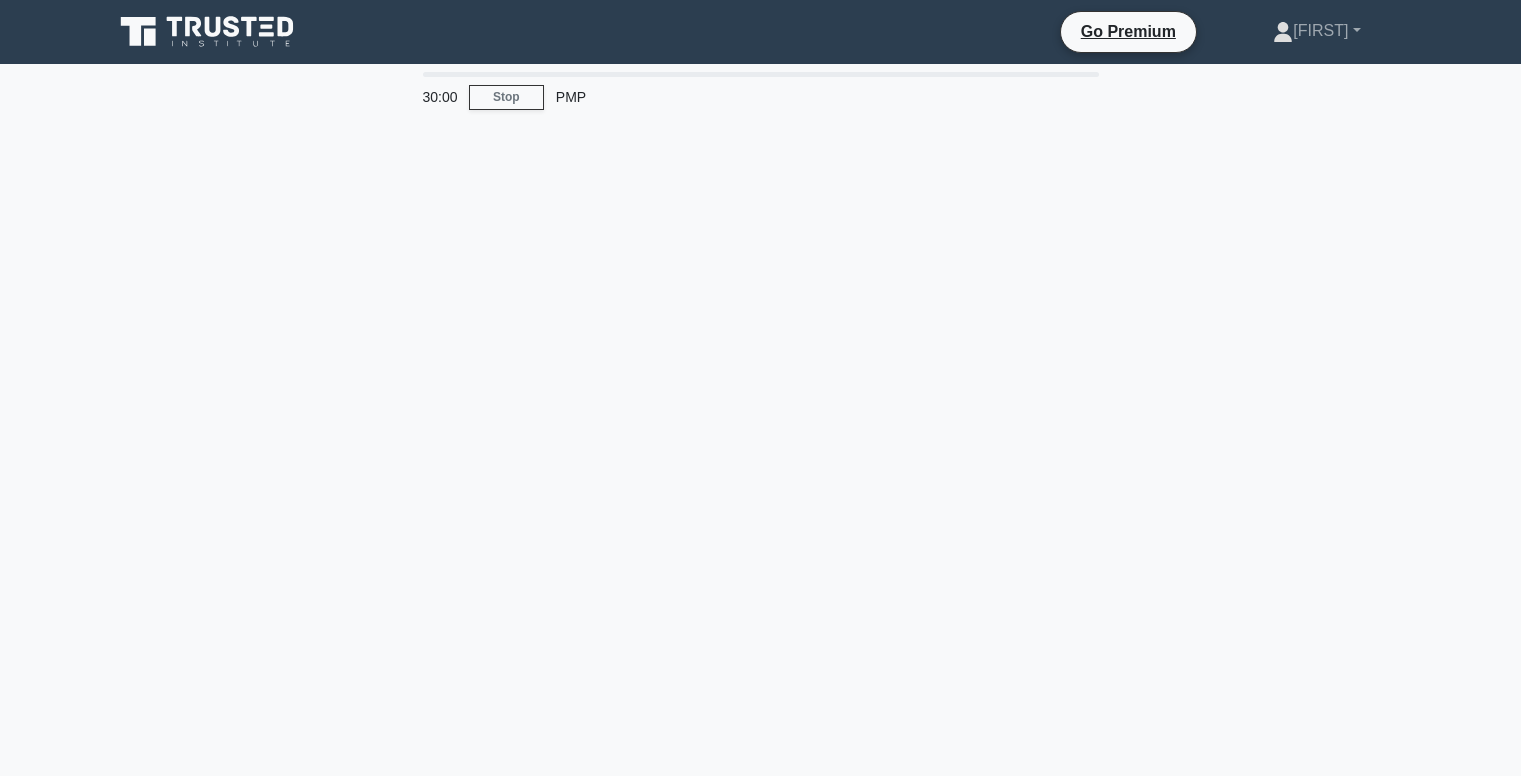 scroll, scrollTop: 0, scrollLeft: 0, axis: both 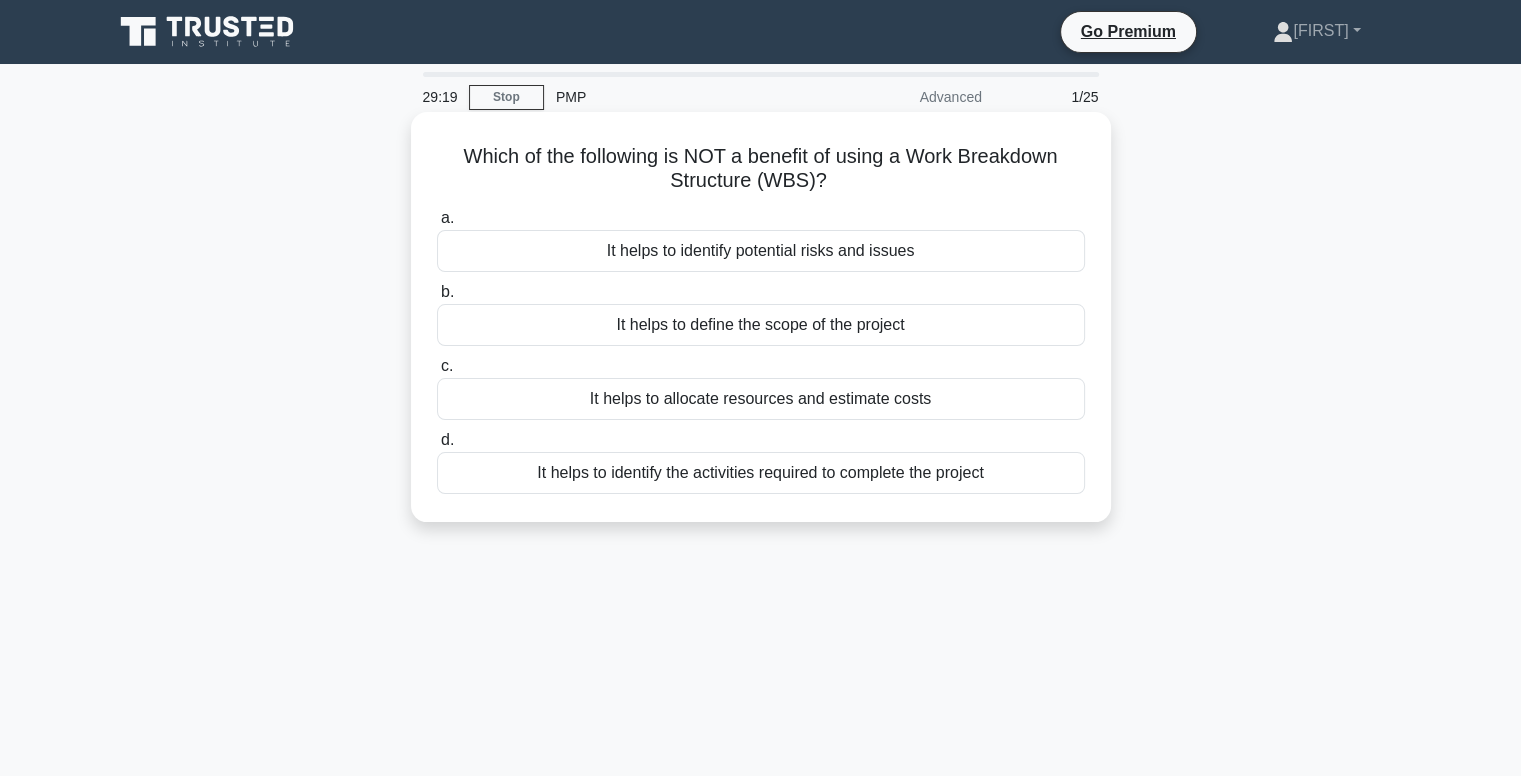 click on "It helps to identify potential risks and issues" at bounding box center (761, 251) 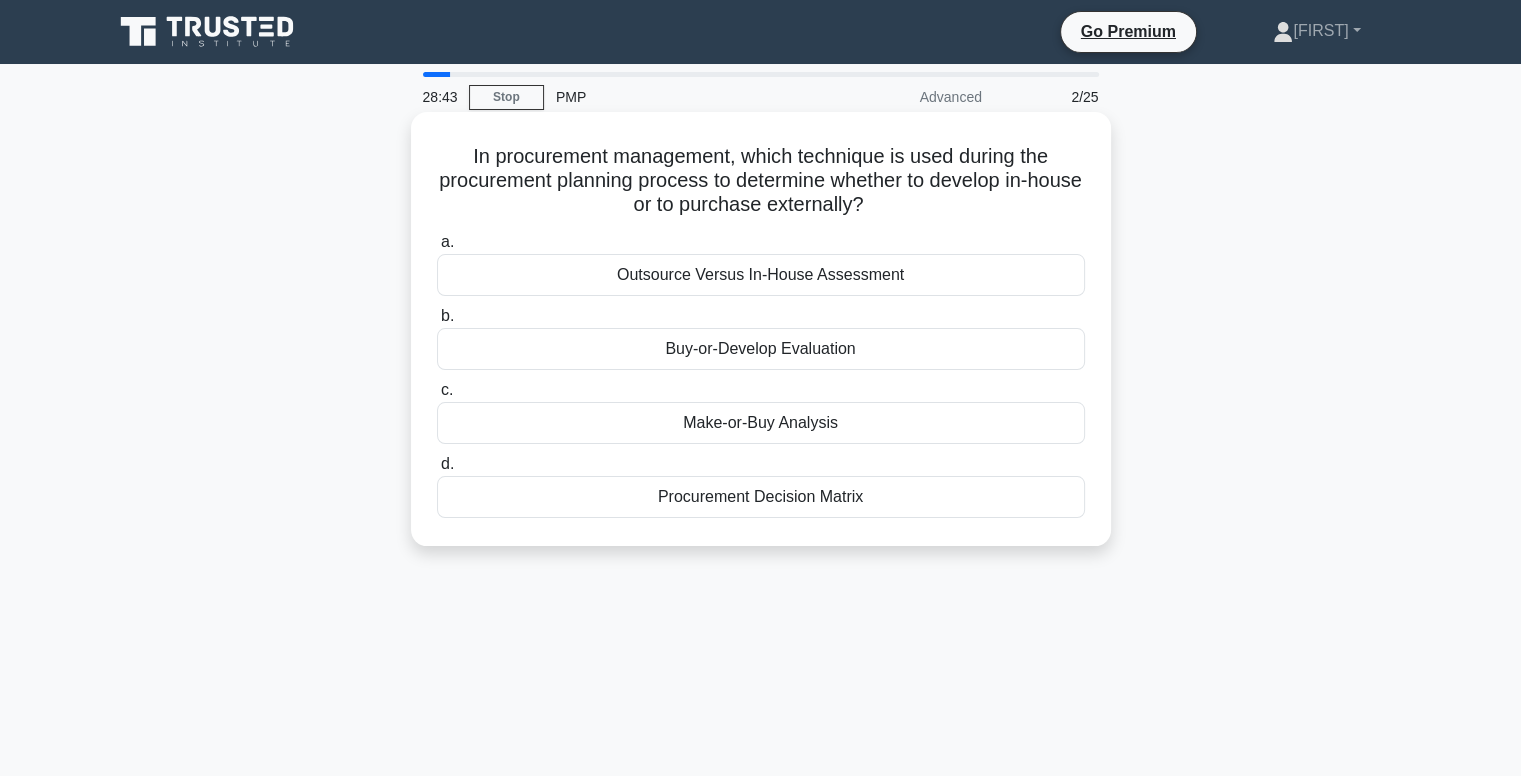 click on "Procurement Decision Matrix" at bounding box center [761, 497] 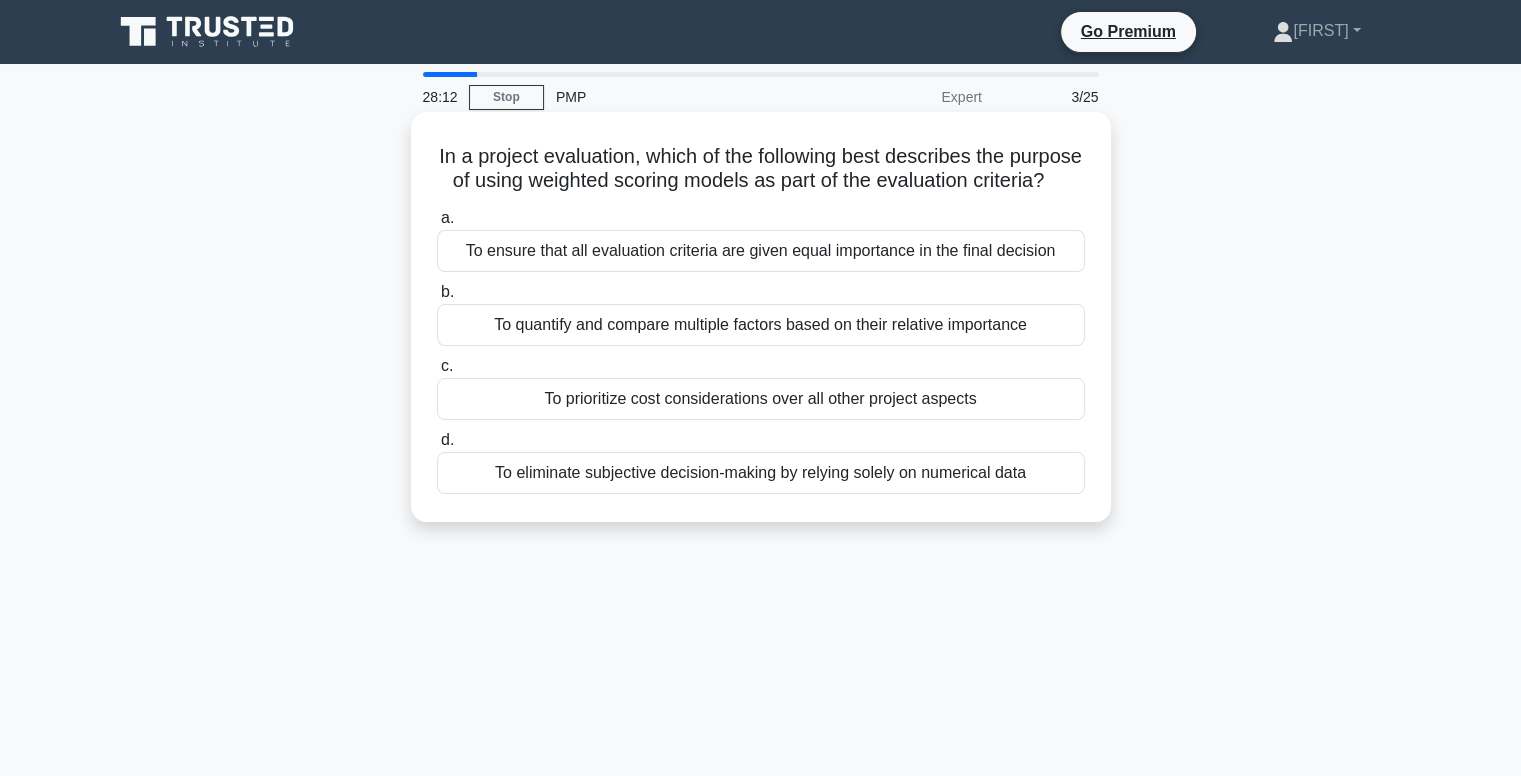 click on "To prioritize cost considerations over all other project aspects" at bounding box center [761, 399] 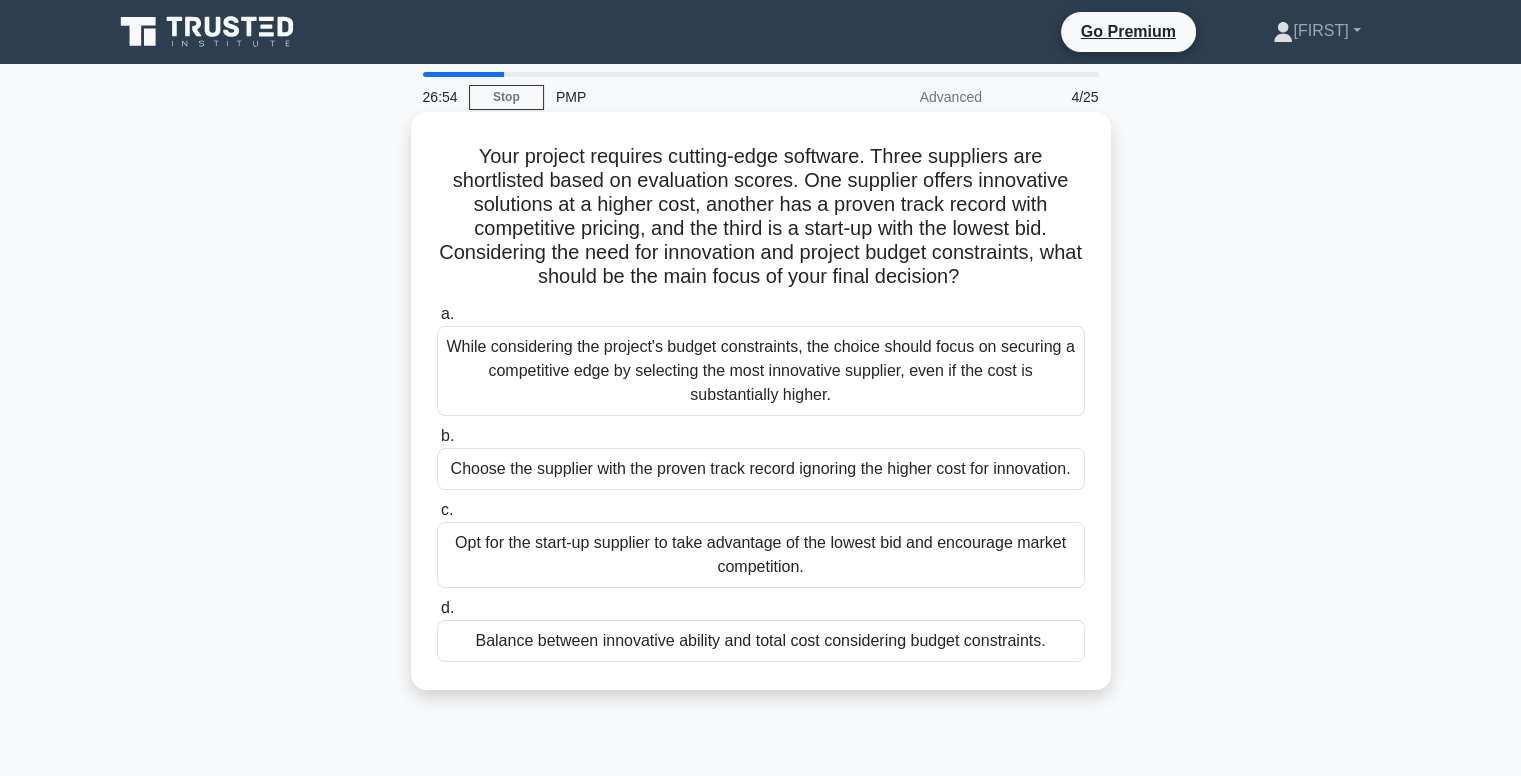 click on "Balance between innovative ability and total cost considering budget constraints." at bounding box center [761, 641] 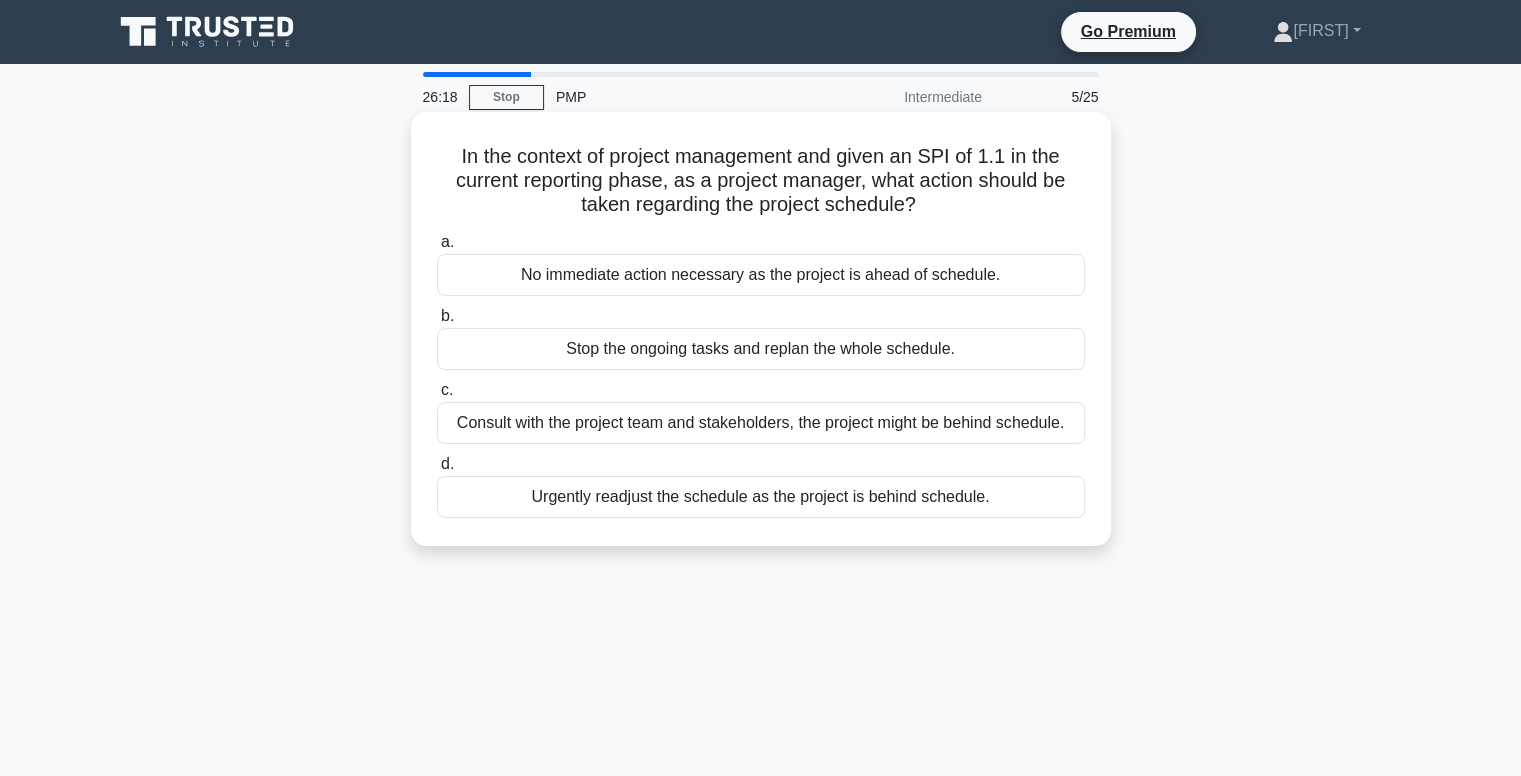 click on "Urgently readjust the schedule as the project is behind schedule." at bounding box center [761, 497] 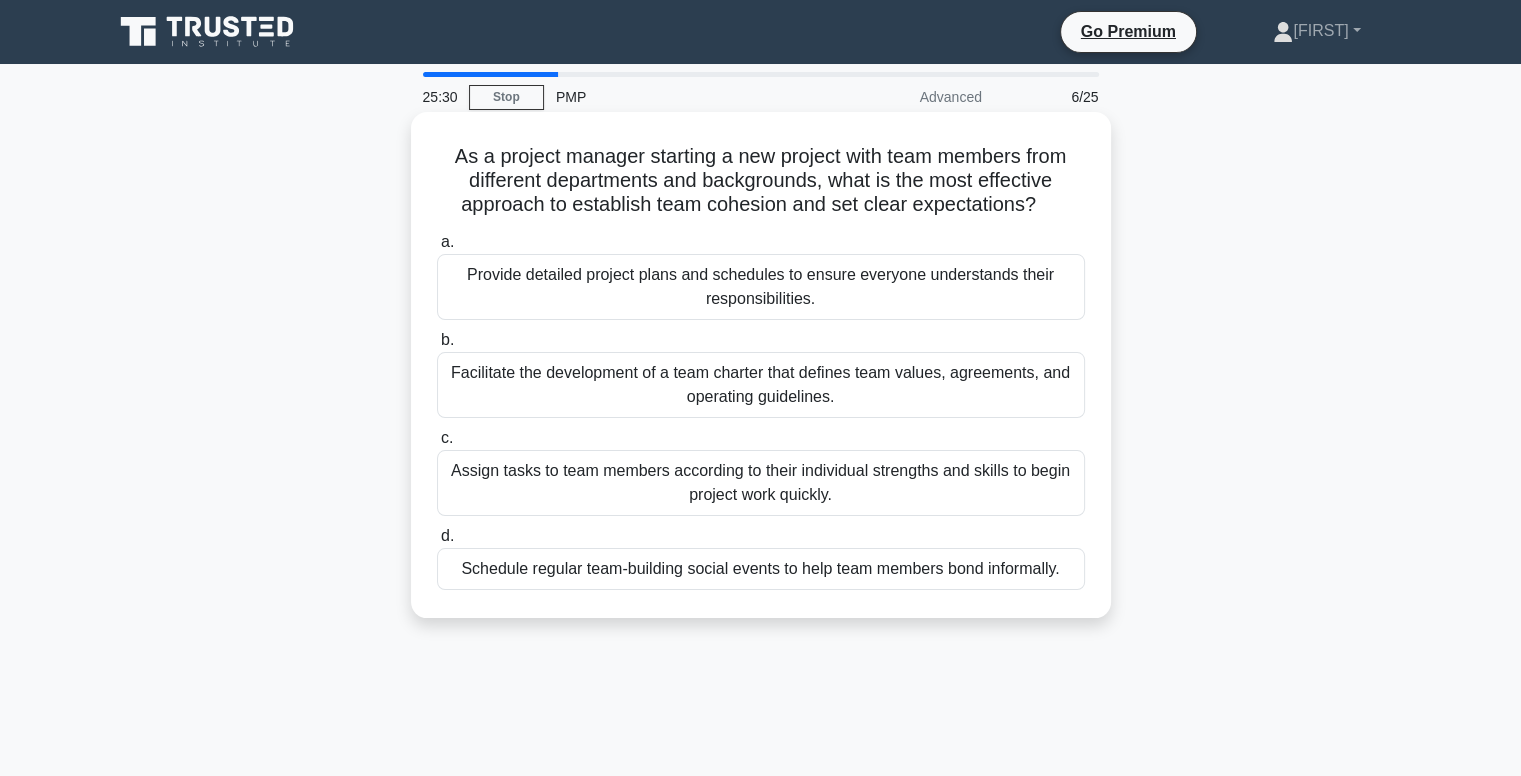 click on "Facilitate the development of a team charter that defines team values, agreements, and operating guidelines." at bounding box center [761, 385] 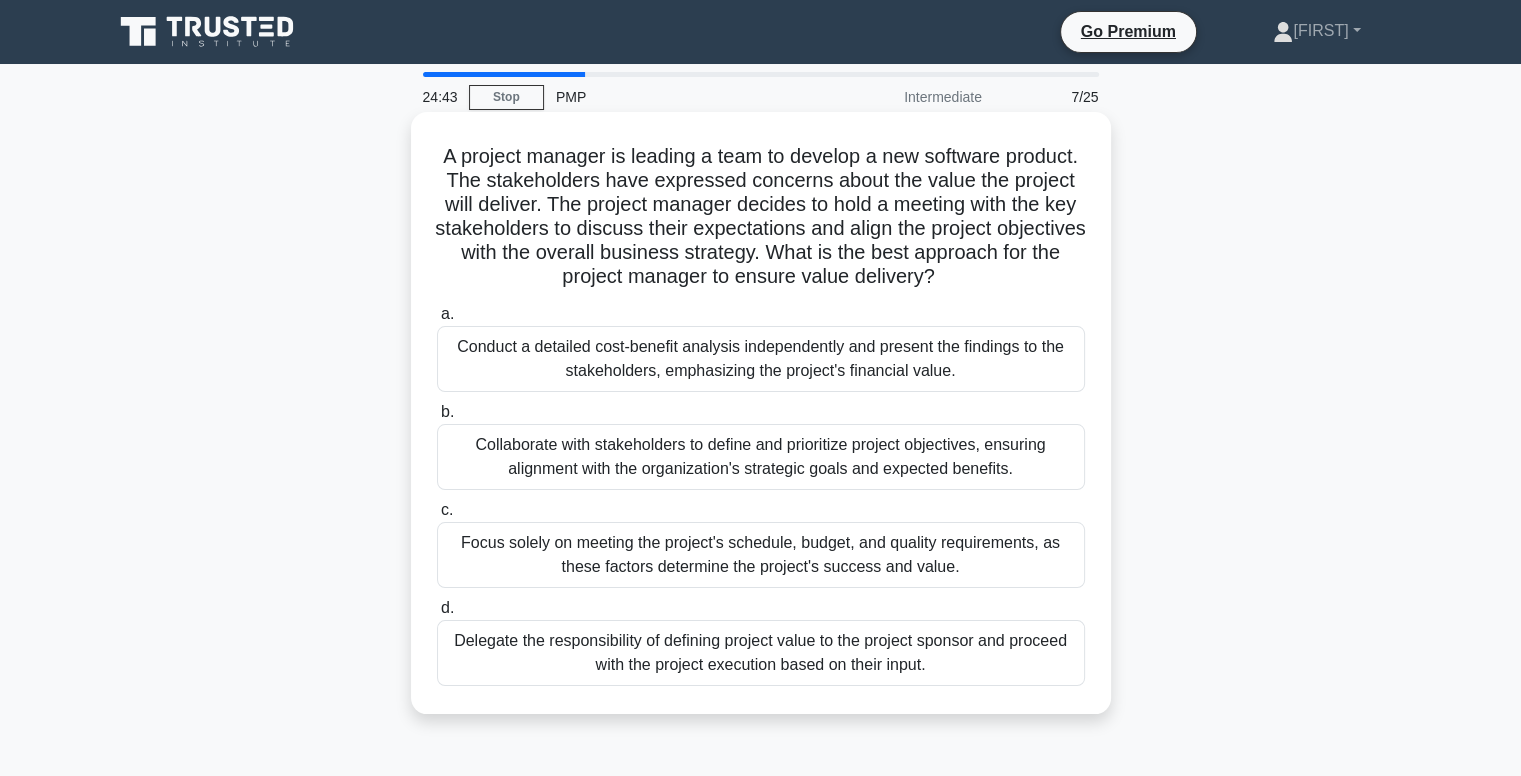 click on "Collaborate with stakeholders to define and prioritize project objectives, ensuring alignment with the organization's strategic goals and expected benefits." at bounding box center (761, 457) 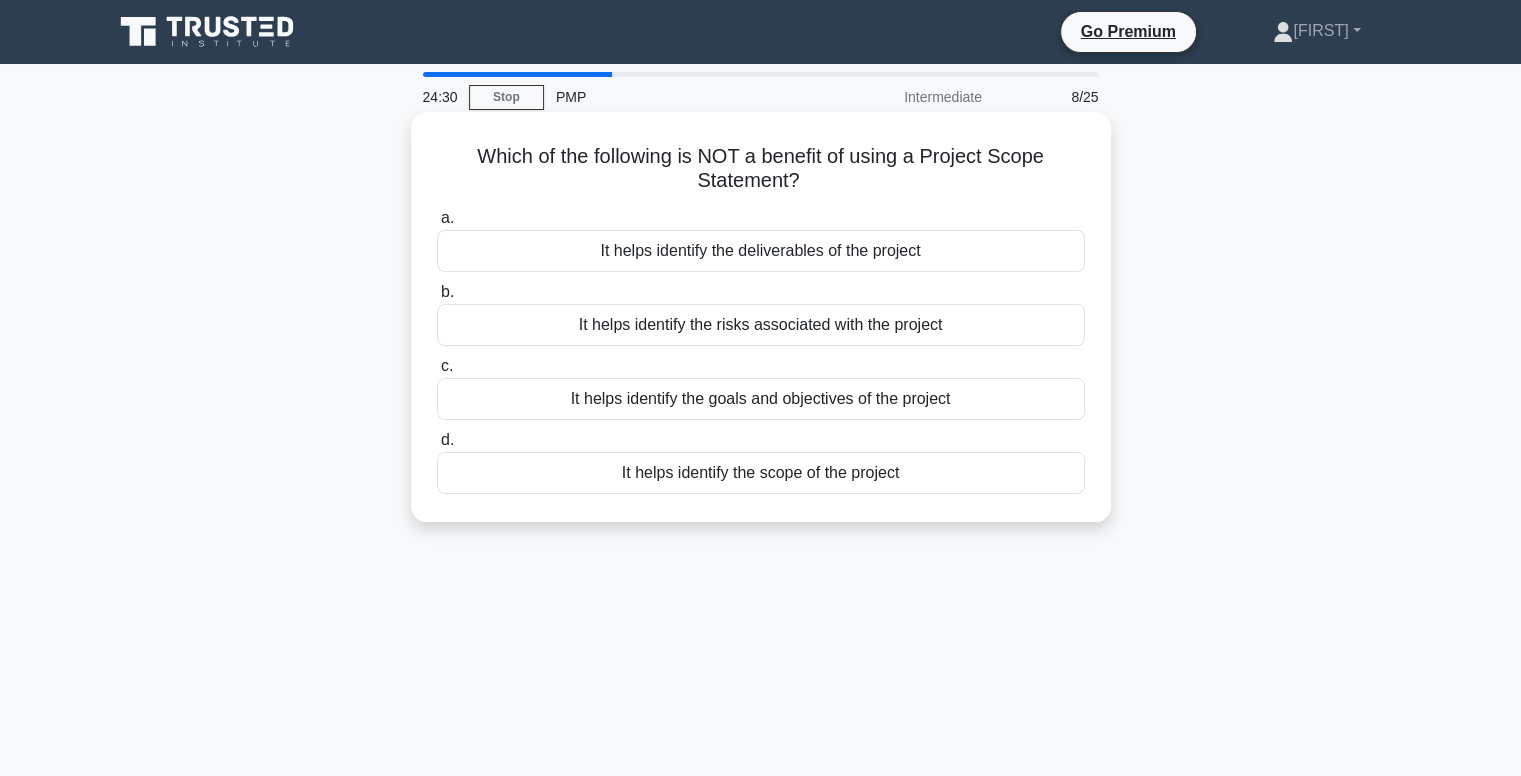 click on "It helps identify the risks associated with the project" at bounding box center [761, 325] 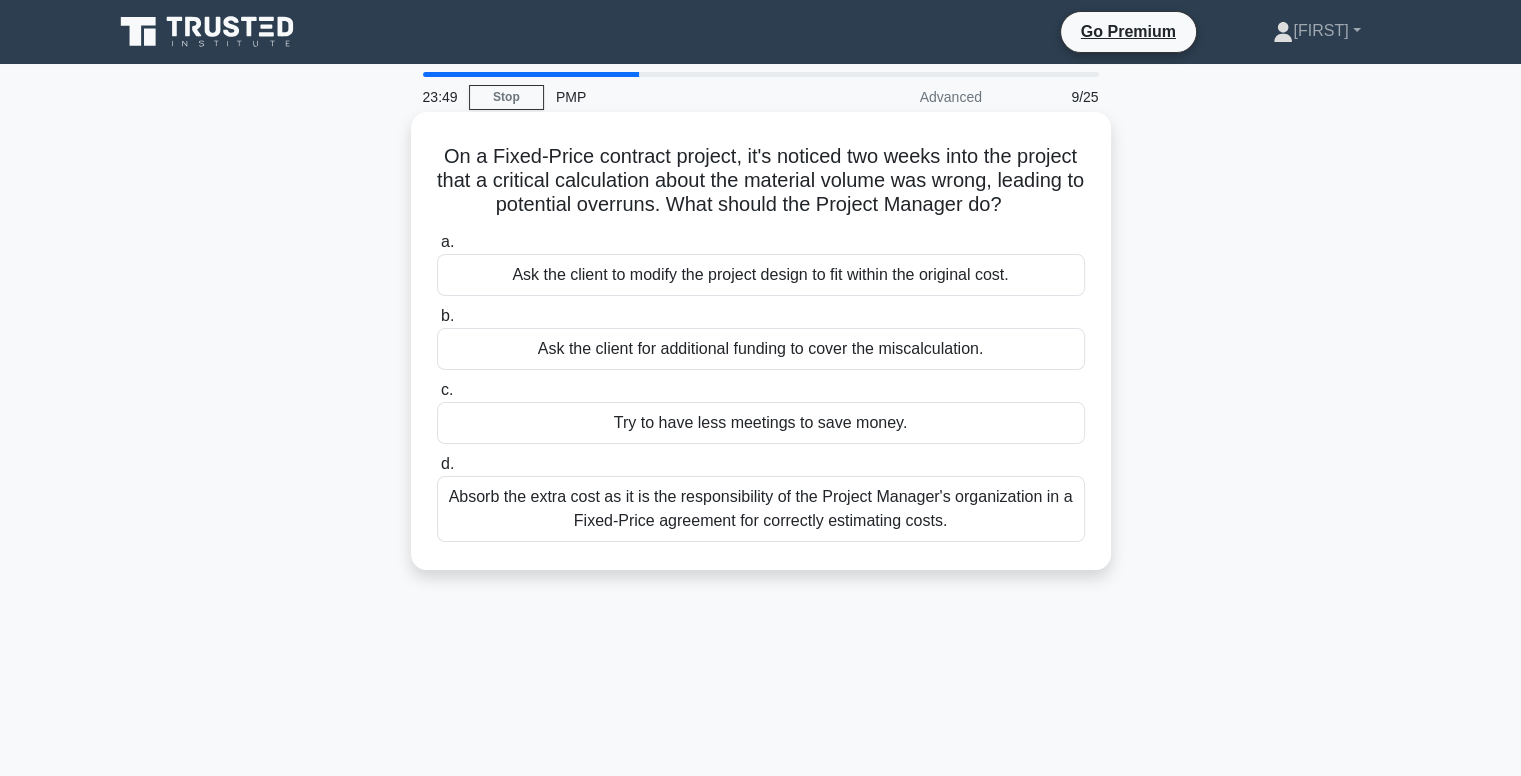 click on "Absorb the extra cost as it is the responsibility of the Project Manager's organization in a Fixed-Price agreement for correctly estimating costs." at bounding box center (761, 509) 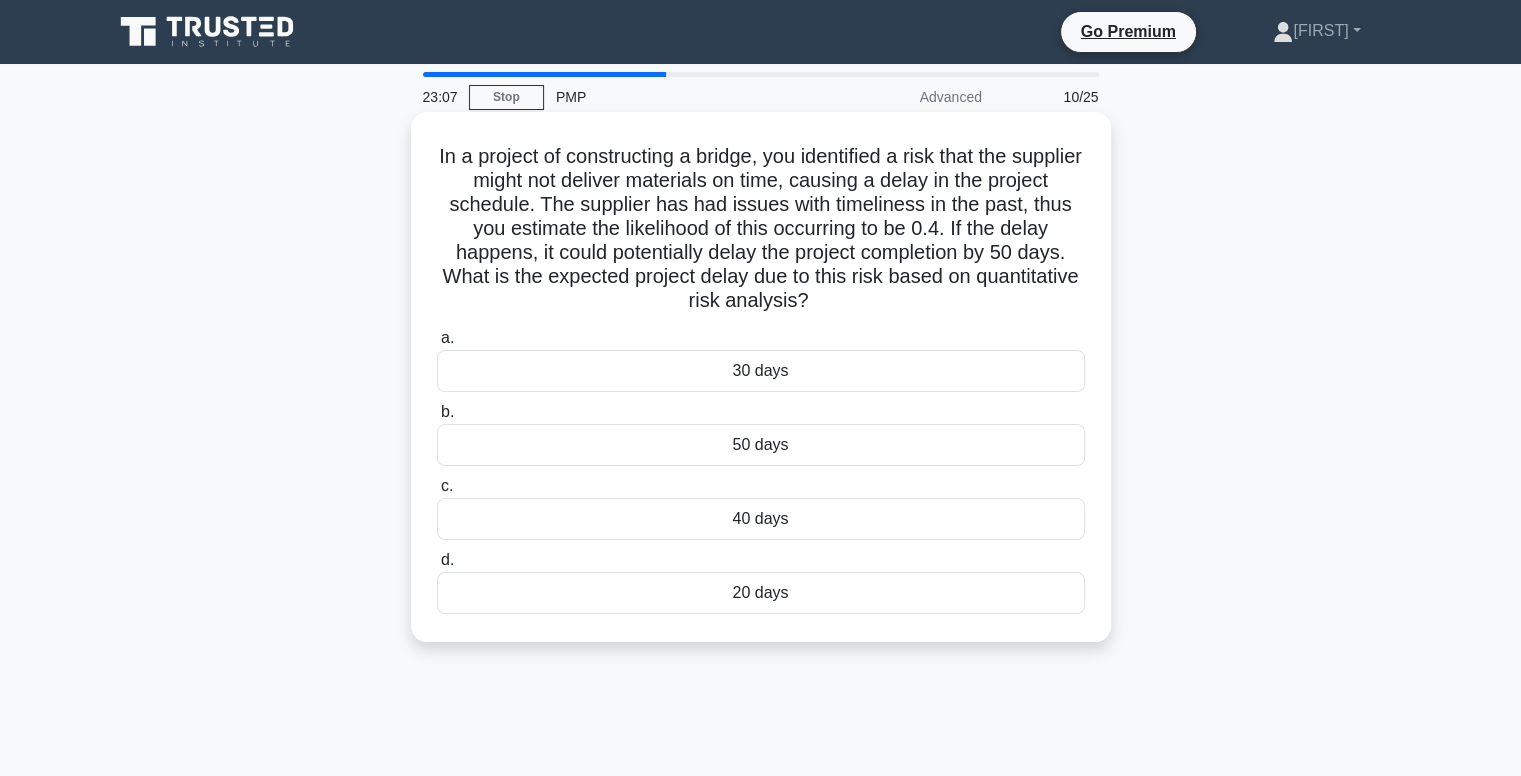 click on "50 days" at bounding box center [761, 445] 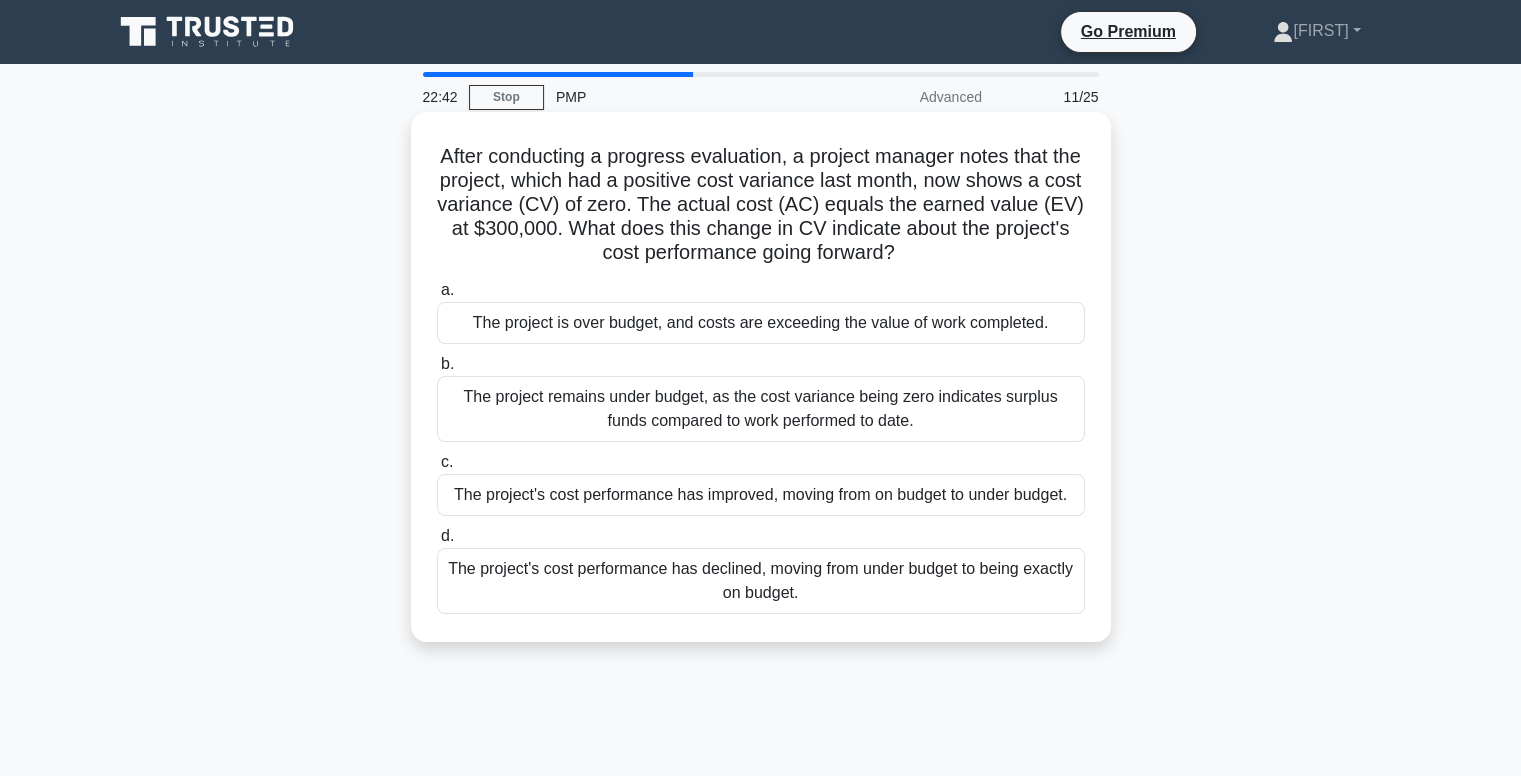 click on "The project is over budget, and costs are exceeding the value of work completed." at bounding box center (761, 323) 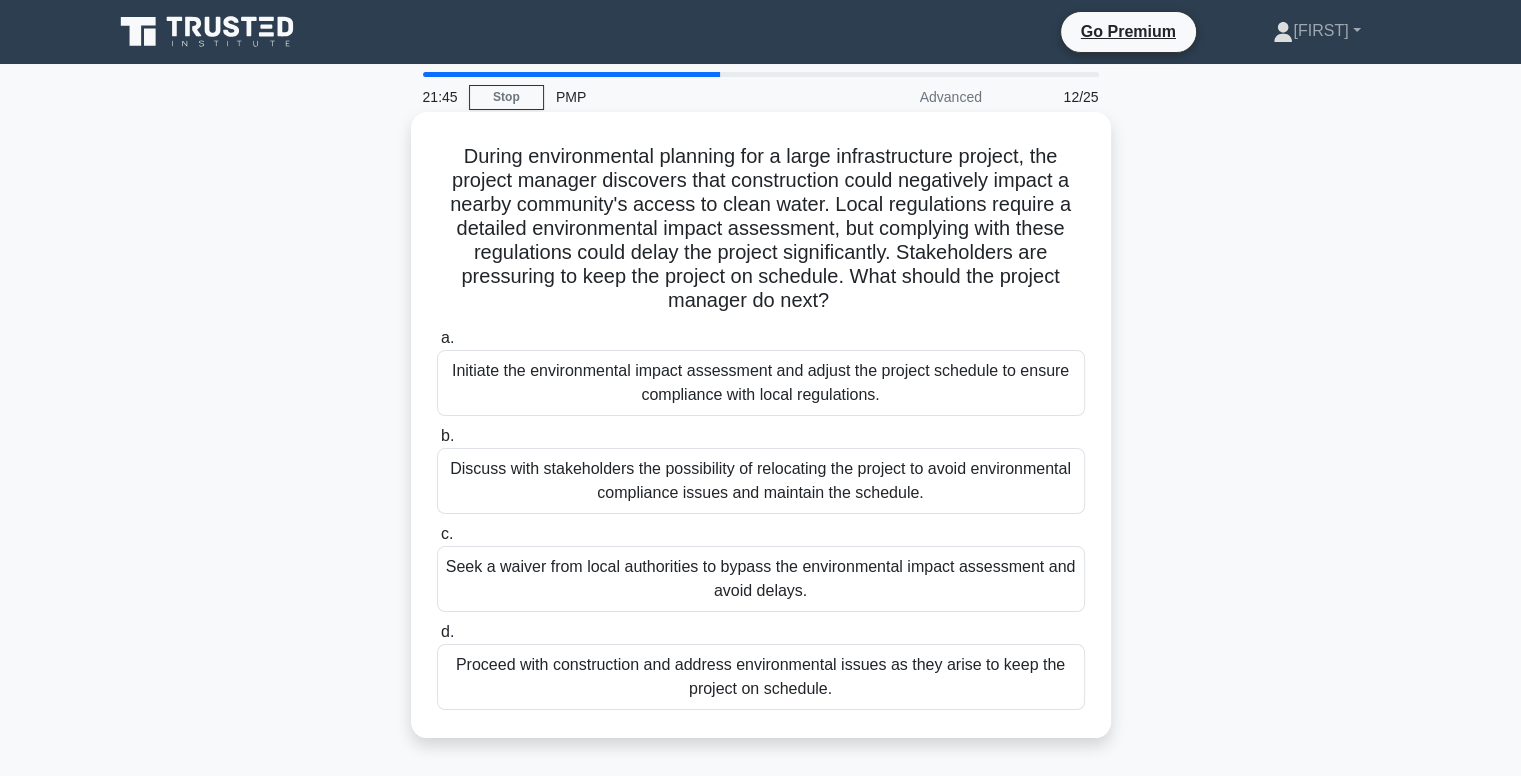 click on "Initiate the environmental impact assessment and adjust the project schedule to ensure compliance with local regulations." at bounding box center (761, 383) 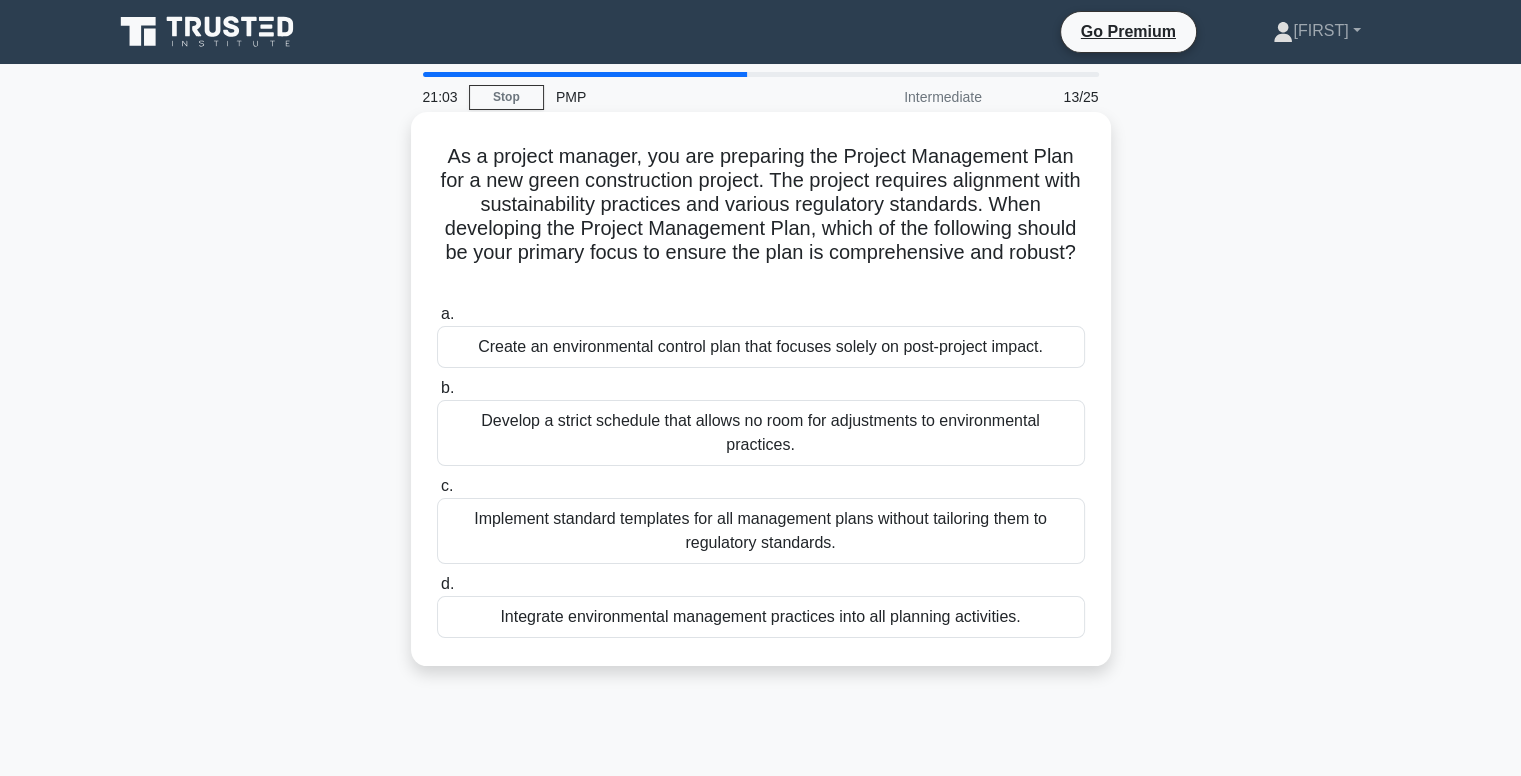 click on "Integrate environmental management practices into all planning activities." at bounding box center (761, 617) 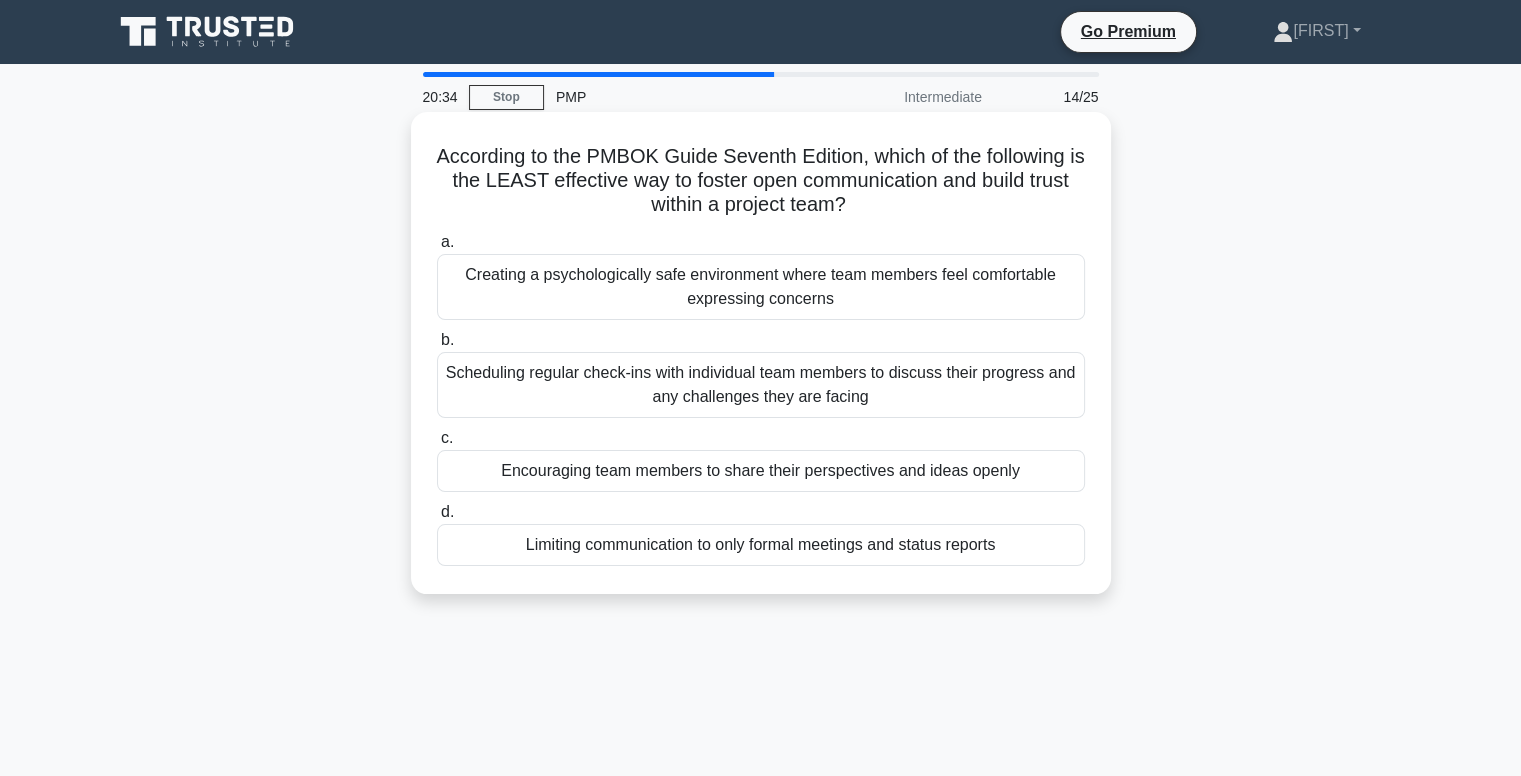 click on "Limiting communication to only formal meetings and status reports" at bounding box center [761, 545] 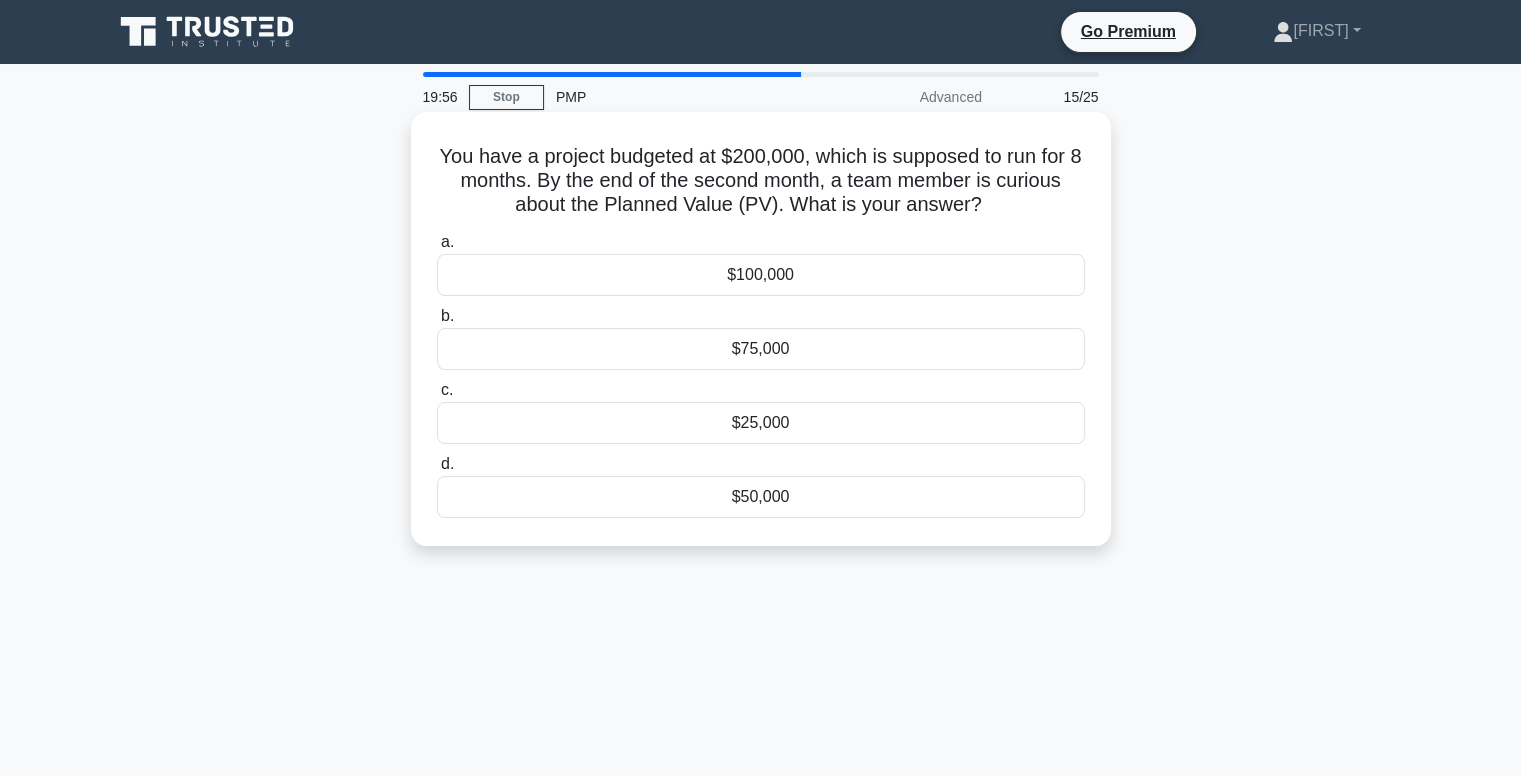 click on "$25,000" at bounding box center [761, 423] 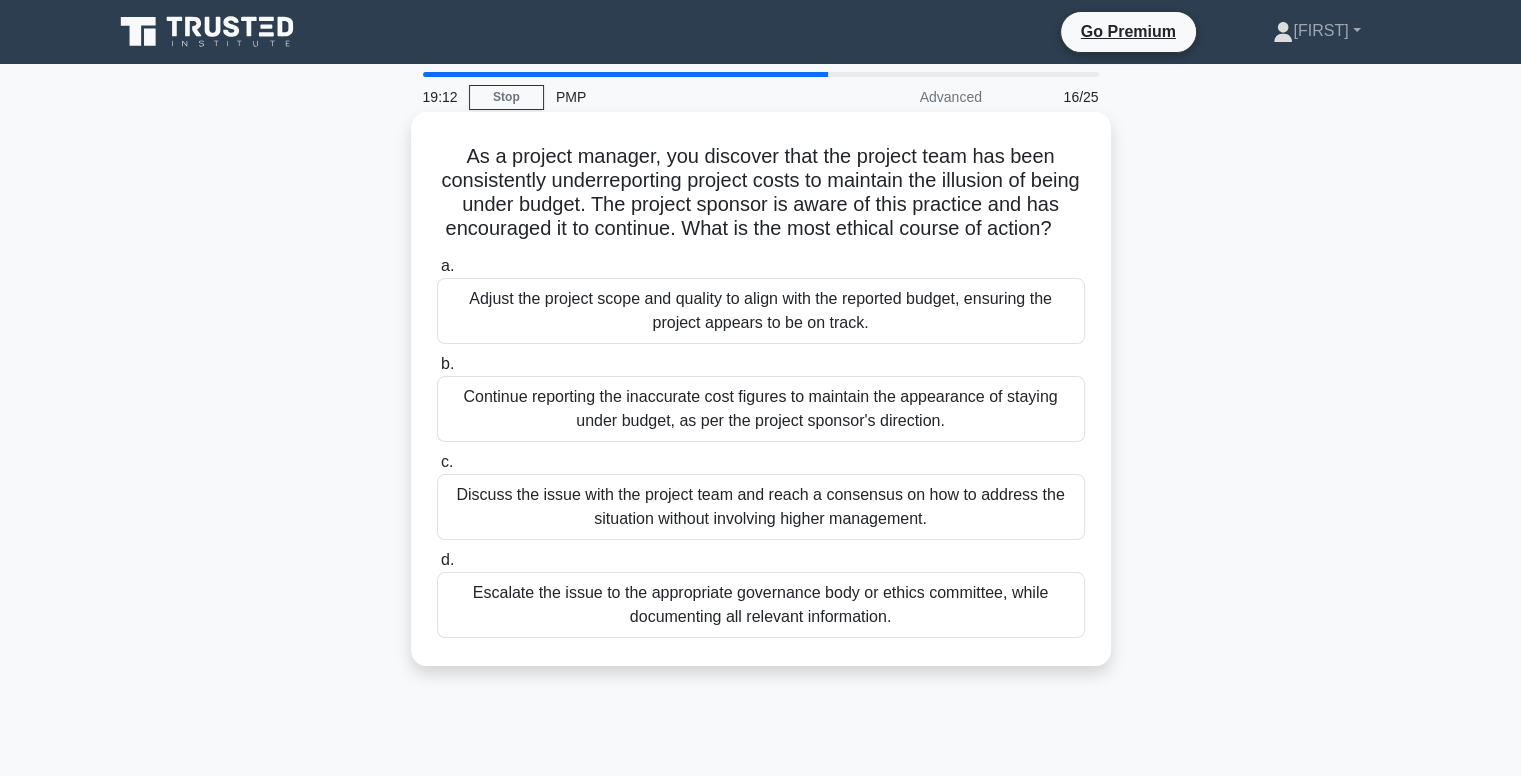 click on "Escalate the issue to the appropriate governance body or ethics committee, while documenting all relevant information." at bounding box center (761, 605) 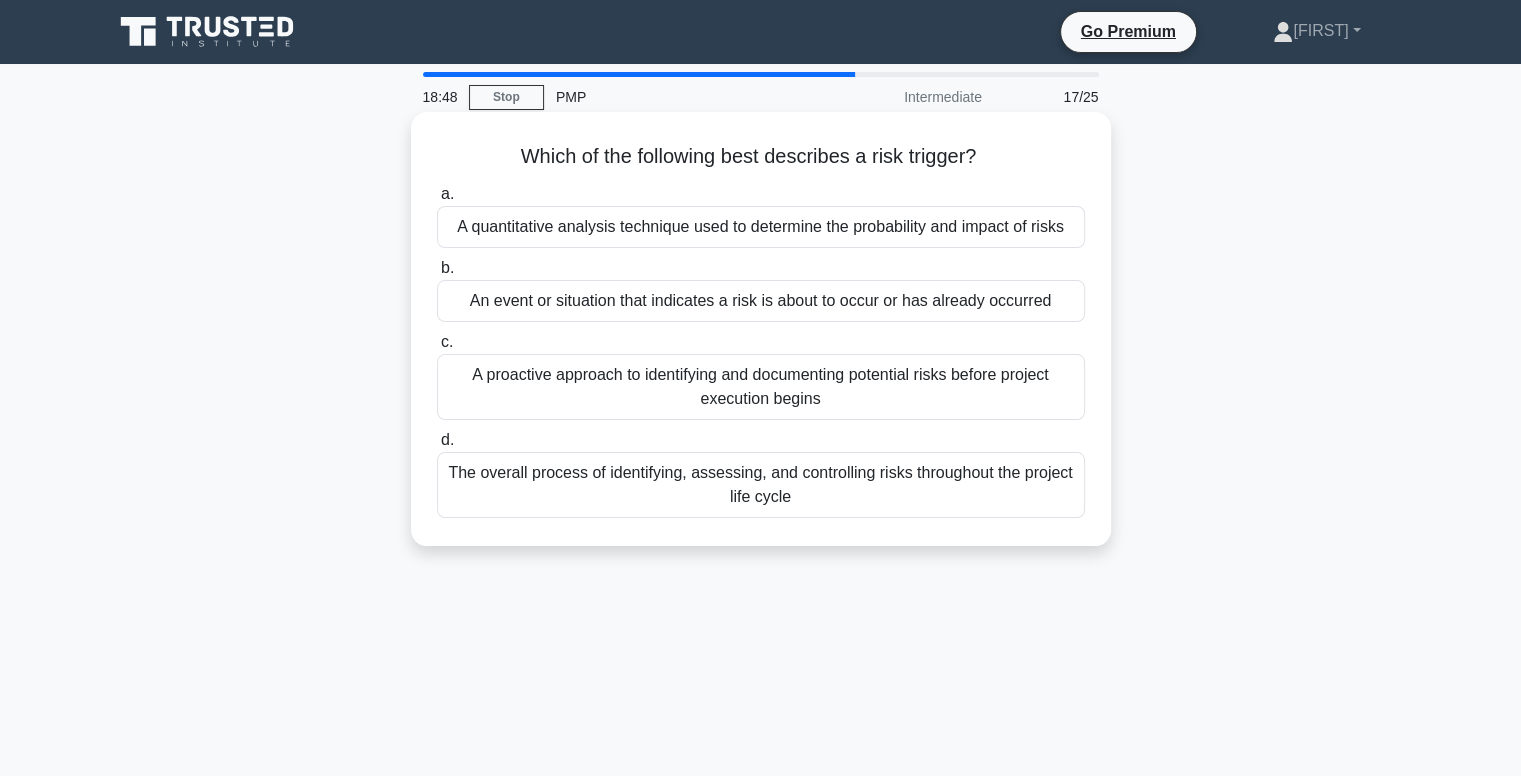 click on "An event or situation that indicates a risk is about to occur or has already occurred" at bounding box center [761, 301] 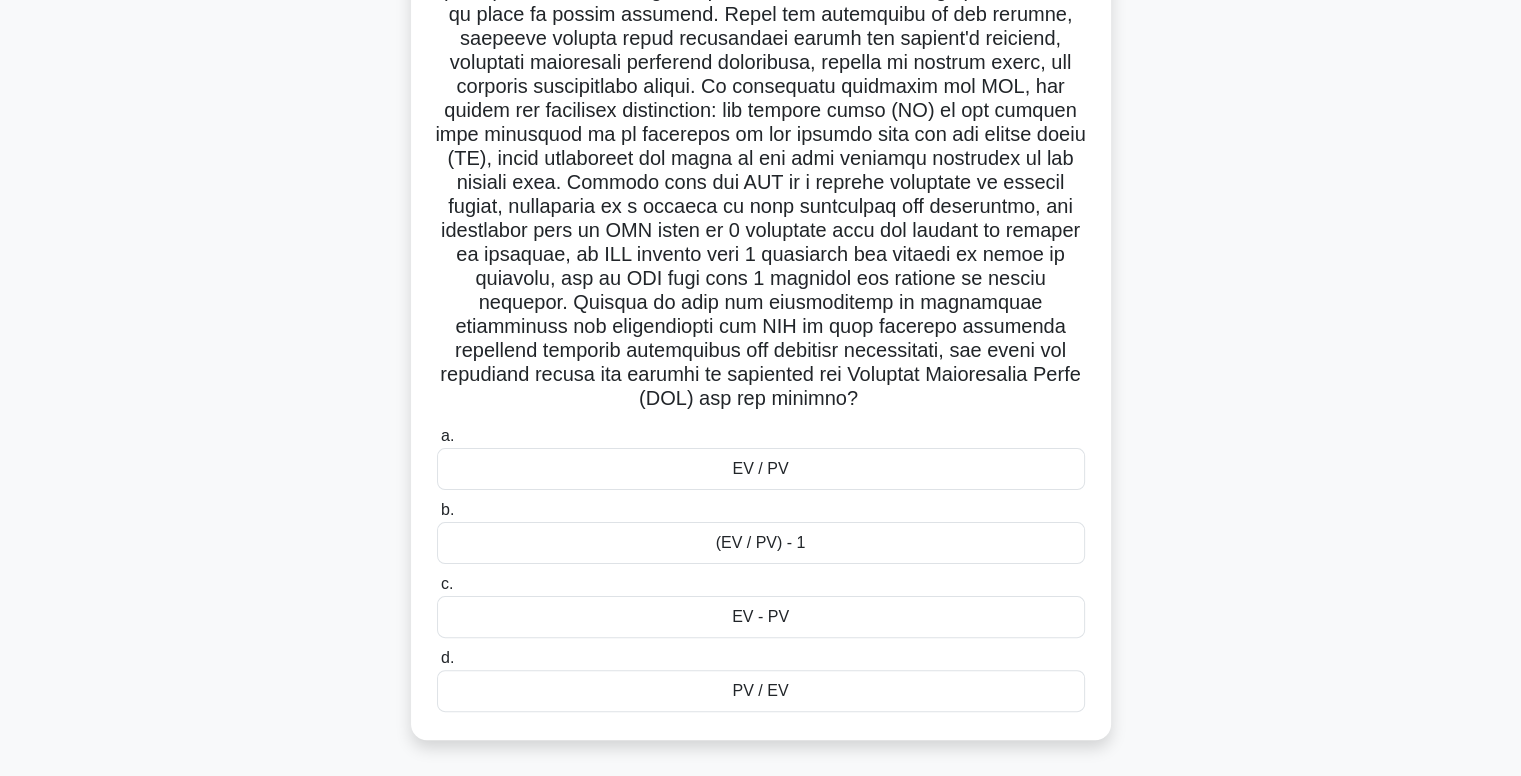 scroll, scrollTop: 335, scrollLeft: 0, axis: vertical 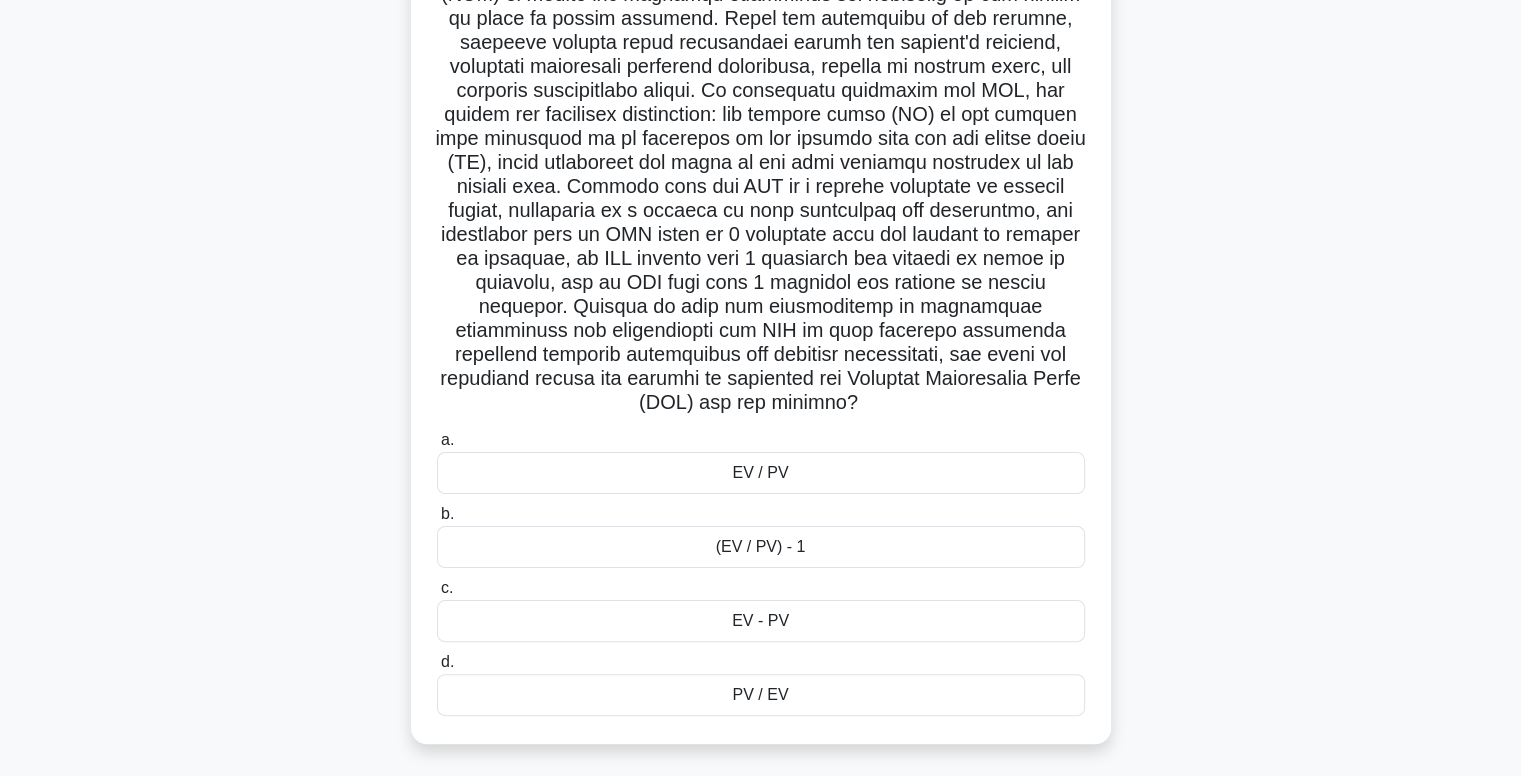 drag, startPoint x: 840, startPoint y: 544, endPoint x: 892, endPoint y: 509, distance: 62.681736 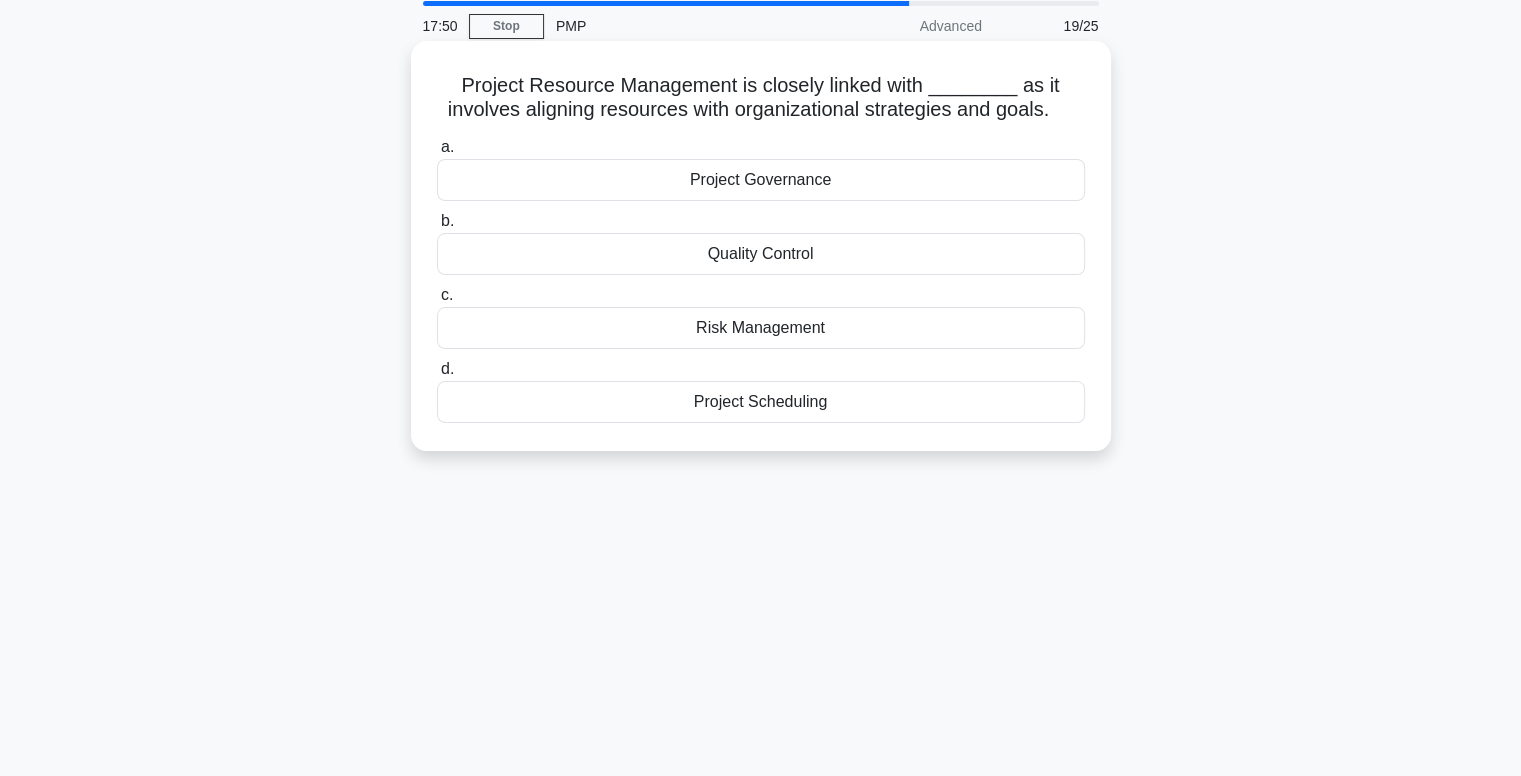 scroll, scrollTop: 0, scrollLeft: 0, axis: both 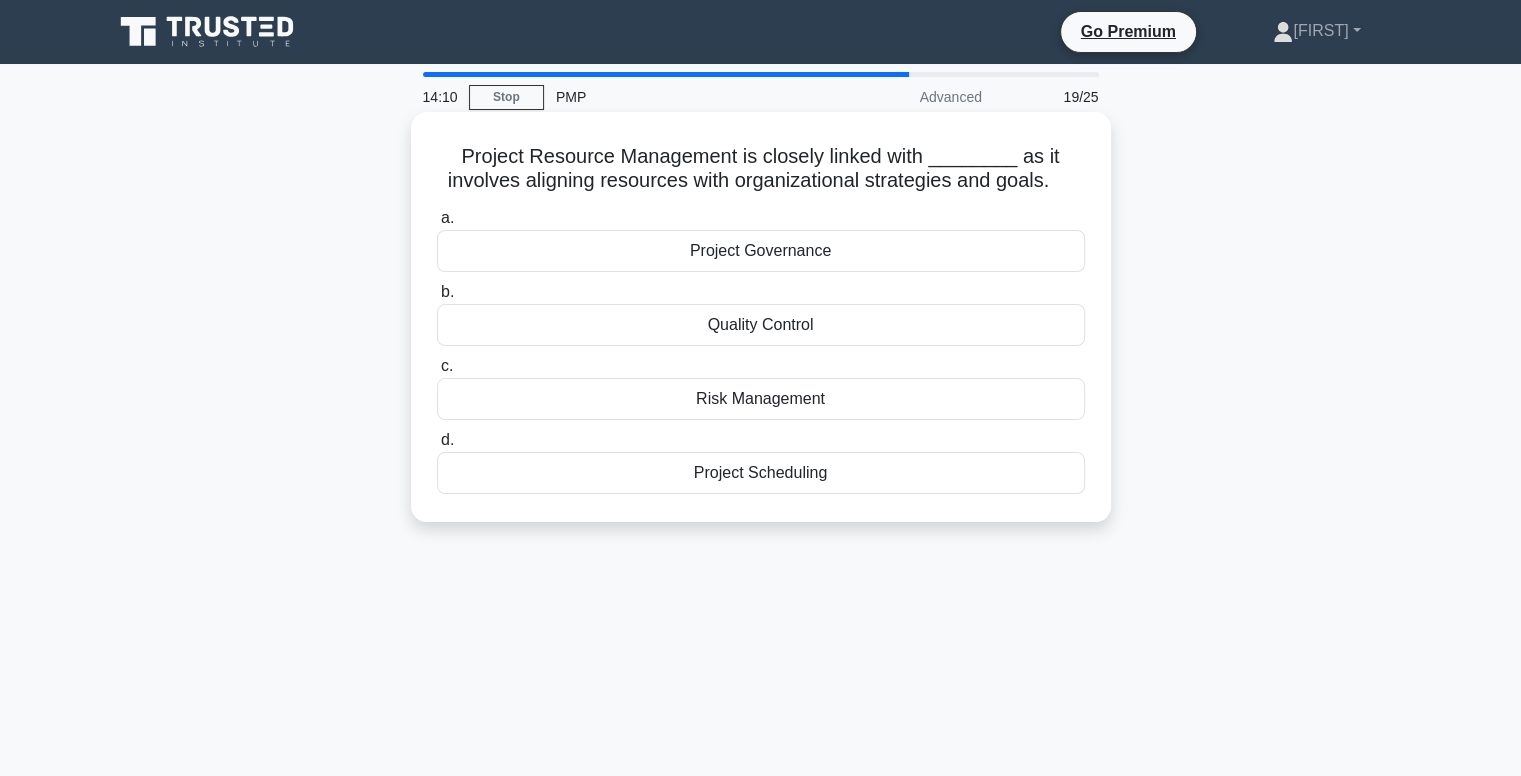 click on "Project Governance" at bounding box center [761, 251] 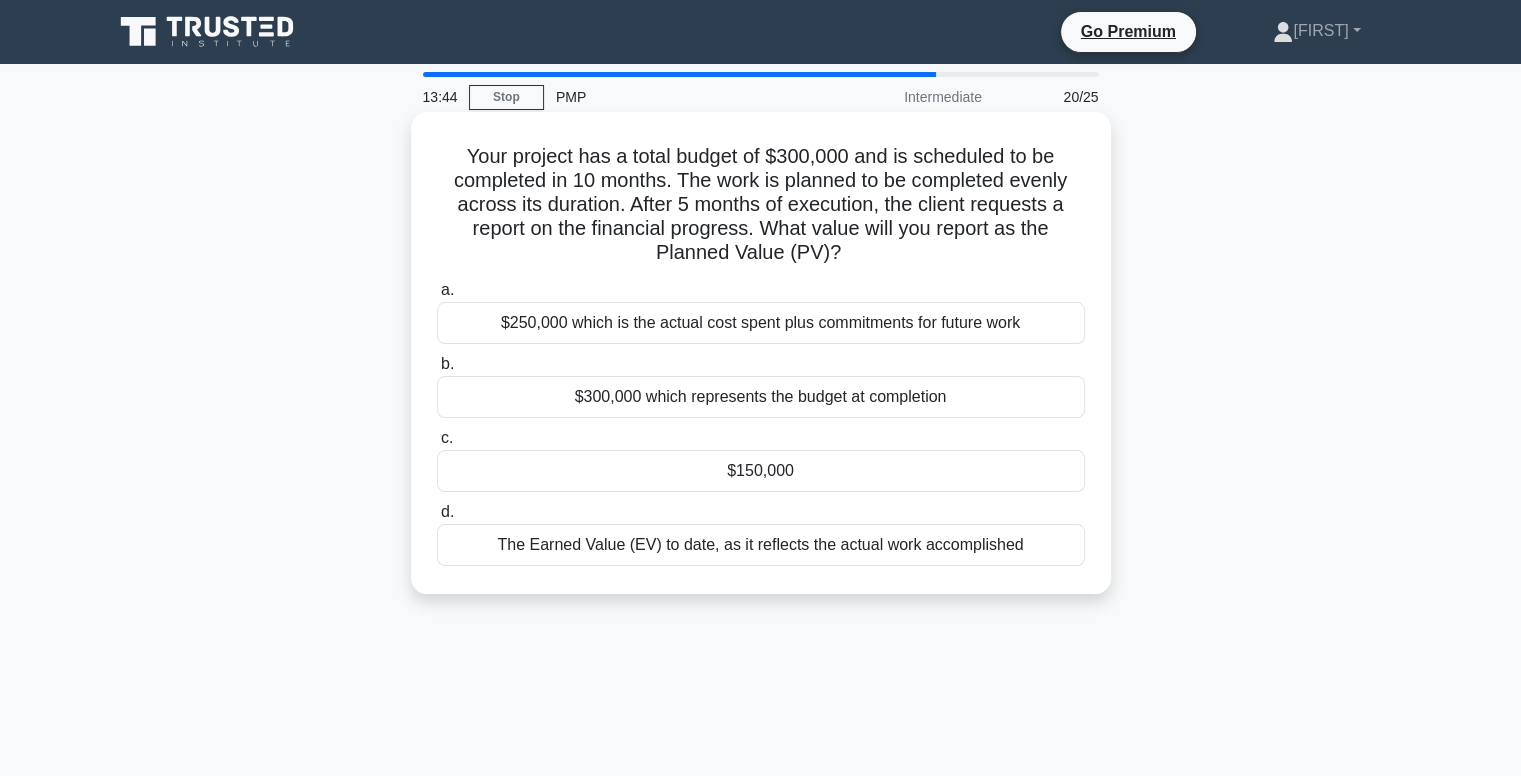 click on "$150,000" at bounding box center [761, 471] 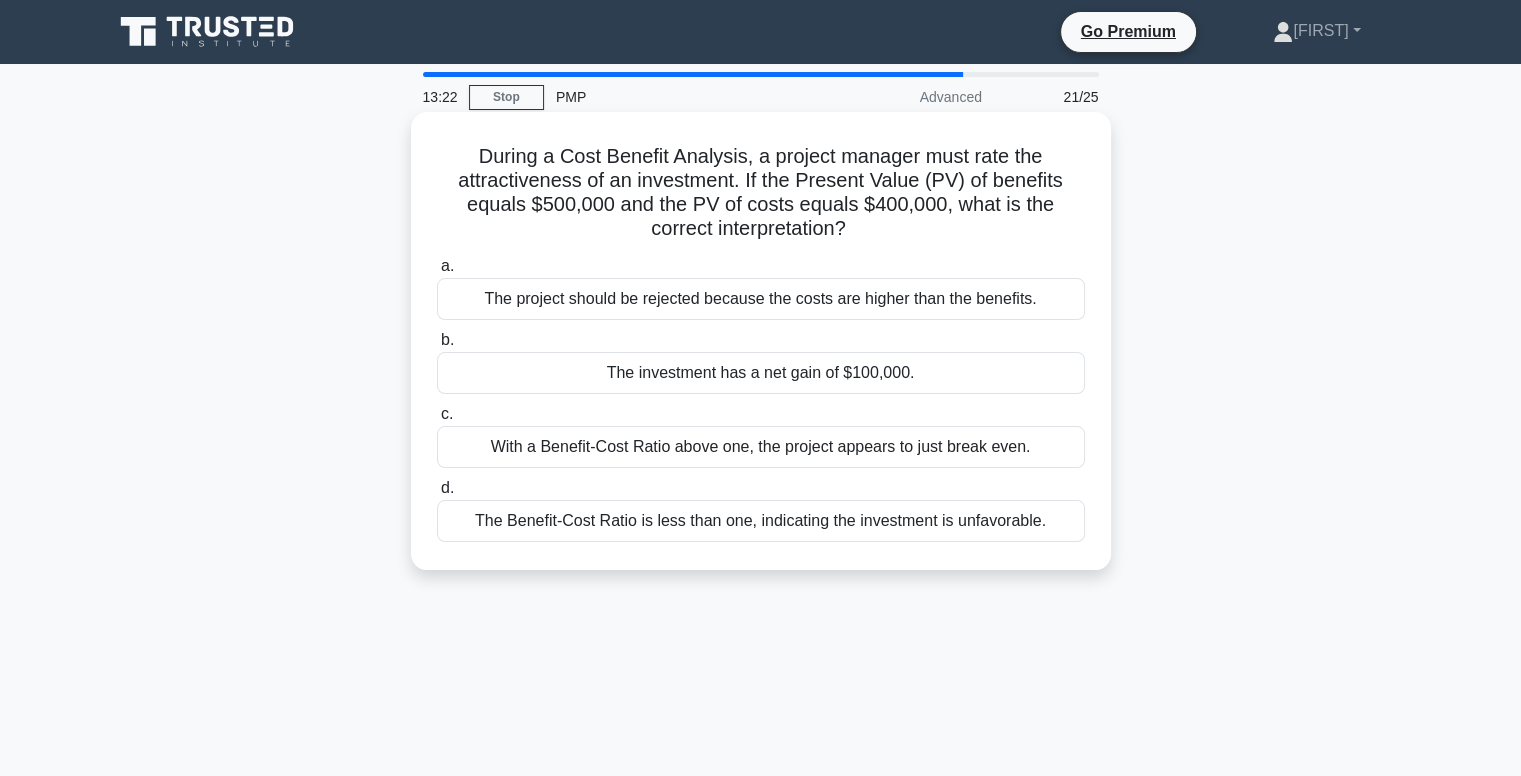 click on "The investment has a net gain of $100,000." at bounding box center [761, 373] 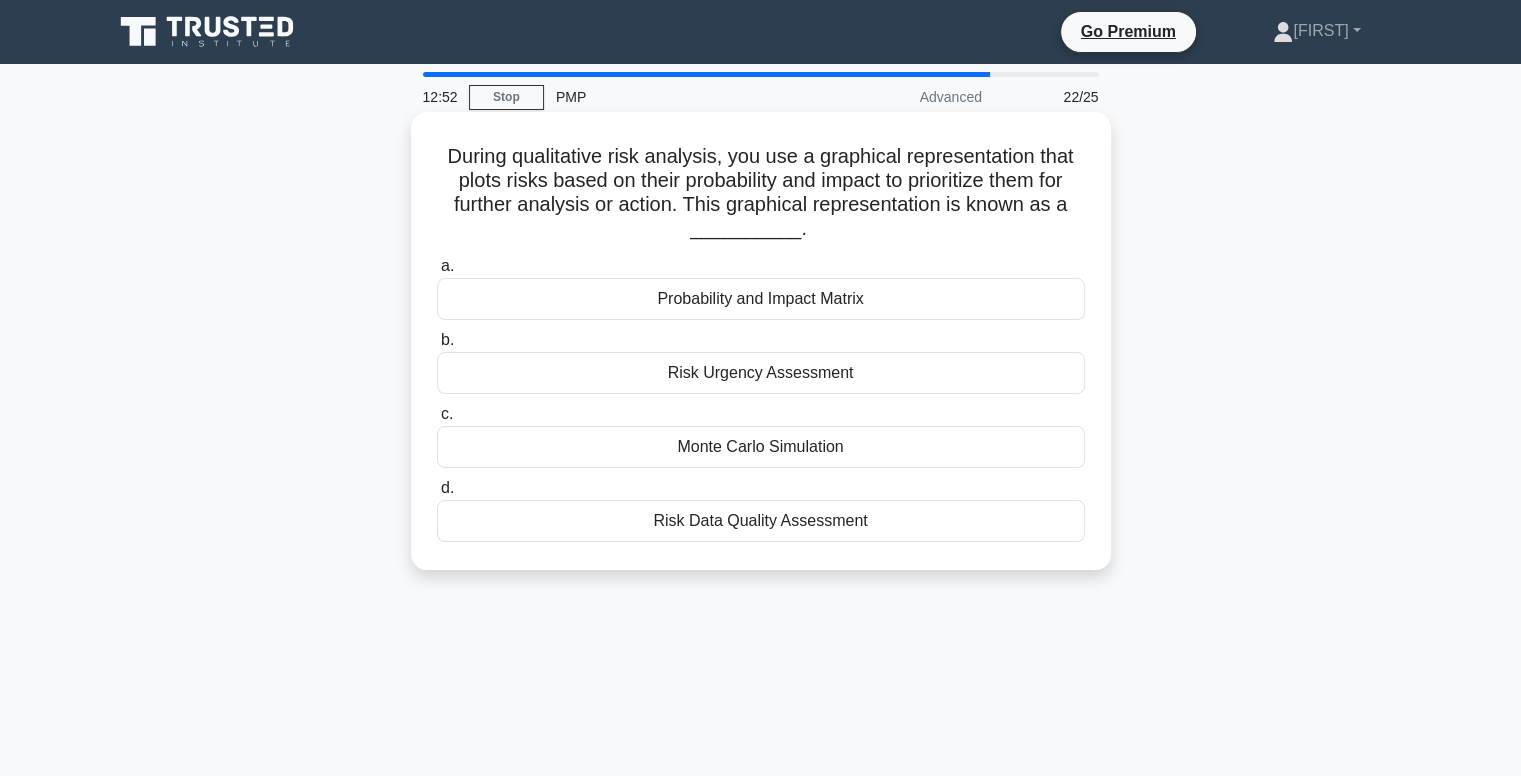click on "Probability and Impact Matrix" at bounding box center [761, 299] 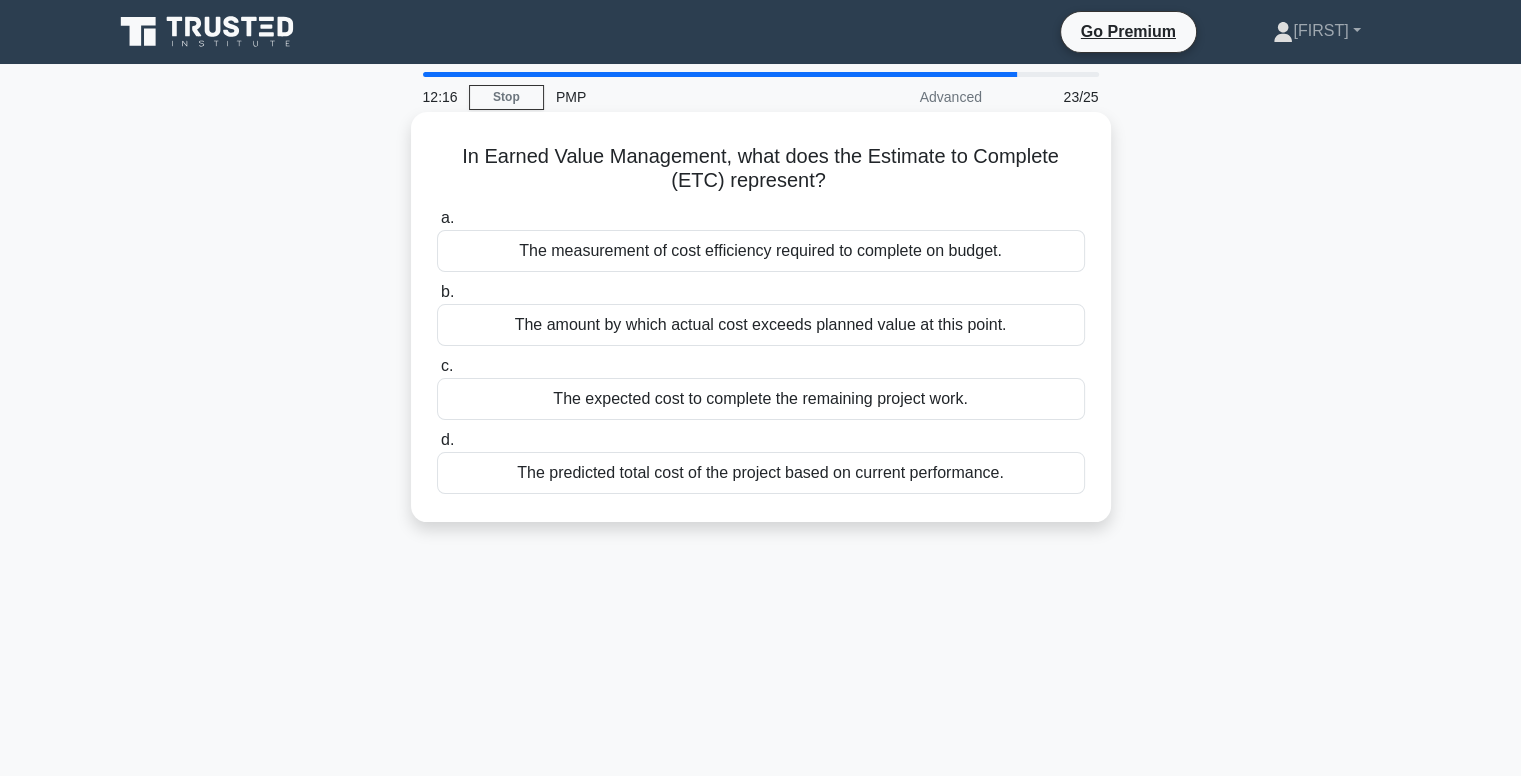 click on "The measurement of cost efficiency required to complete on budget." at bounding box center (761, 251) 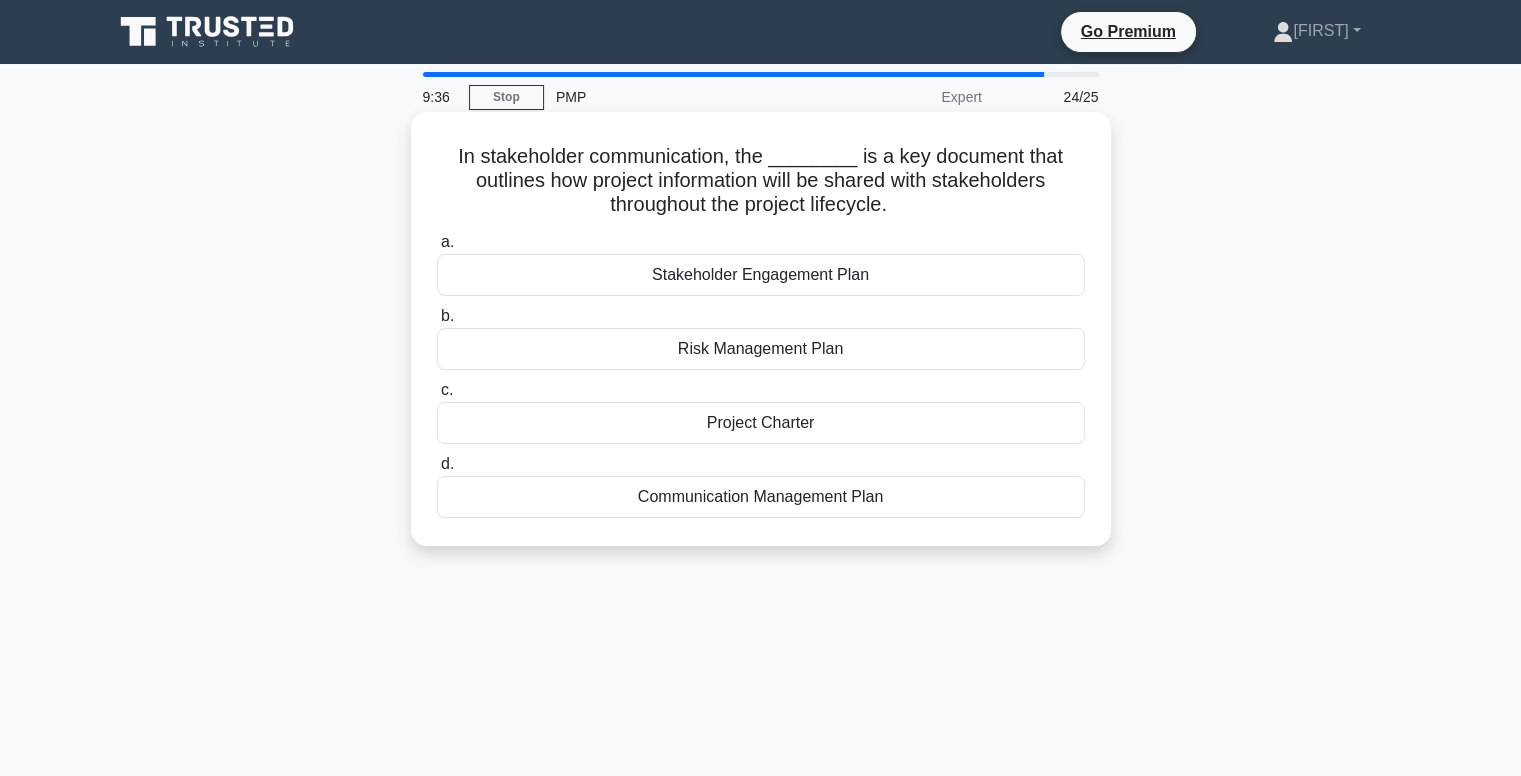 click on "Stakeholder Engagement Plan" at bounding box center [761, 275] 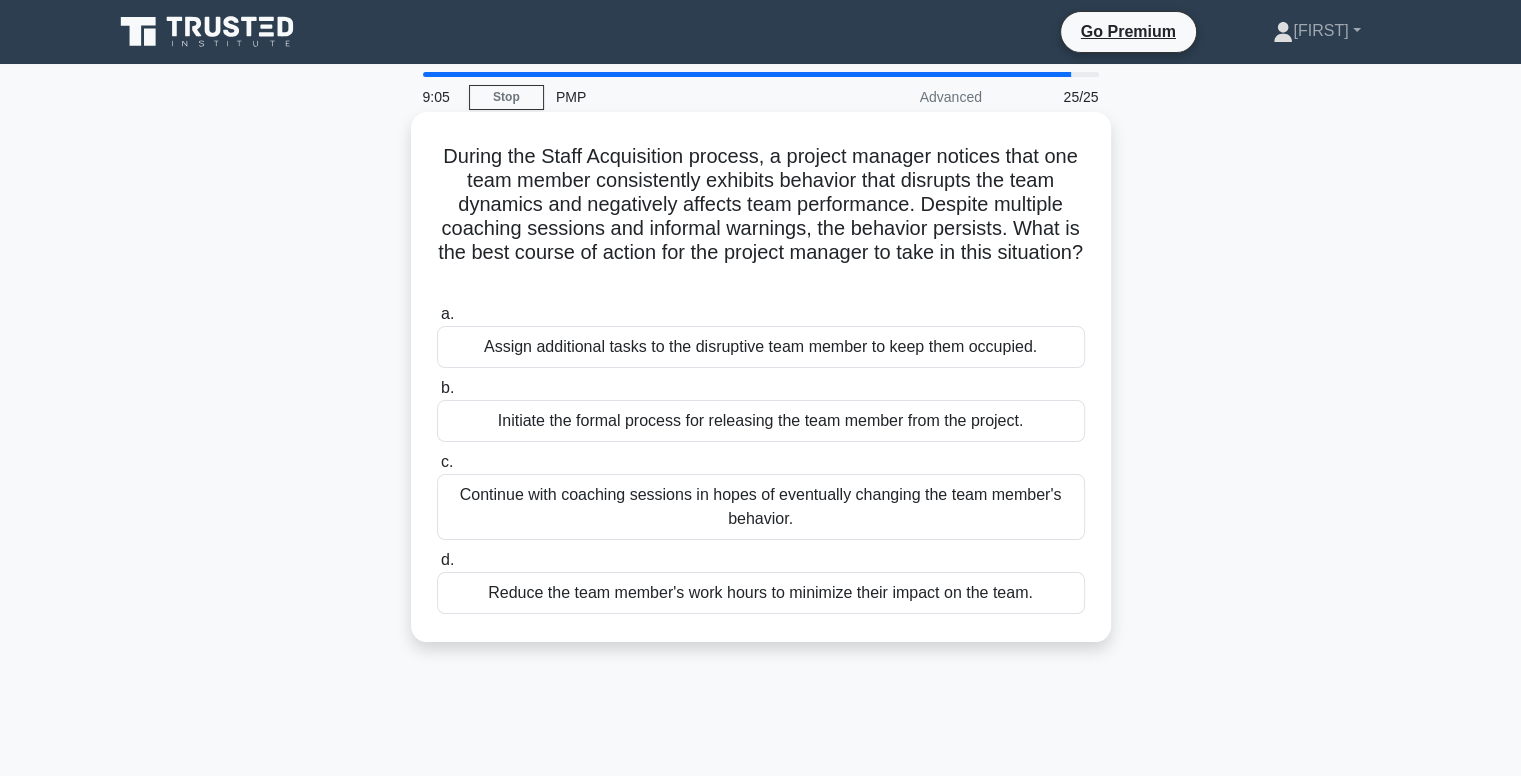 click on "Initiate the formal process for releasing the team member from the project." at bounding box center (761, 421) 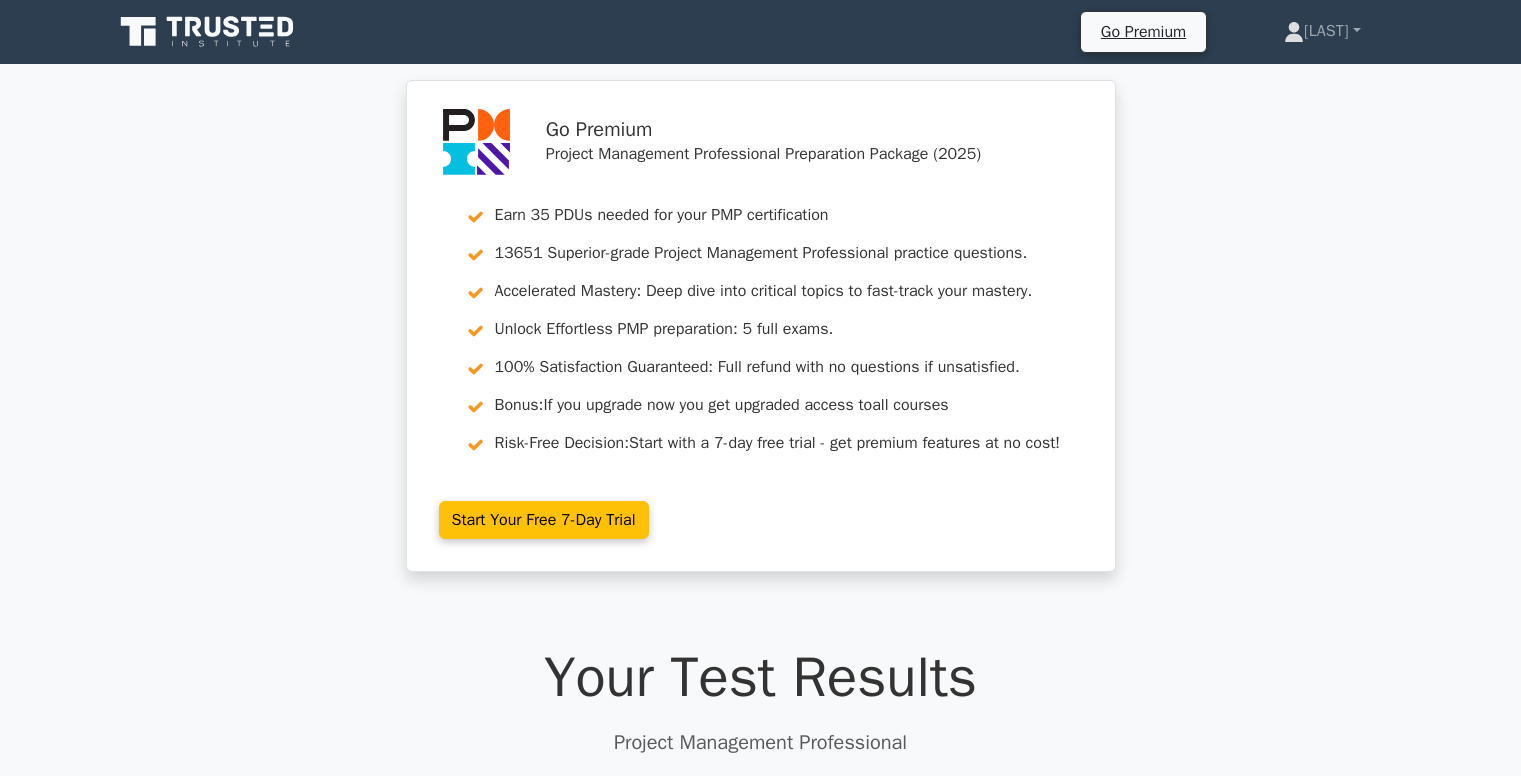 scroll, scrollTop: 500, scrollLeft: 0, axis: vertical 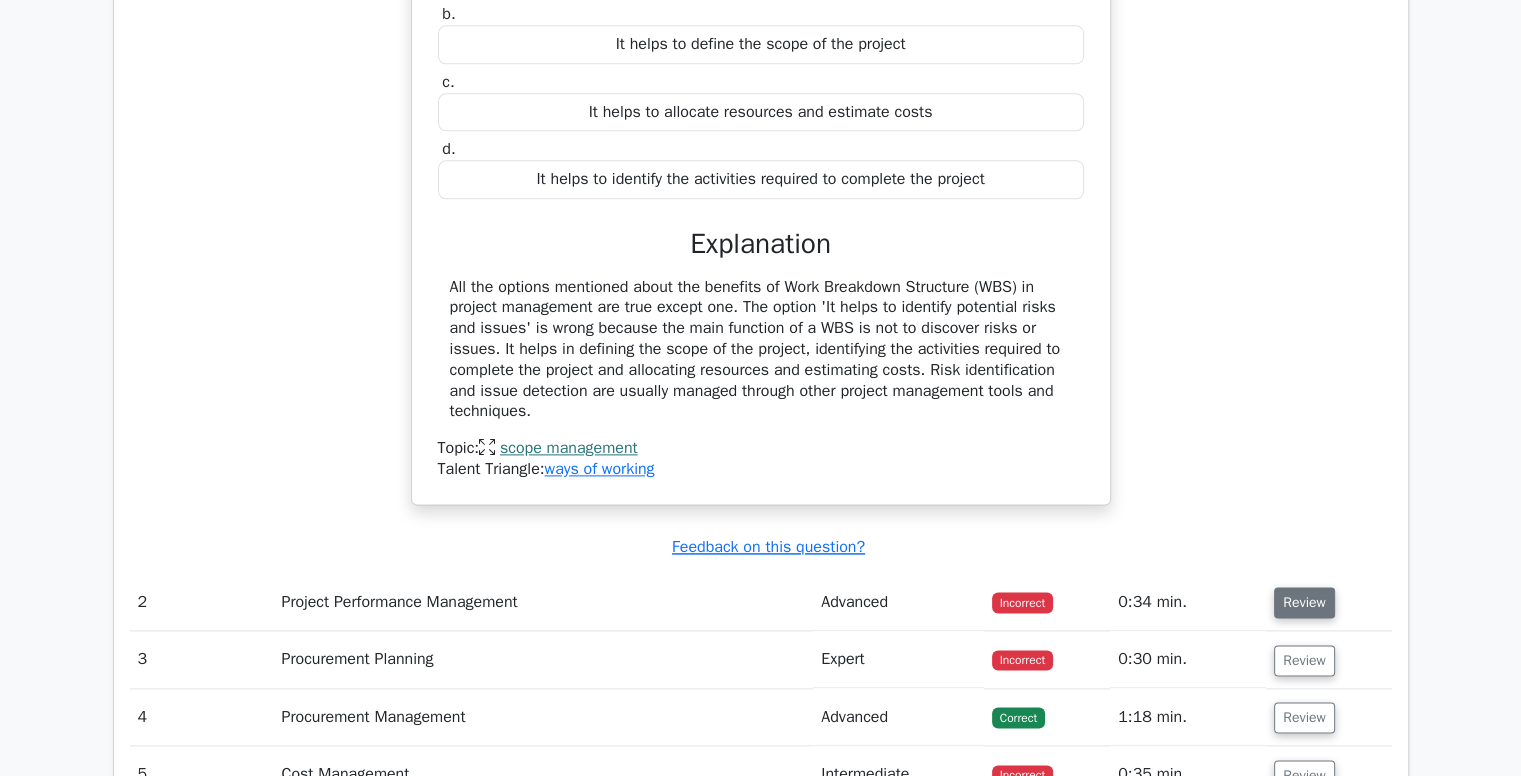 click on "Review" at bounding box center [1304, 602] 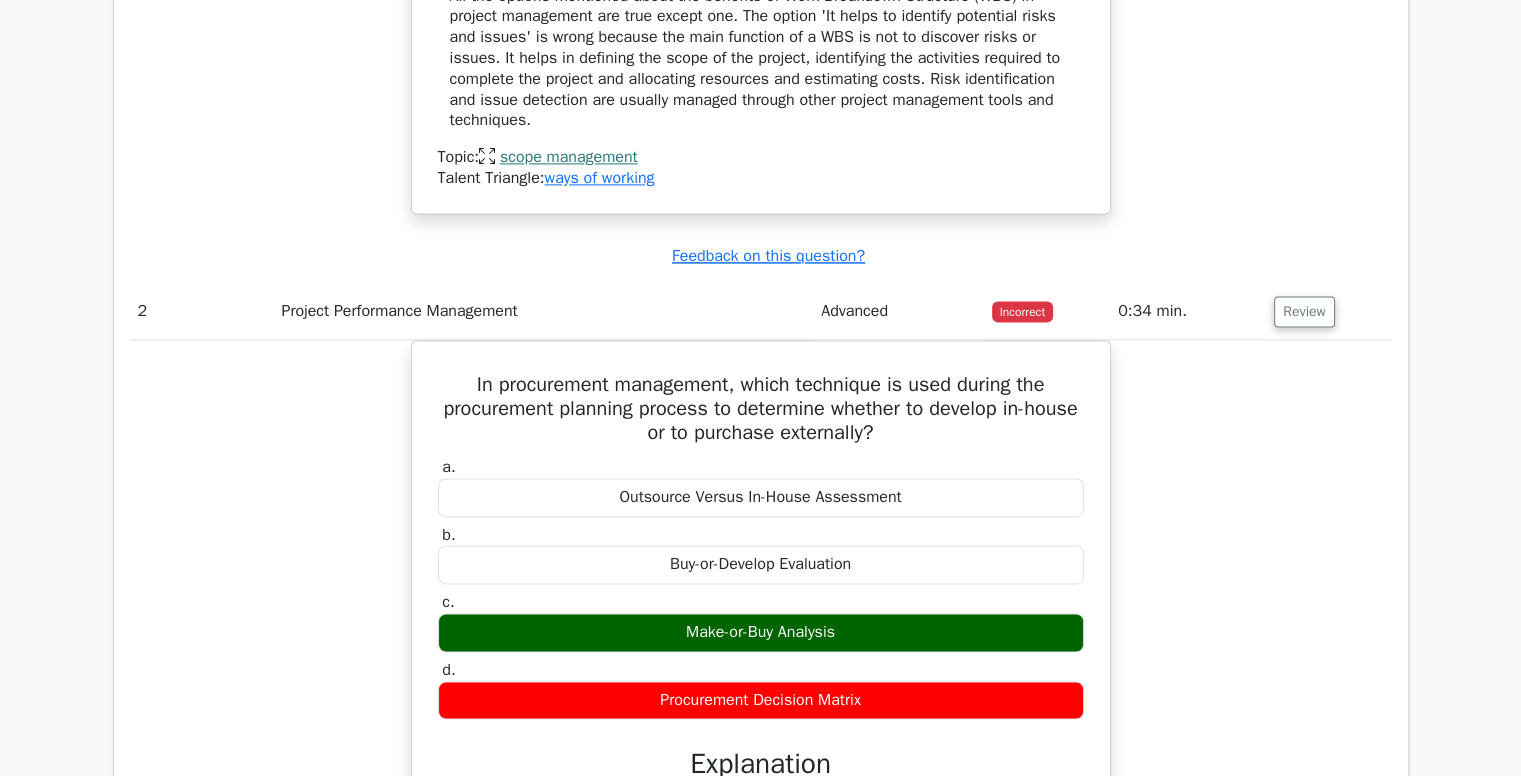 scroll, scrollTop: 2800, scrollLeft: 0, axis: vertical 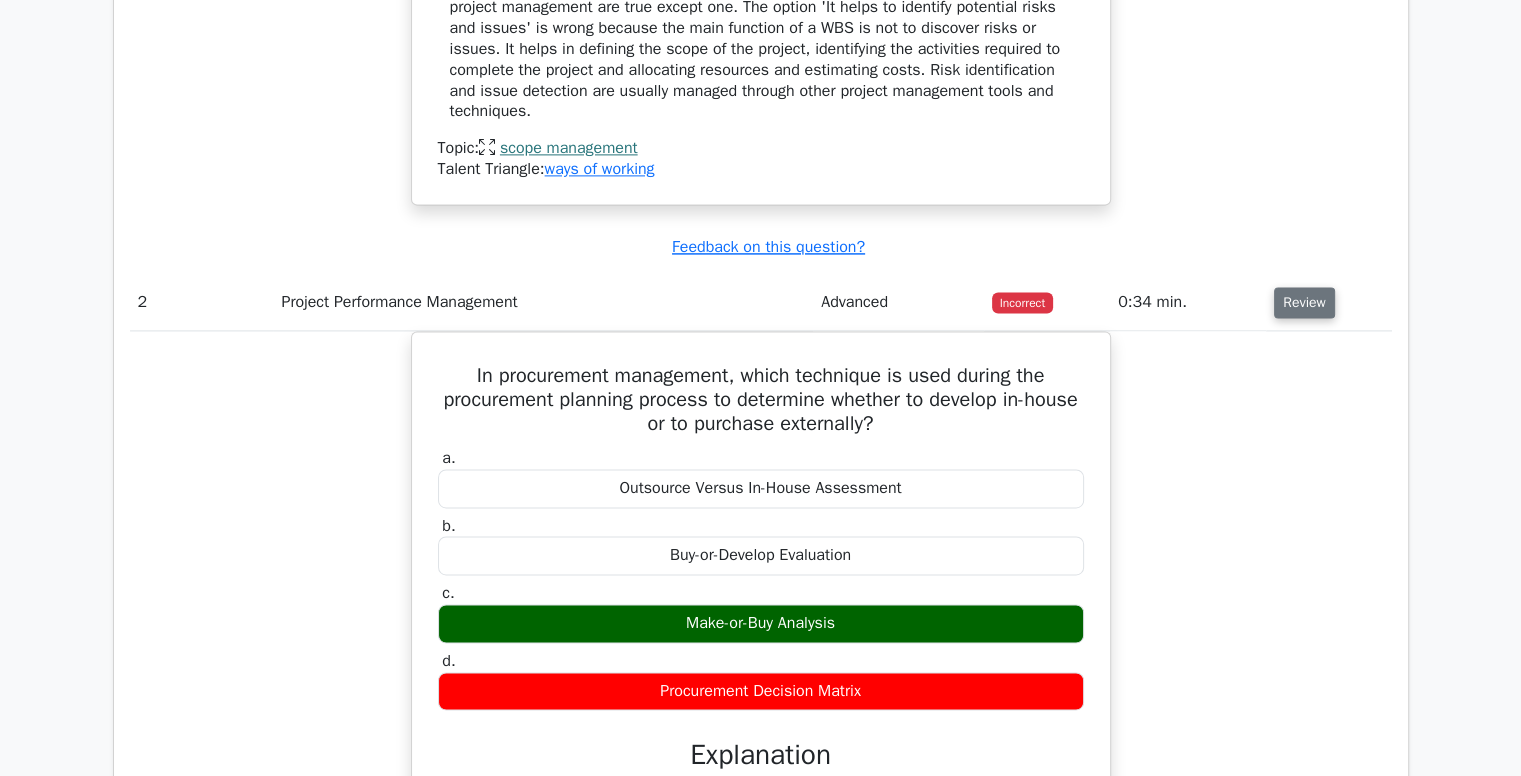 click on "Review" at bounding box center (1304, 302) 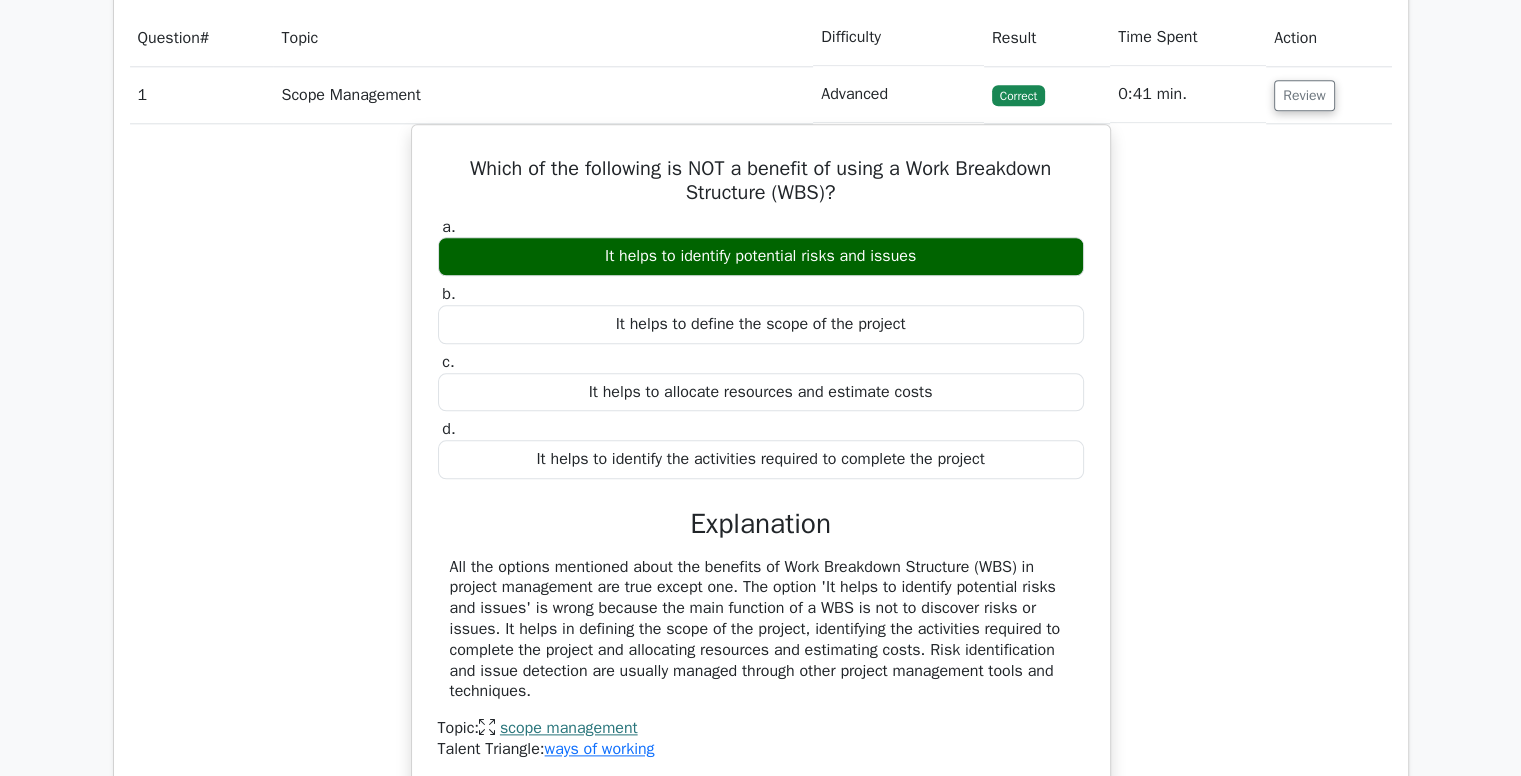 scroll, scrollTop: 2100, scrollLeft: 0, axis: vertical 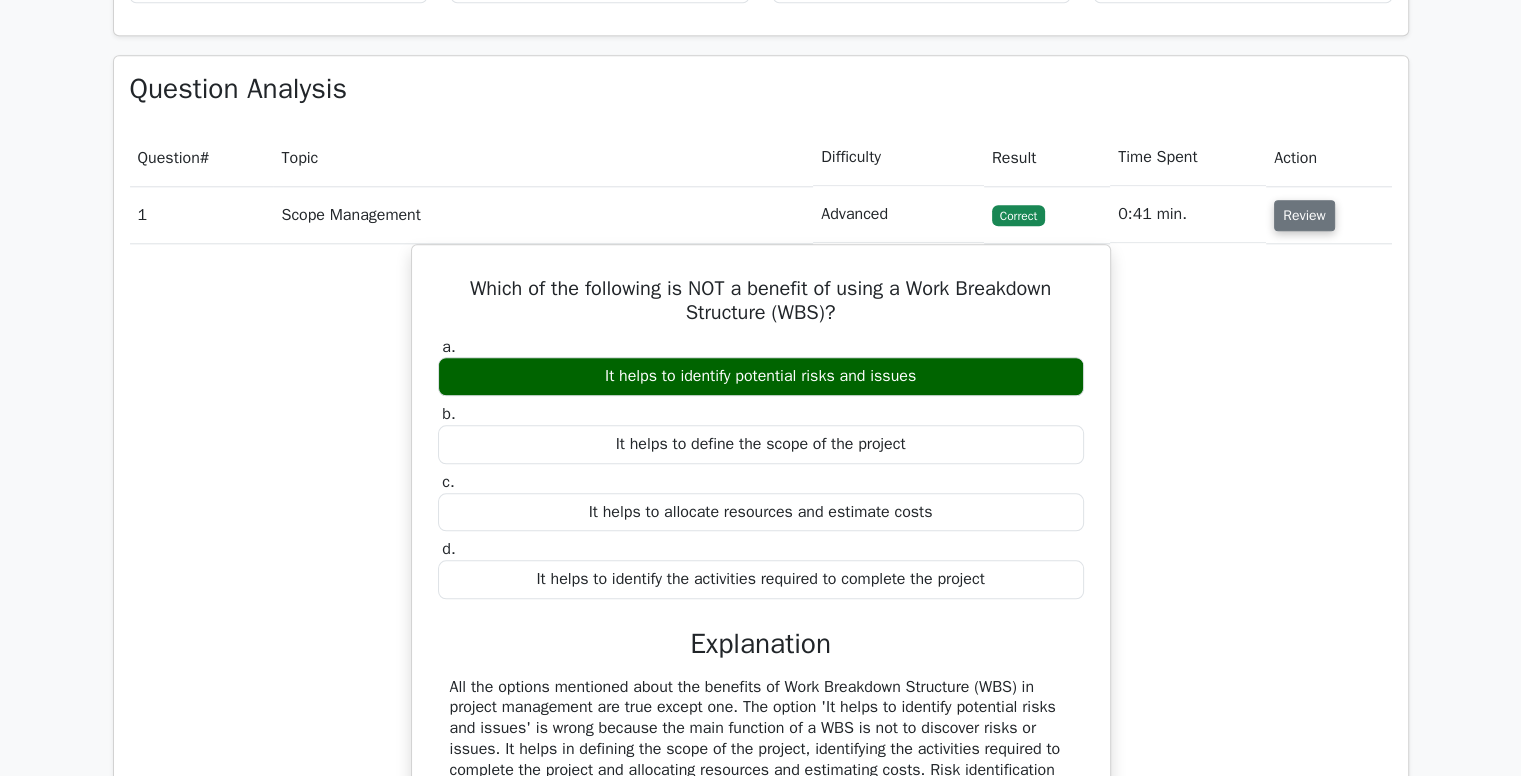 click on "Review" at bounding box center (1304, 215) 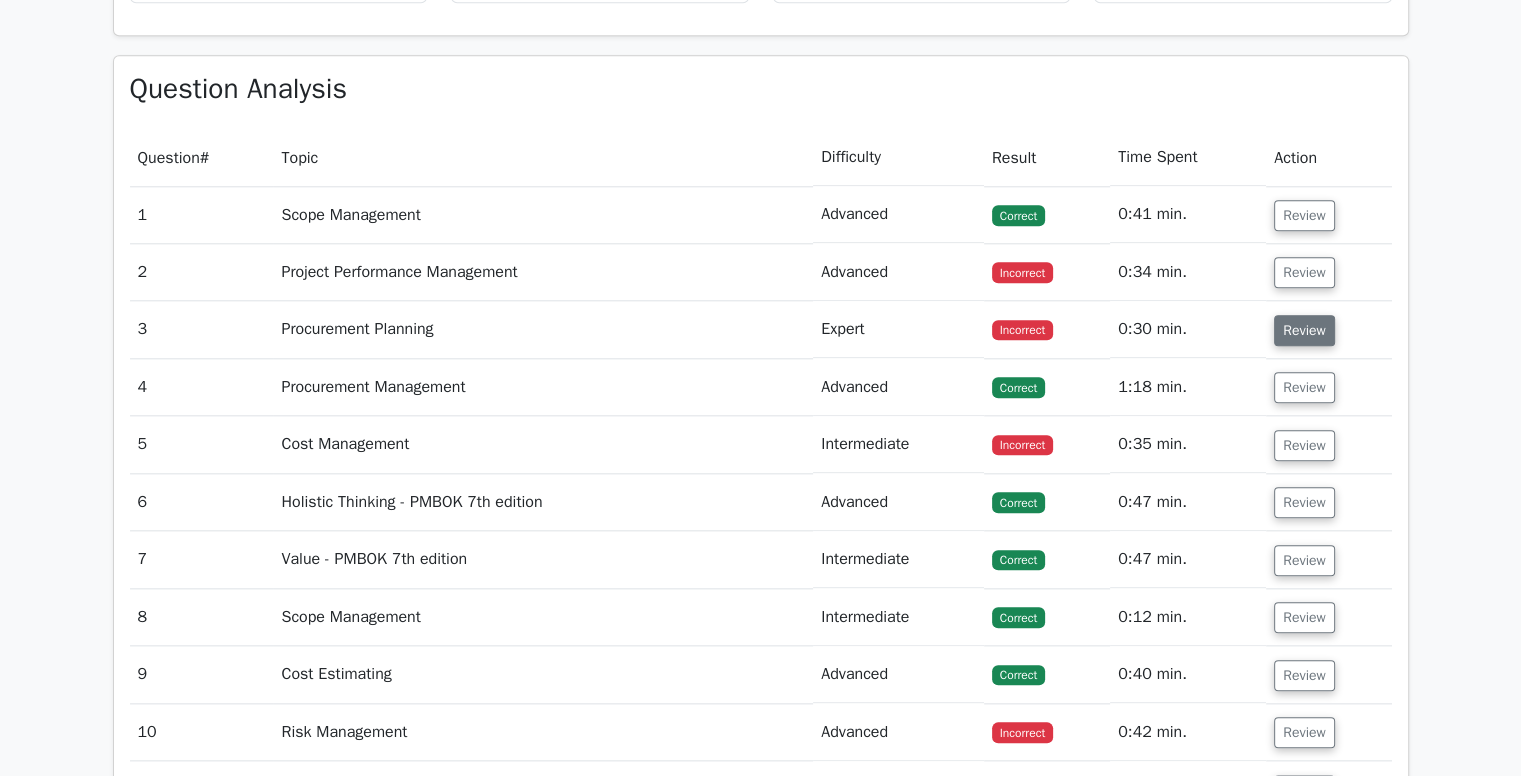 click on "Review" at bounding box center (1304, 330) 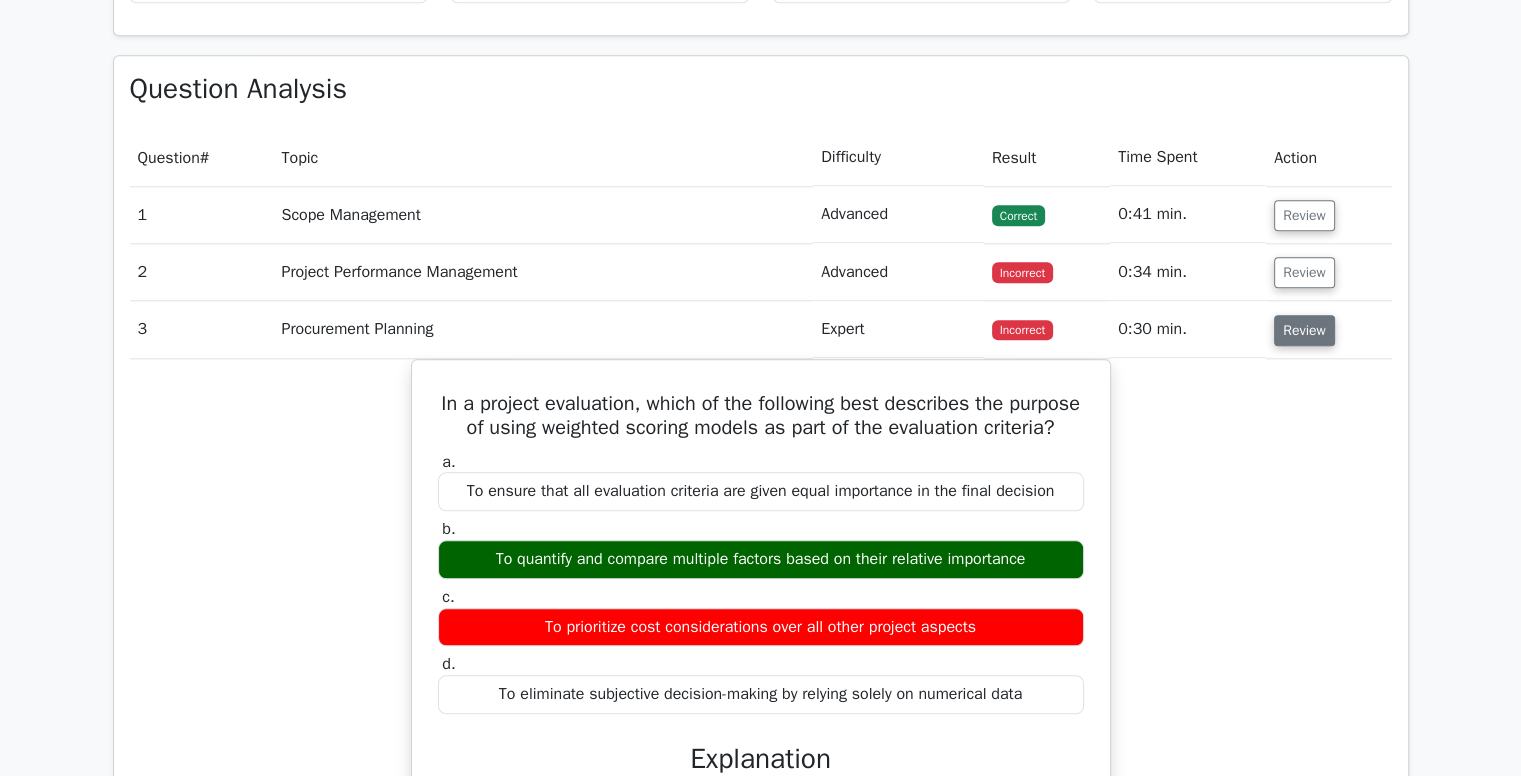 click on "Review" at bounding box center [1304, 330] 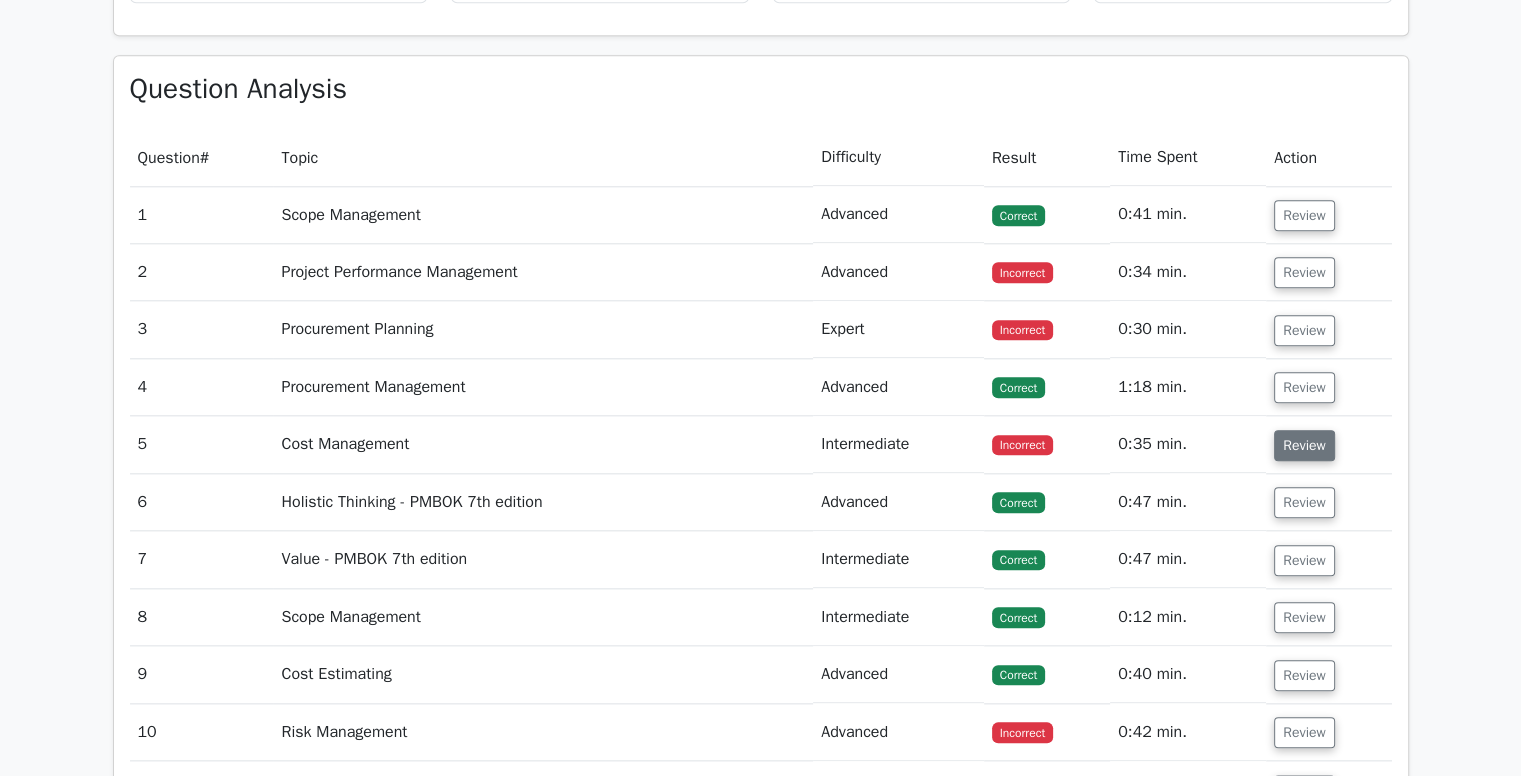 click on "Review" at bounding box center (1304, 445) 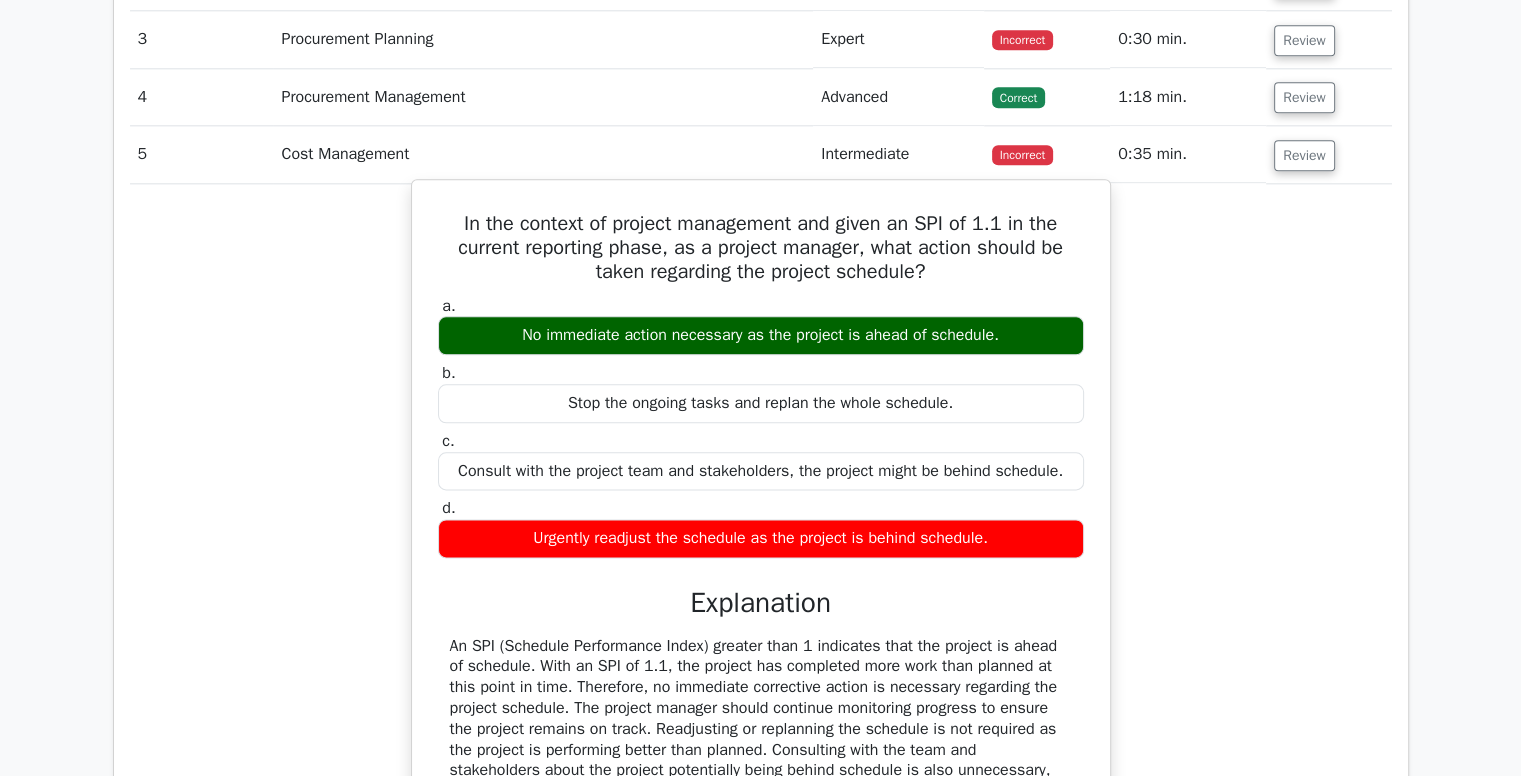 scroll, scrollTop: 2400, scrollLeft: 0, axis: vertical 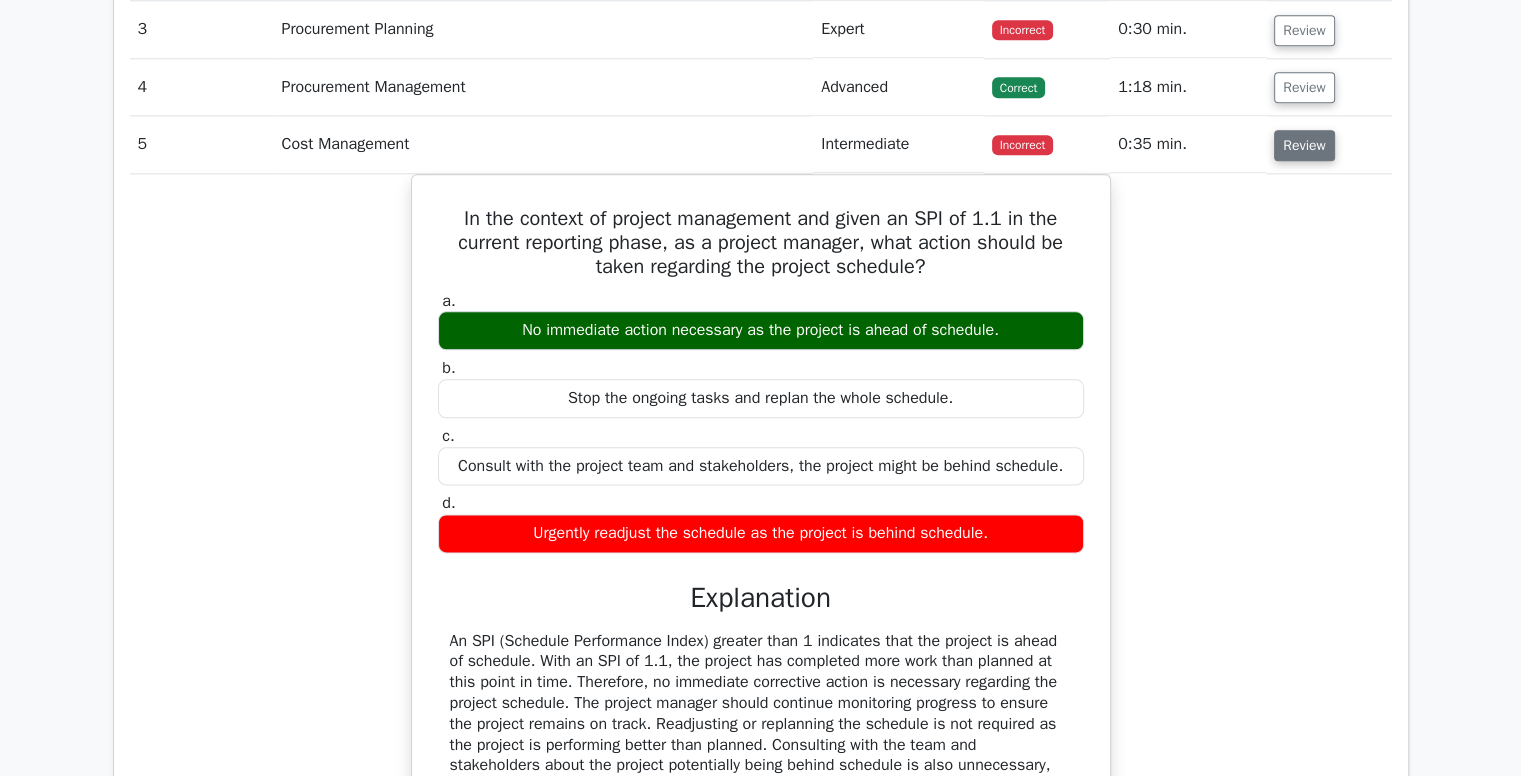 click on "Review" at bounding box center (1304, 145) 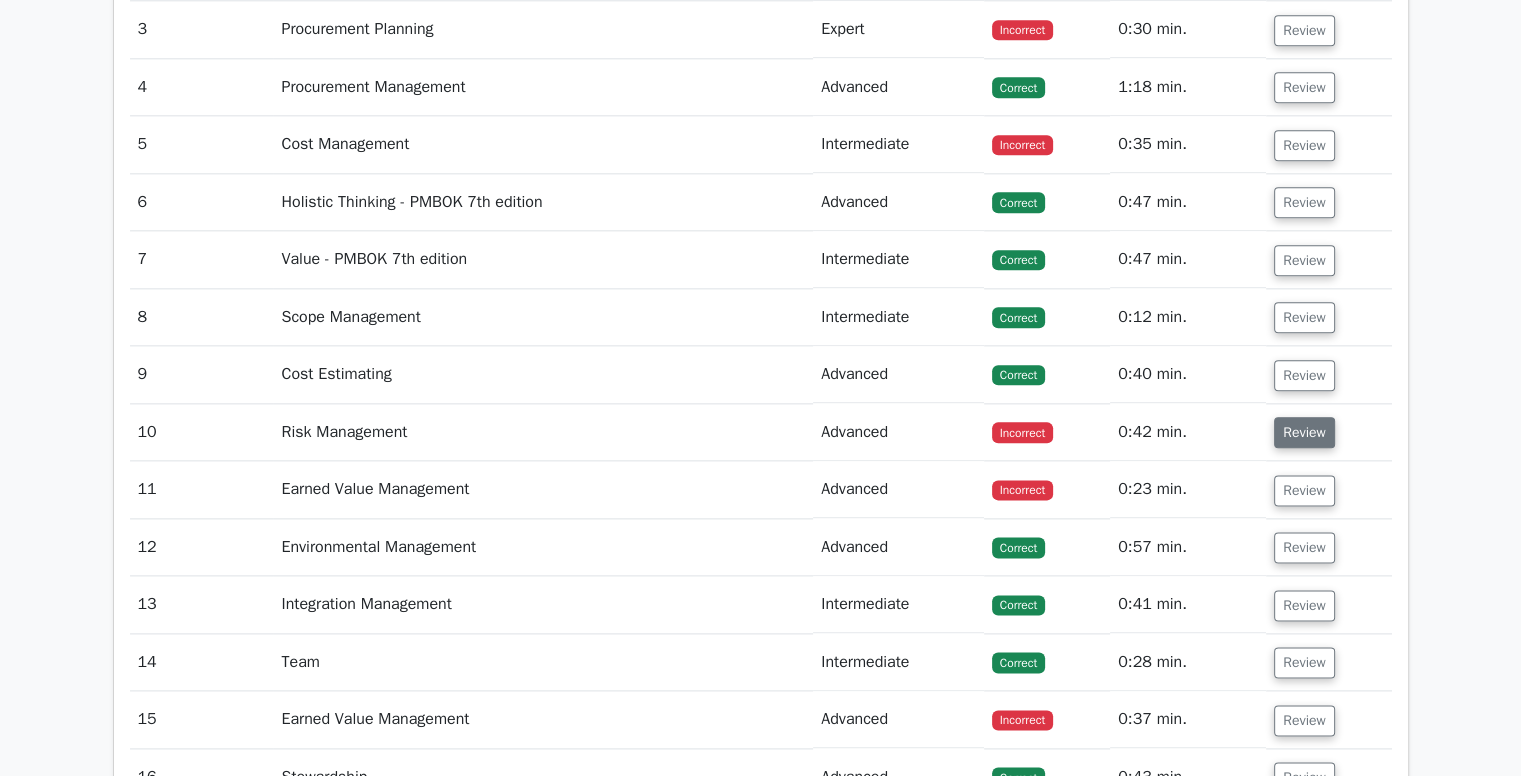 click on "Review" at bounding box center (1304, 432) 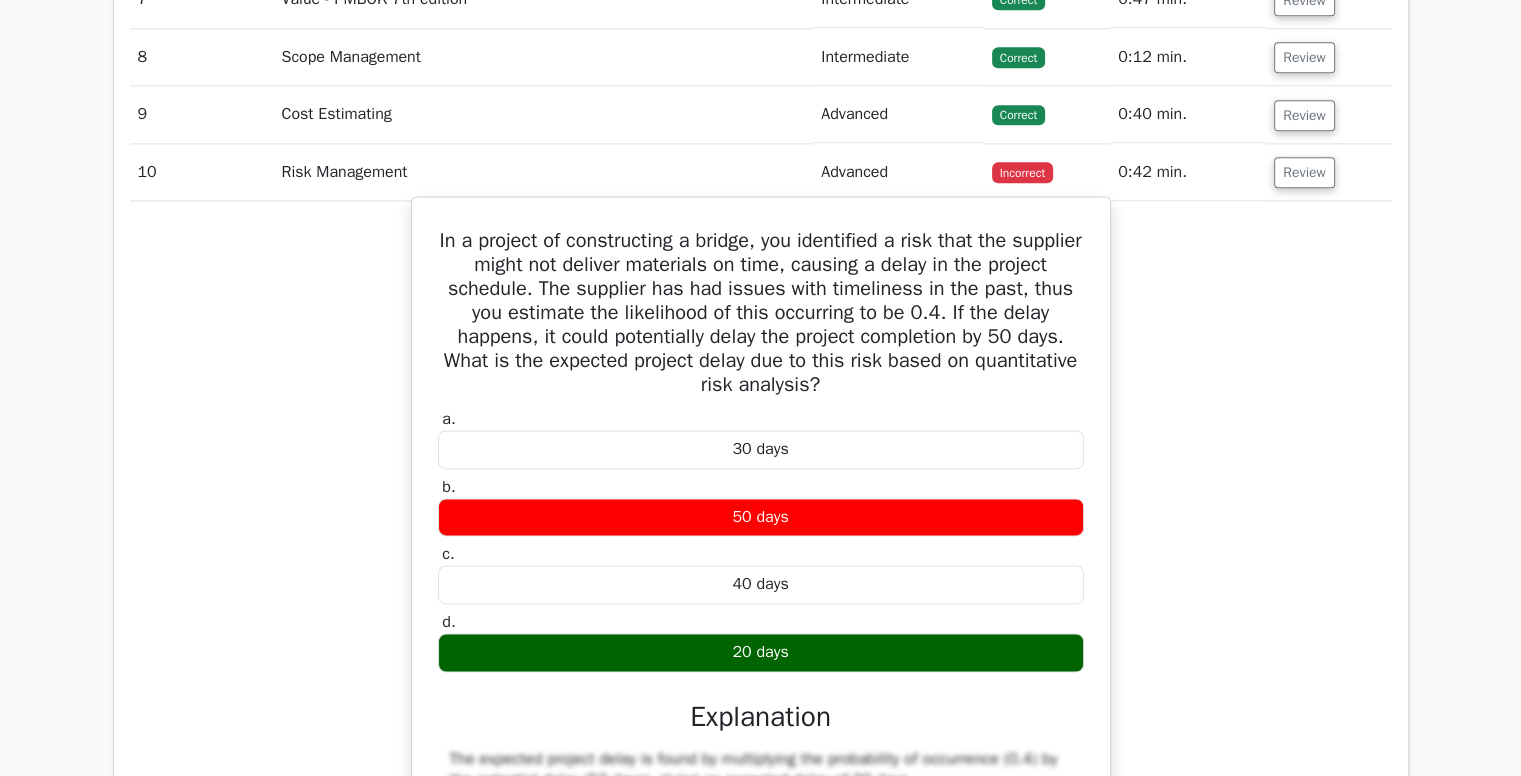 scroll, scrollTop: 2700, scrollLeft: 0, axis: vertical 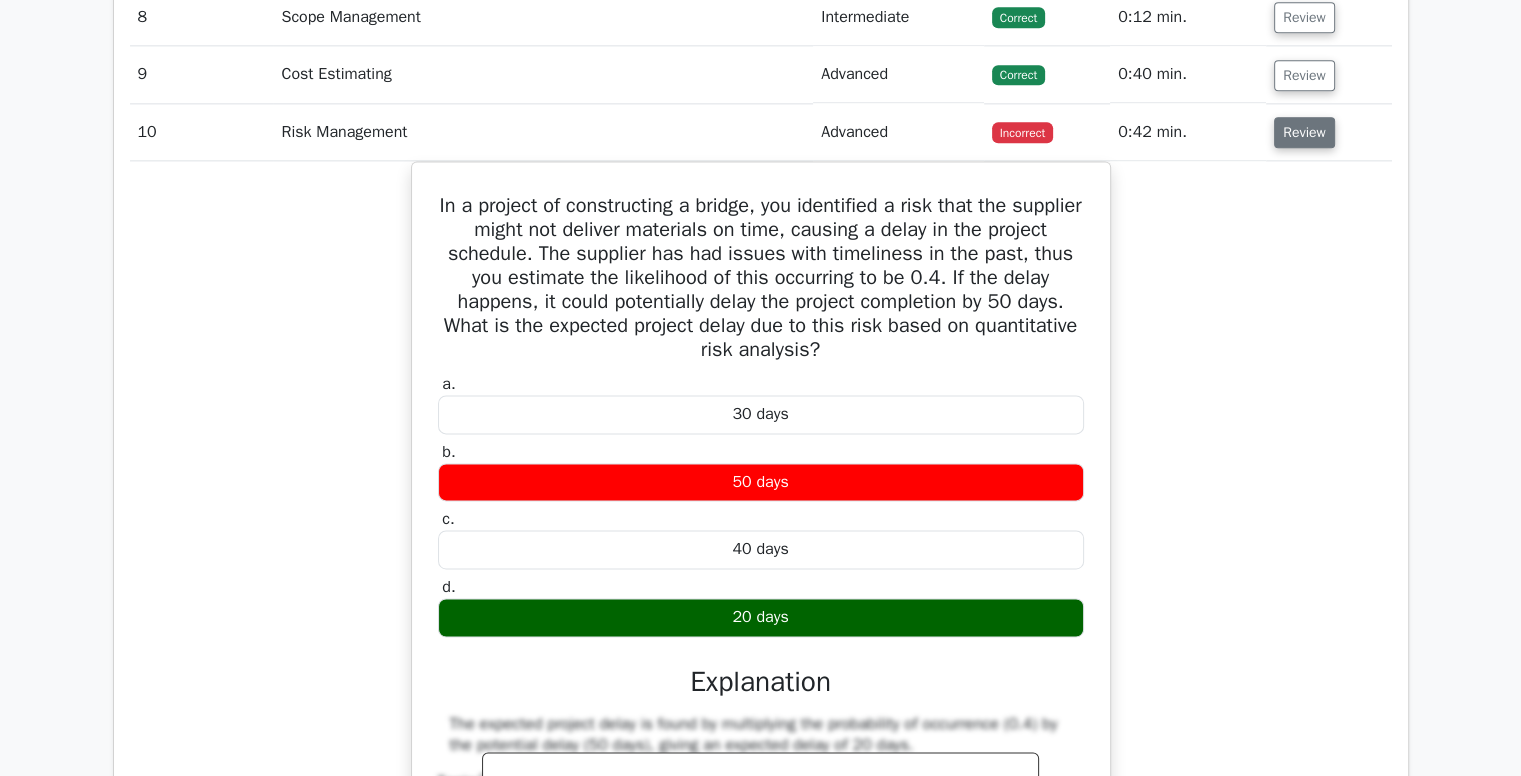 click on "Review" at bounding box center (1304, 132) 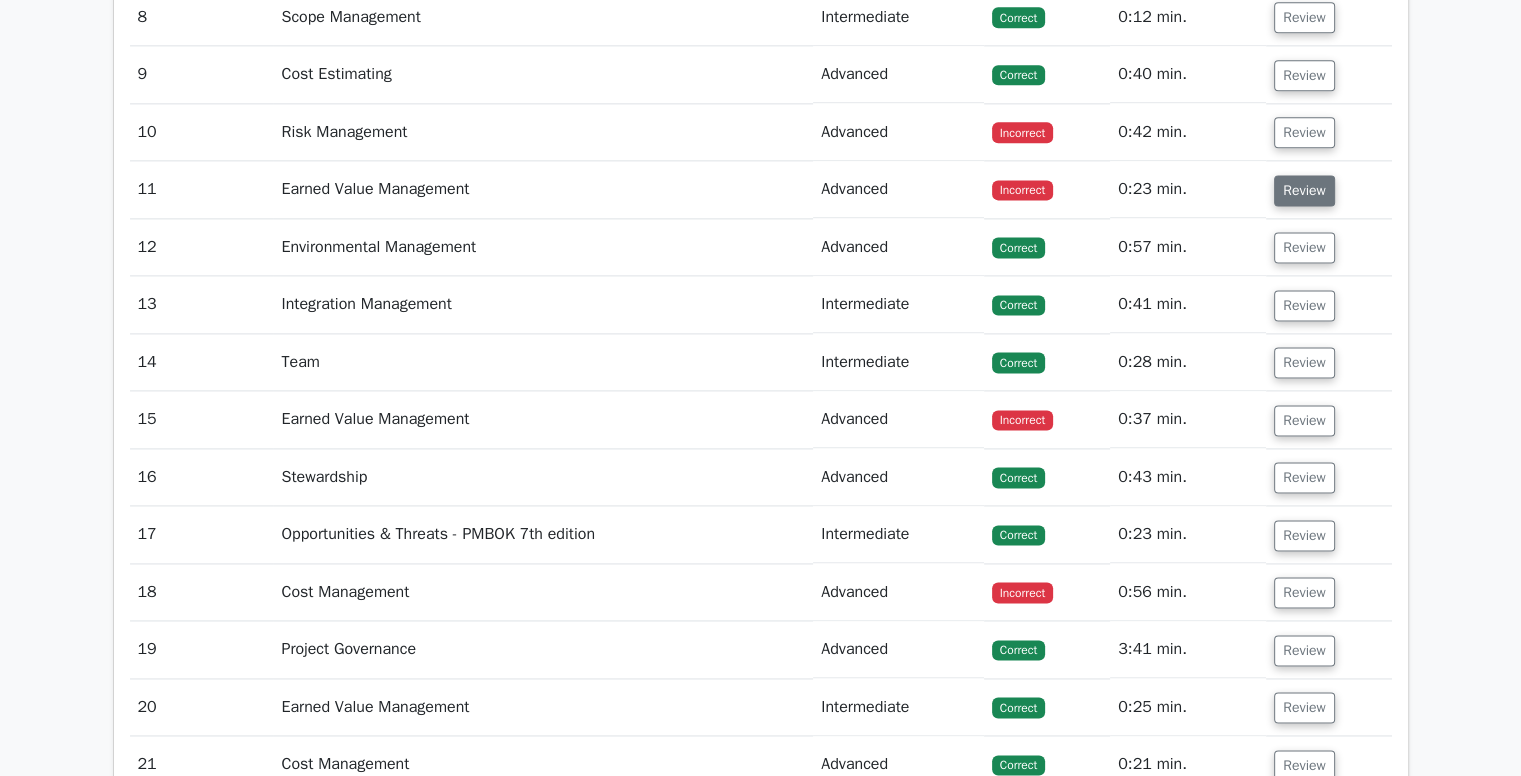 click on "Review" at bounding box center (1304, 190) 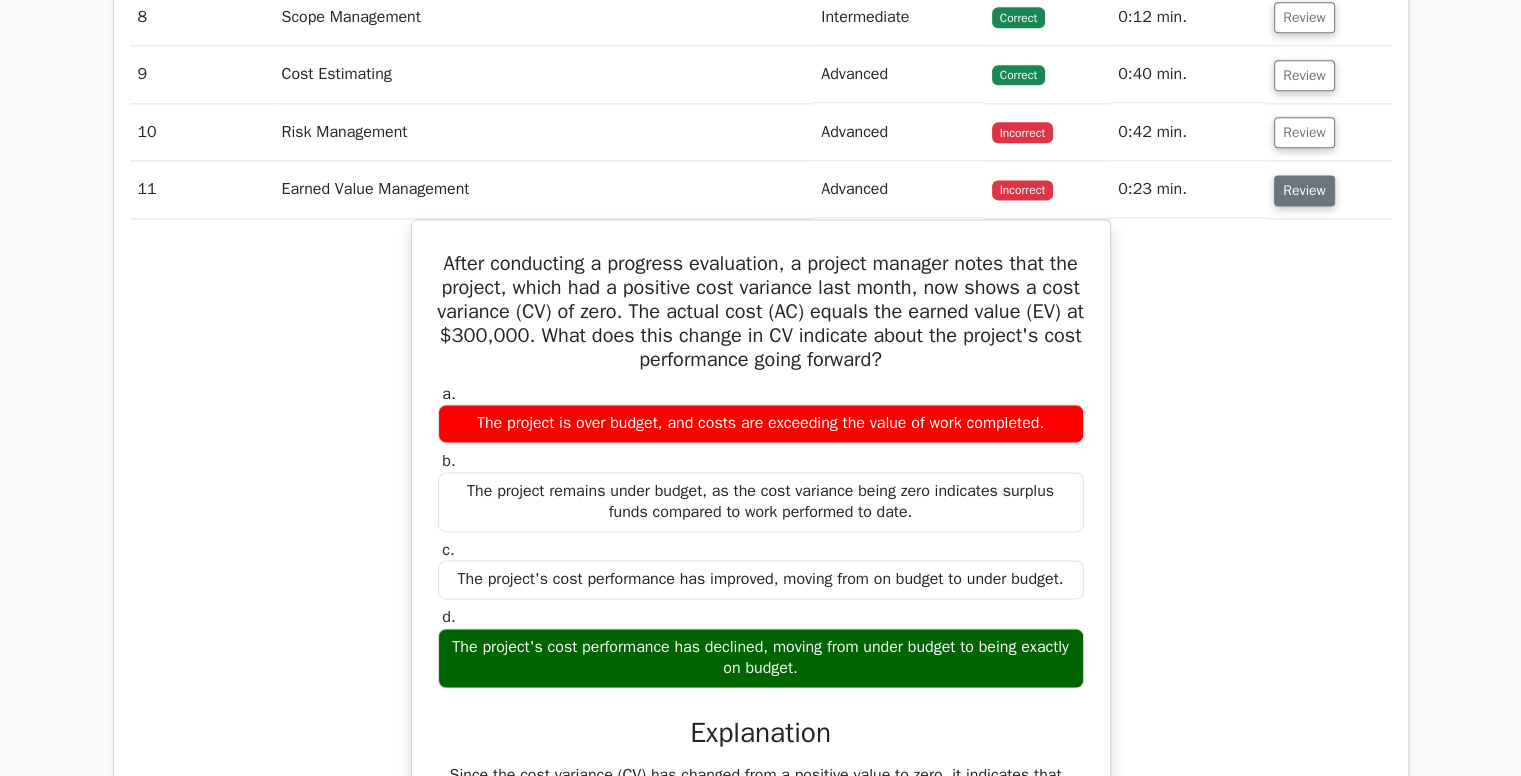click on "Review" at bounding box center (1304, 190) 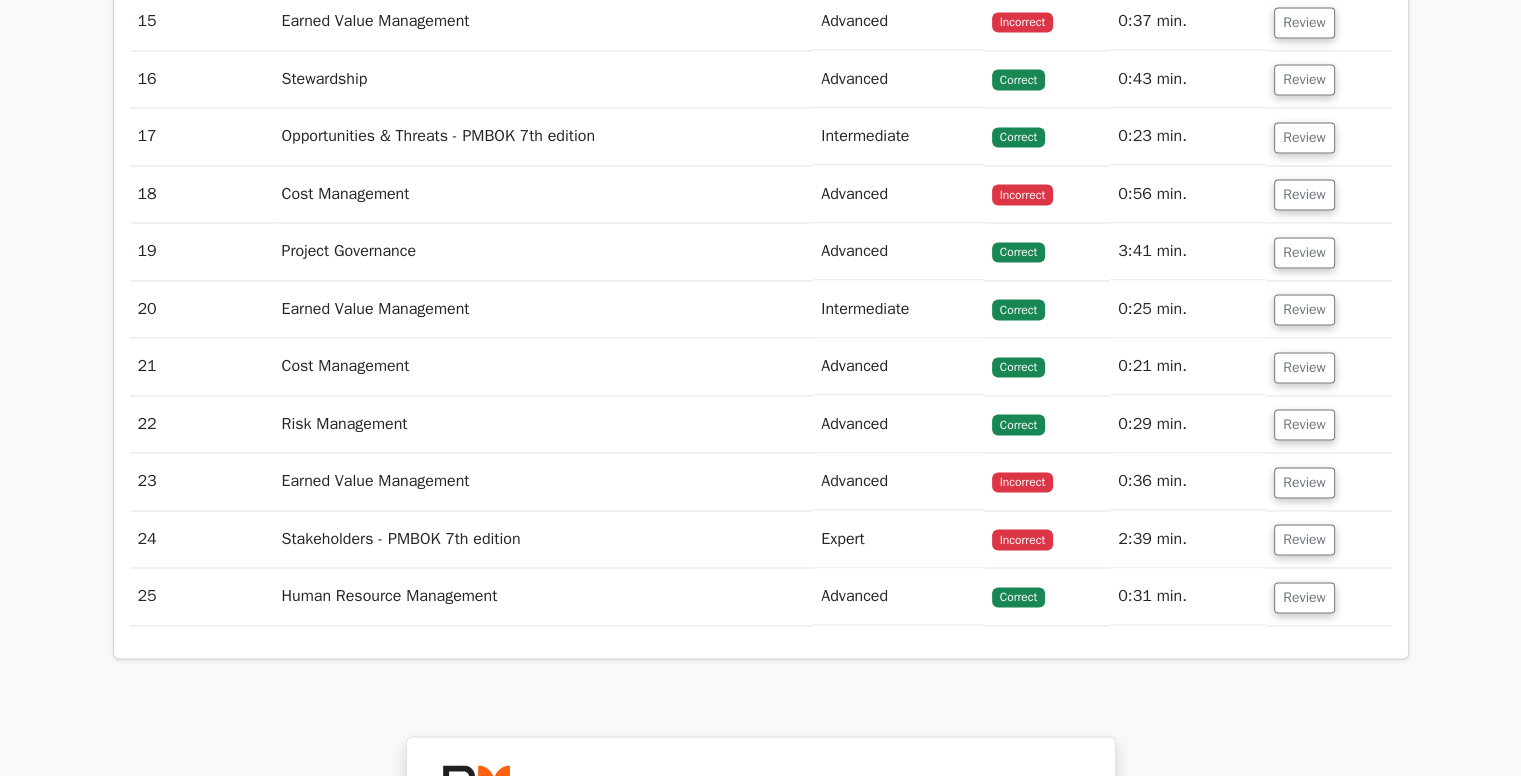 scroll, scrollTop: 3100, scrollLeft: 0, axis: vertical 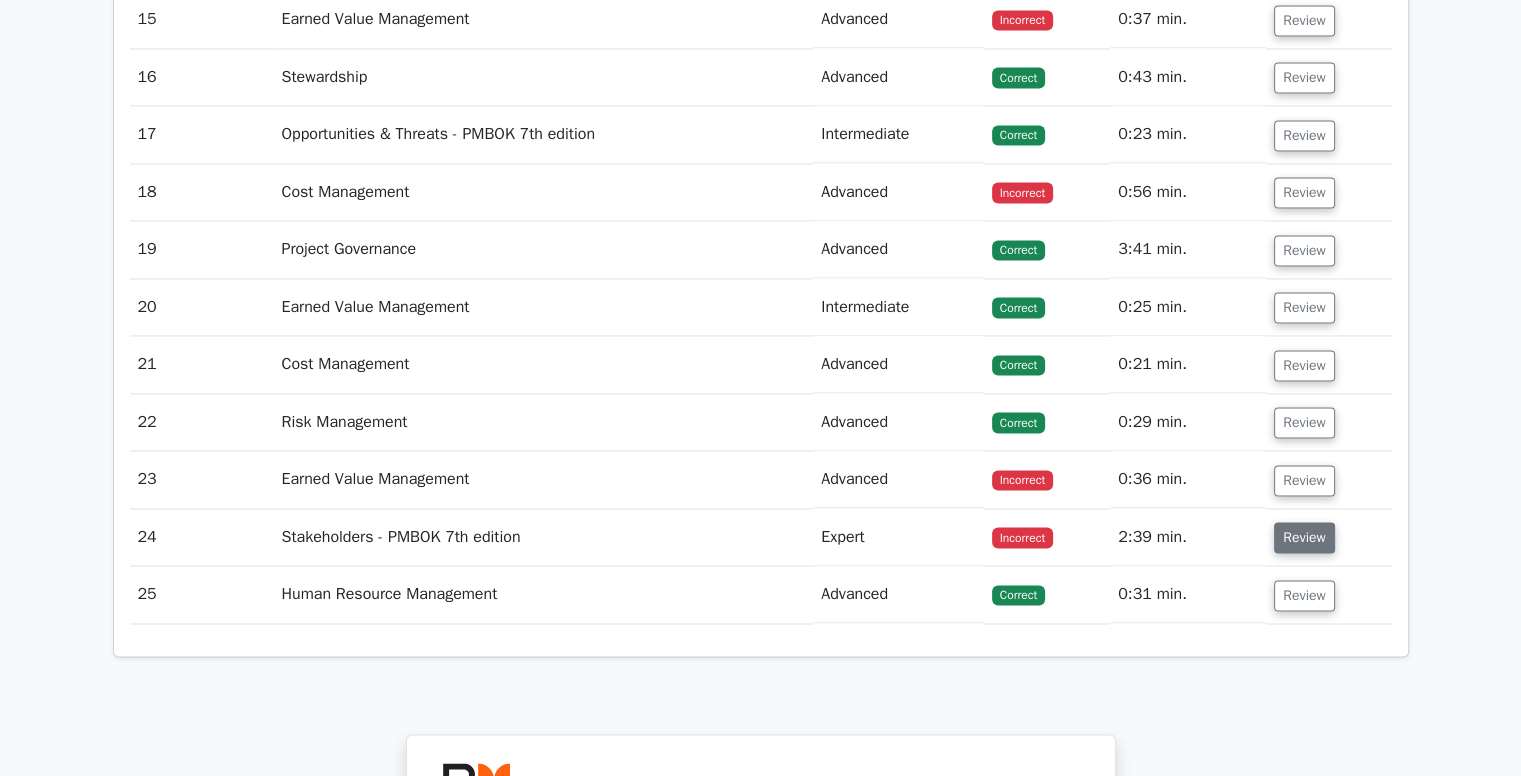 click on "Review" at bounding box center [1304, 537] 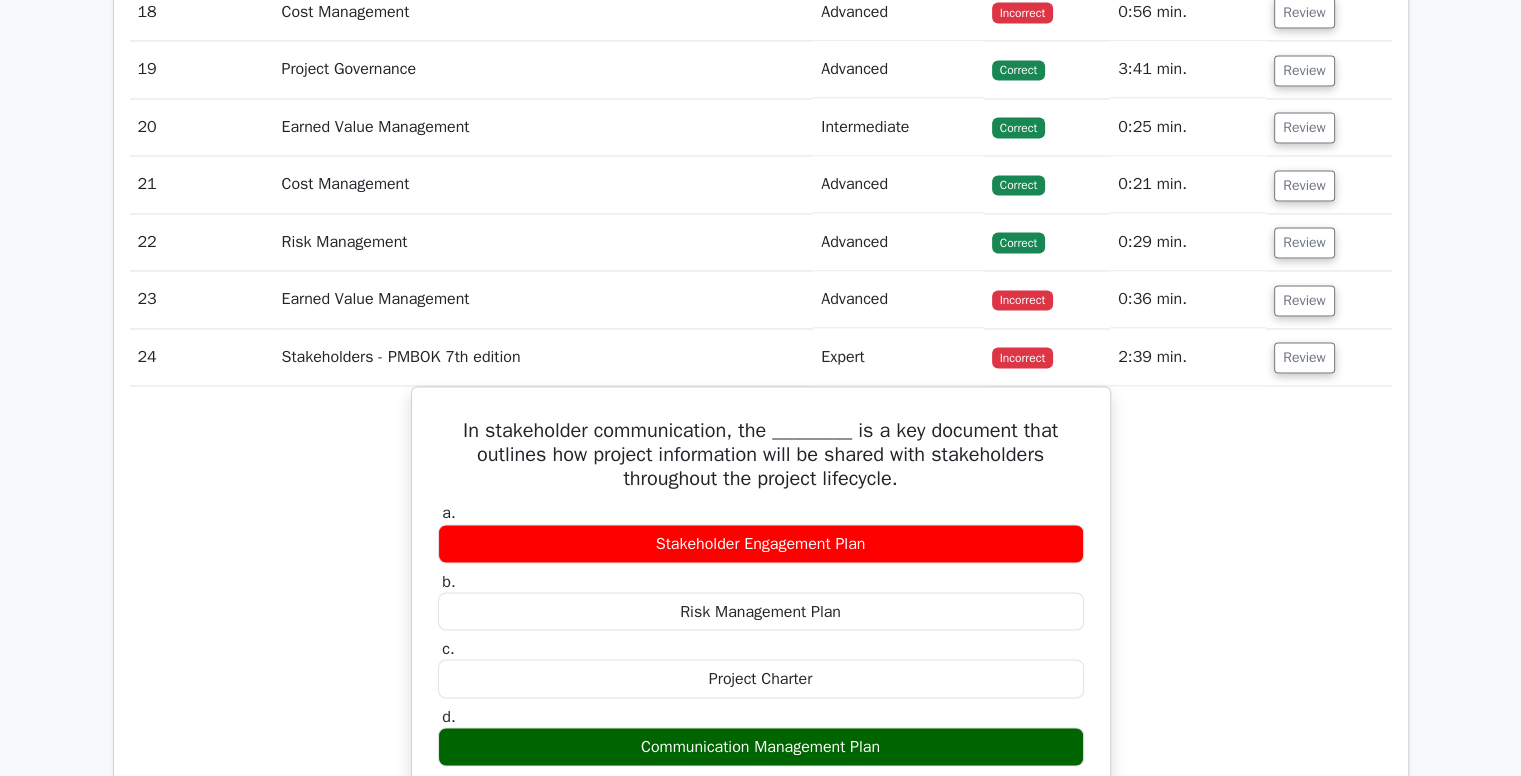 scroll, scrollTop: 3300, scrollLeft: 0, axis: vertical 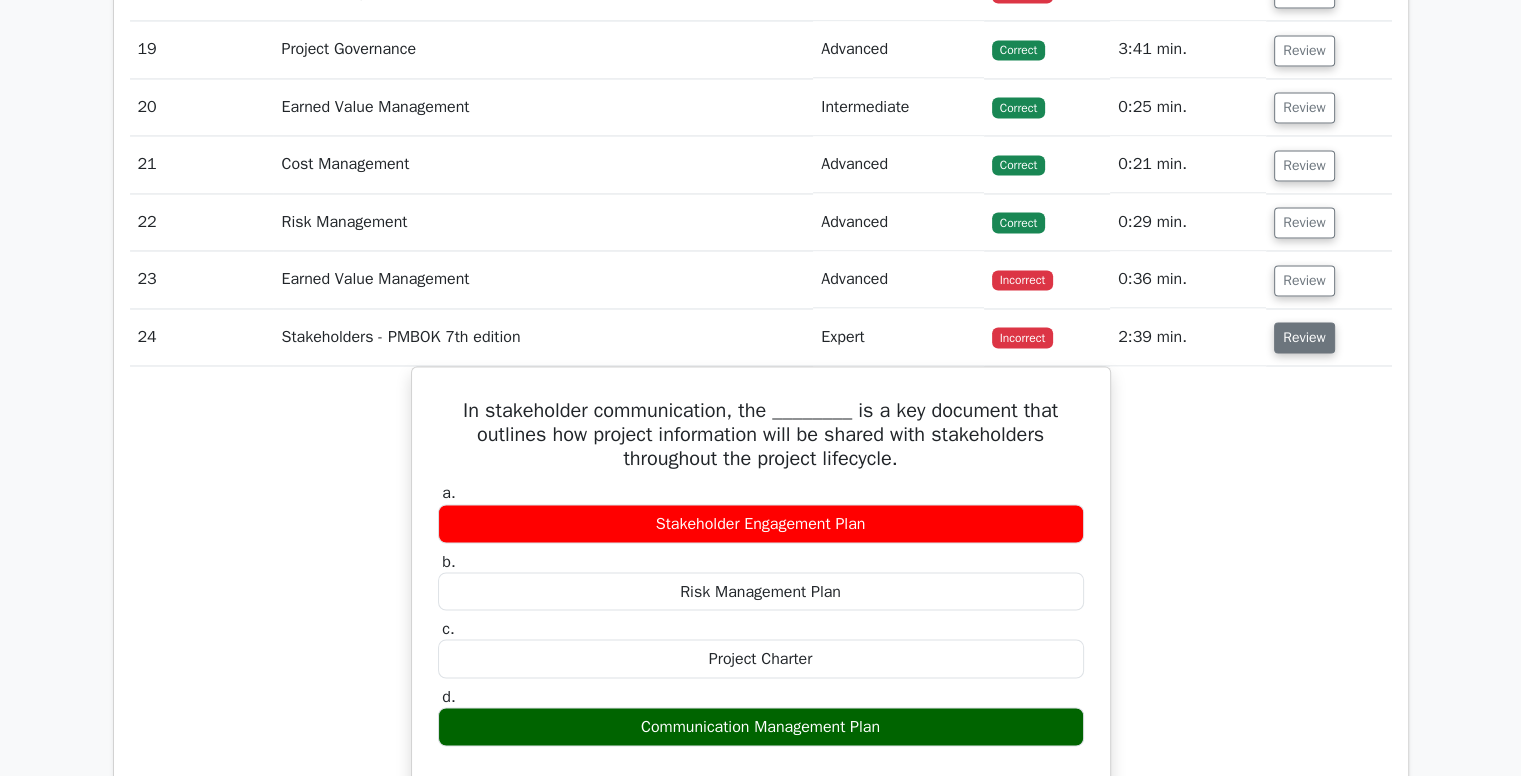 click on "Review" at bounding box center (1304, 337) 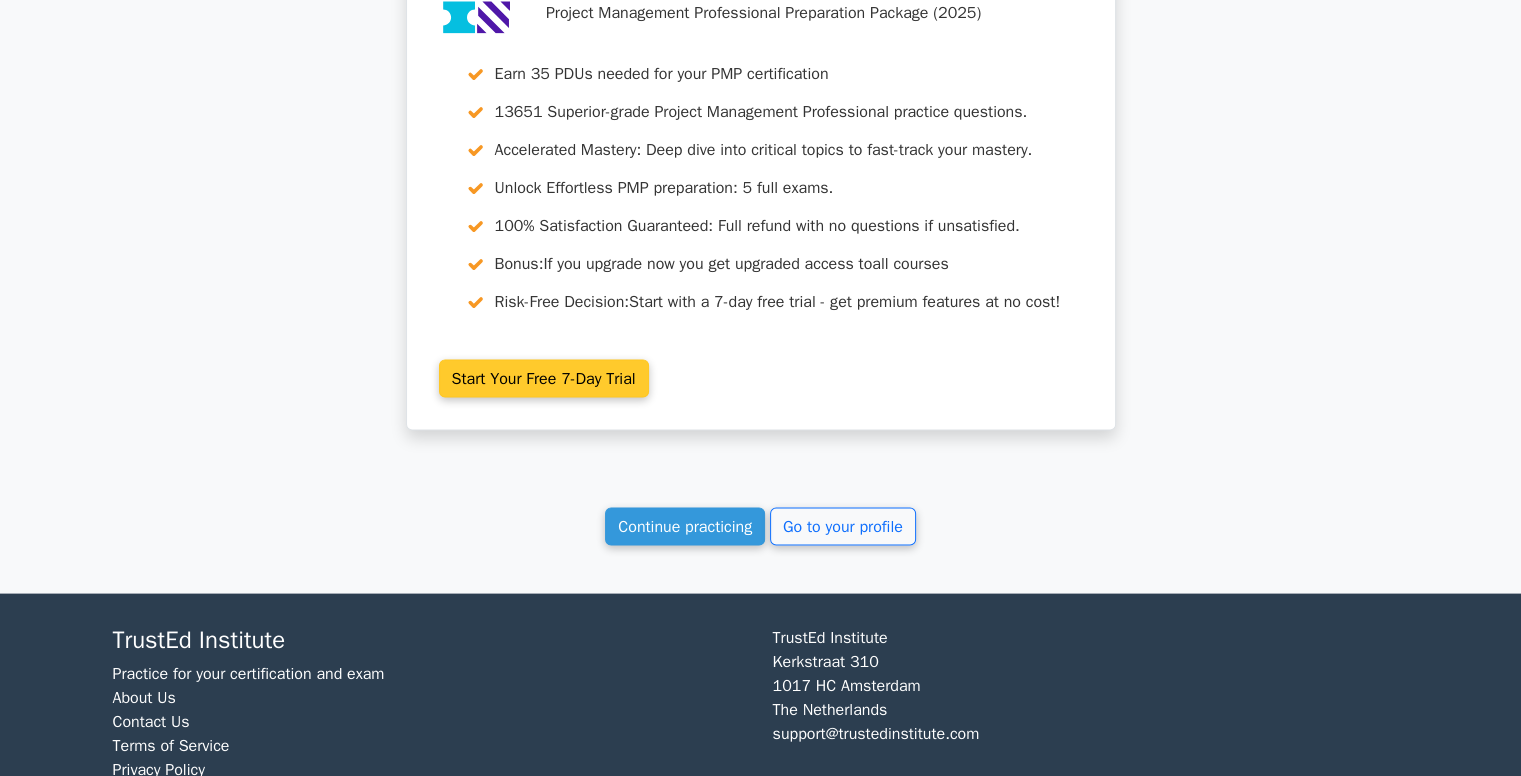 scroll, scrollTop: 3932, scrollLeft: 0, axis: vertical 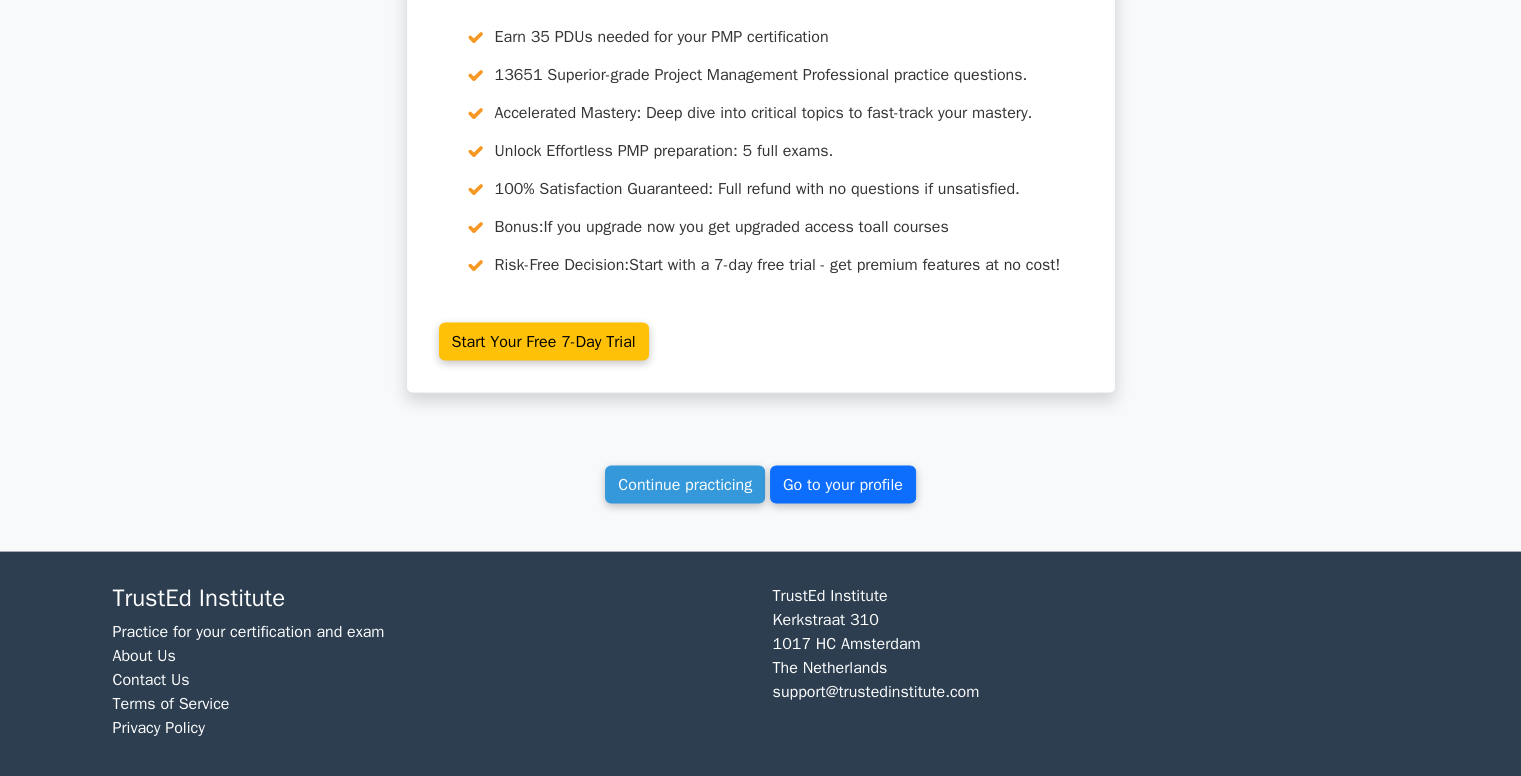 click on "Go to your profile" at bounding box center (843, 485) 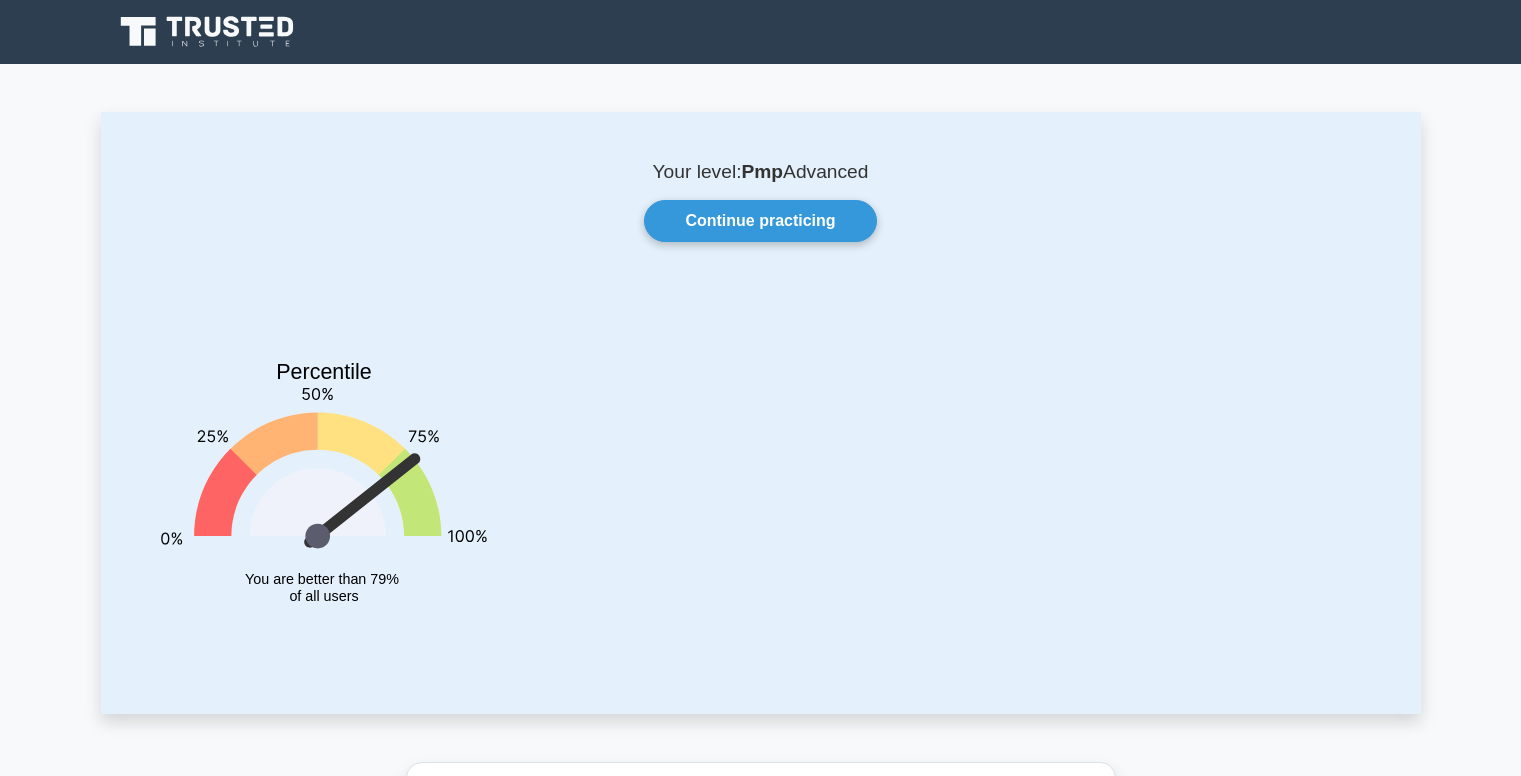 scroll, scrollTop: 0, scrollLeft: 0, axis: both 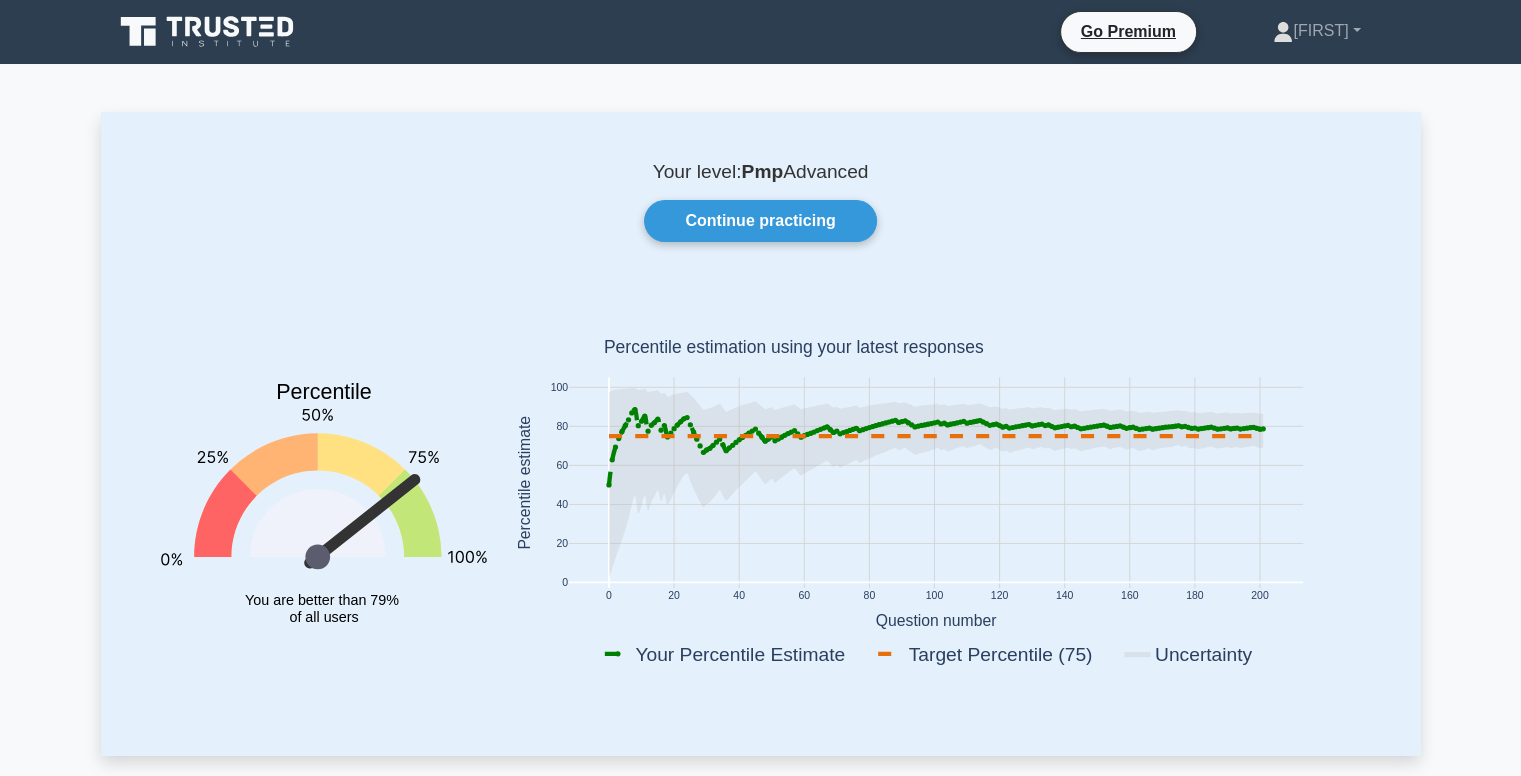 drag, startPoint x: 409, startPoint y: 479, endPoint x: 416, endPoint y: 489, distance: 12.206555 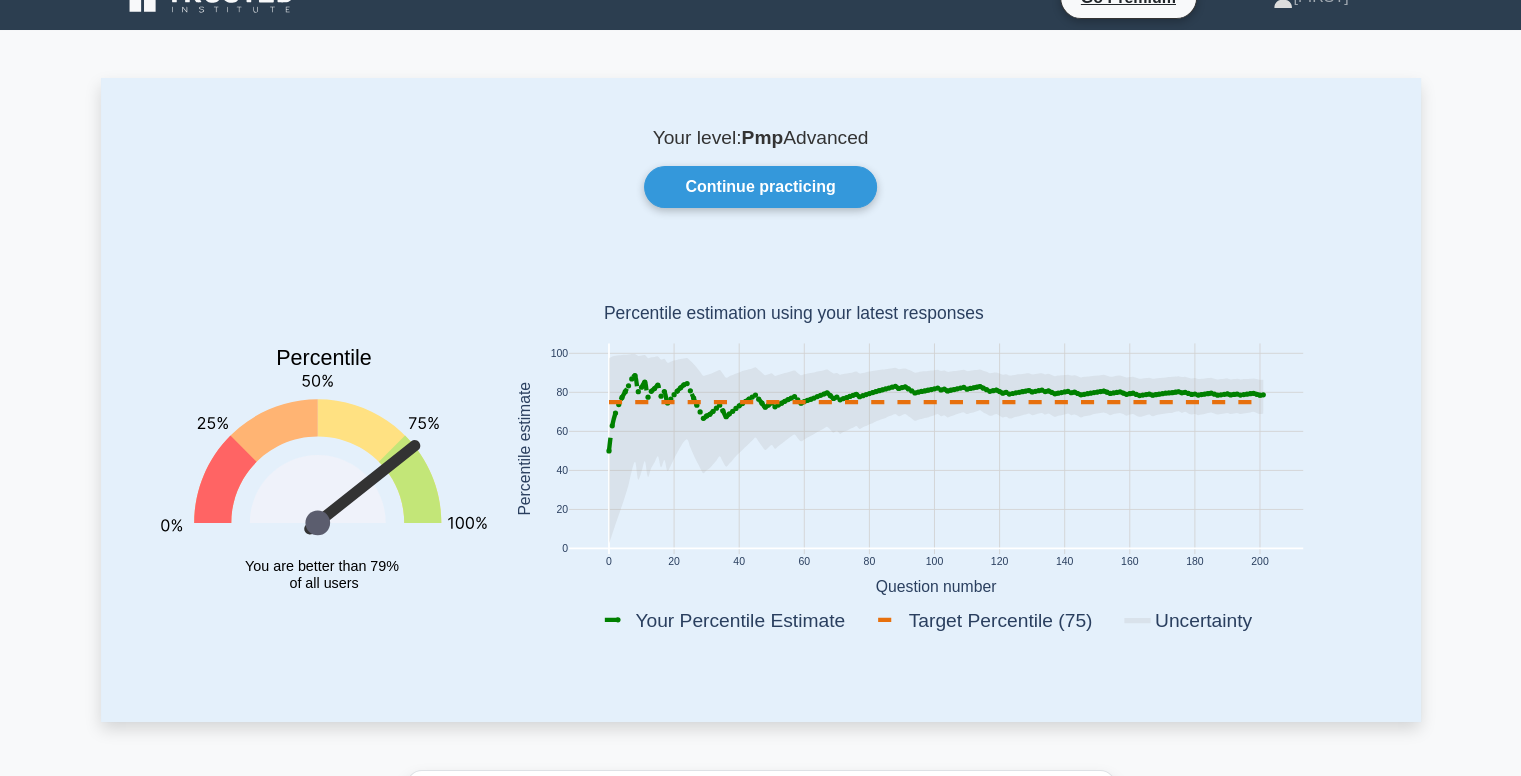 scroll, scrollTop: 0, scrollLeft: 0, axis: both 